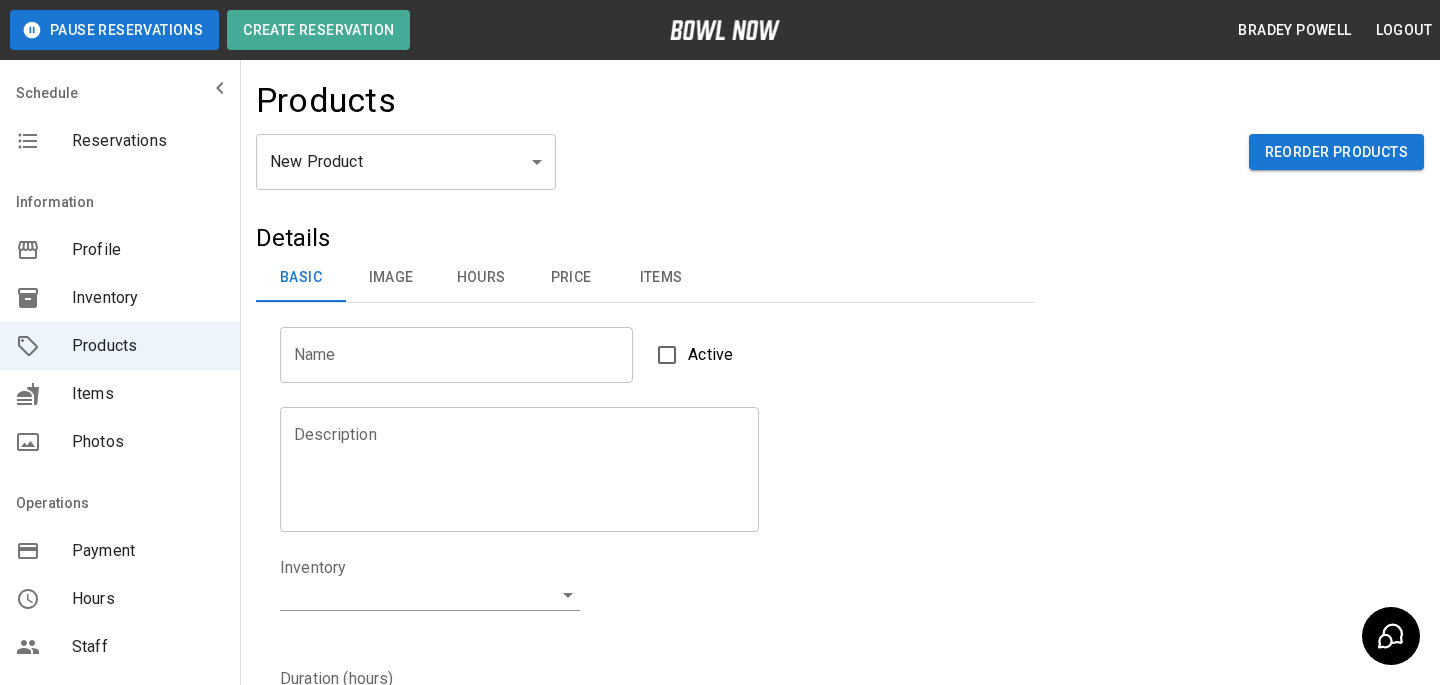 scroll, scrollTop: 0, scrollLeft: 0, axis: both 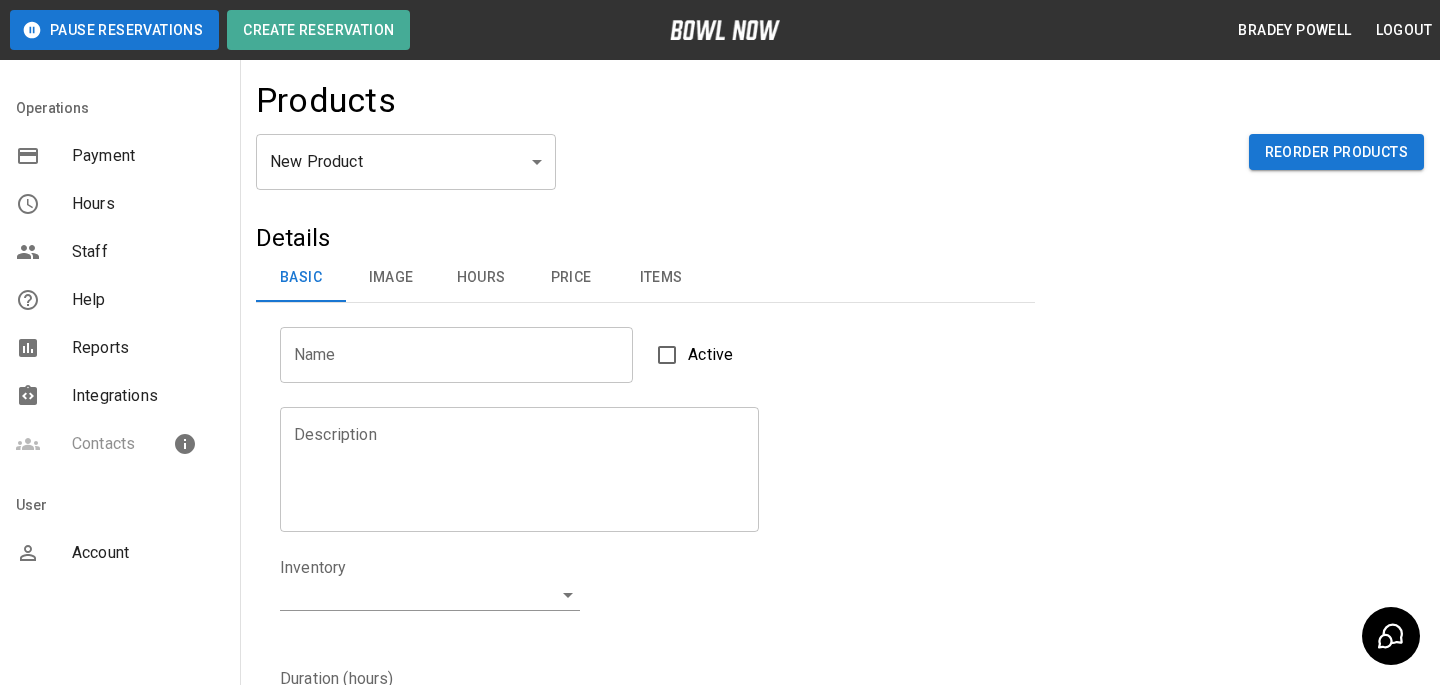 click on "Account" at bounding box center (148, 553) 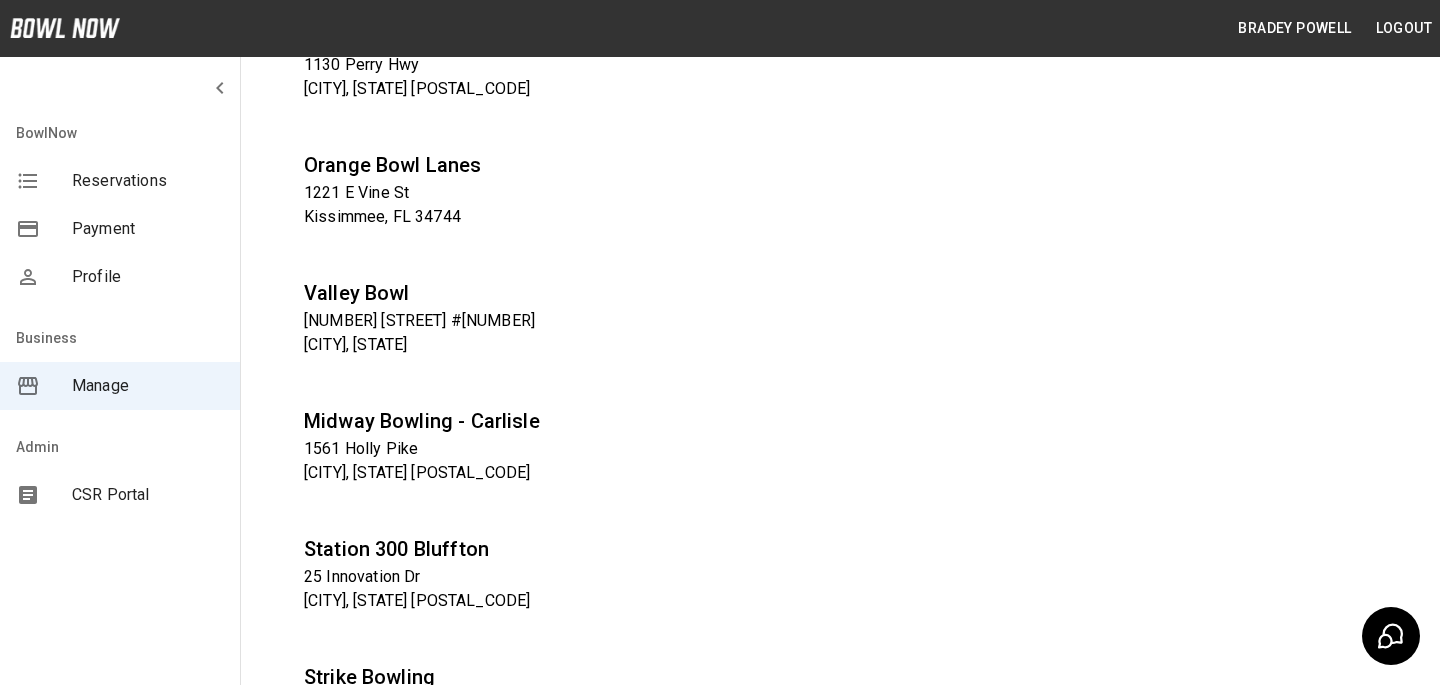 scroll, scrollTop: 1220, scrollLeft: 0, axis: vertical 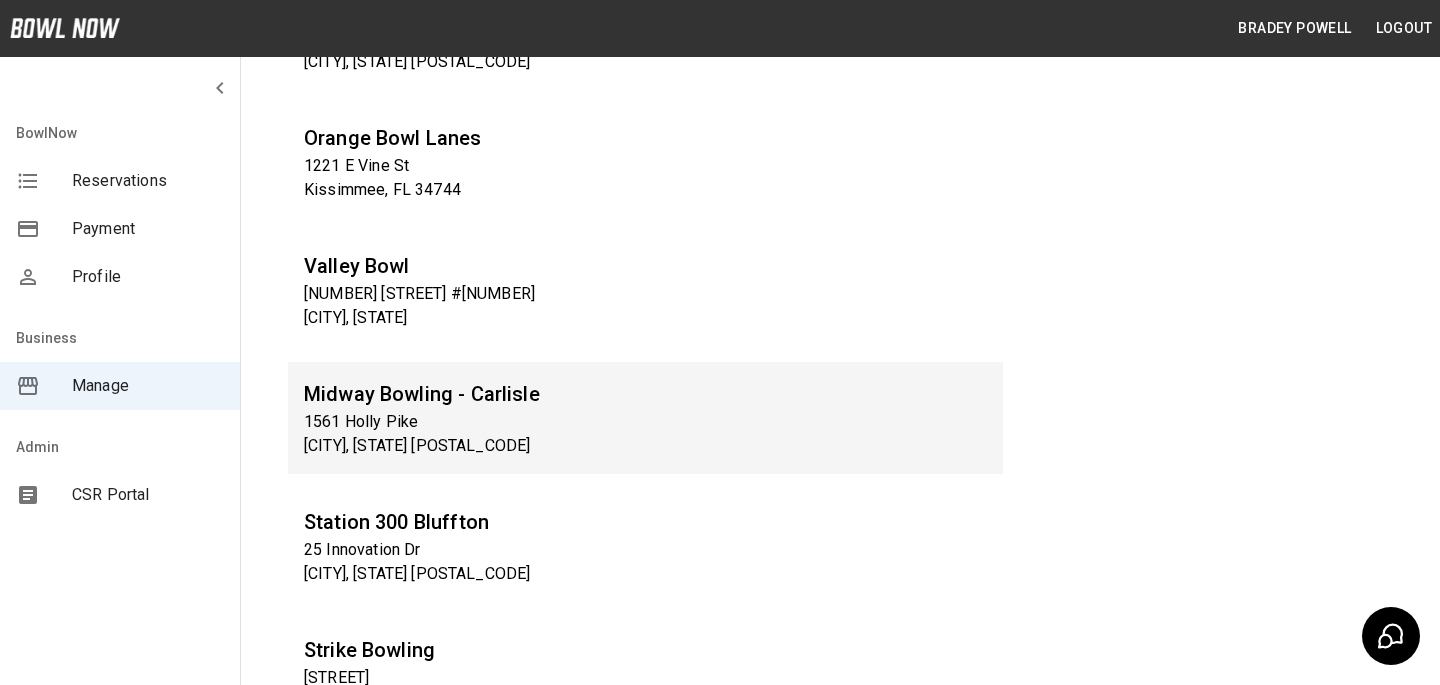 click on "[CITY], [STATE] [POSTAL_CODE]" at bounding box center [645, 446] 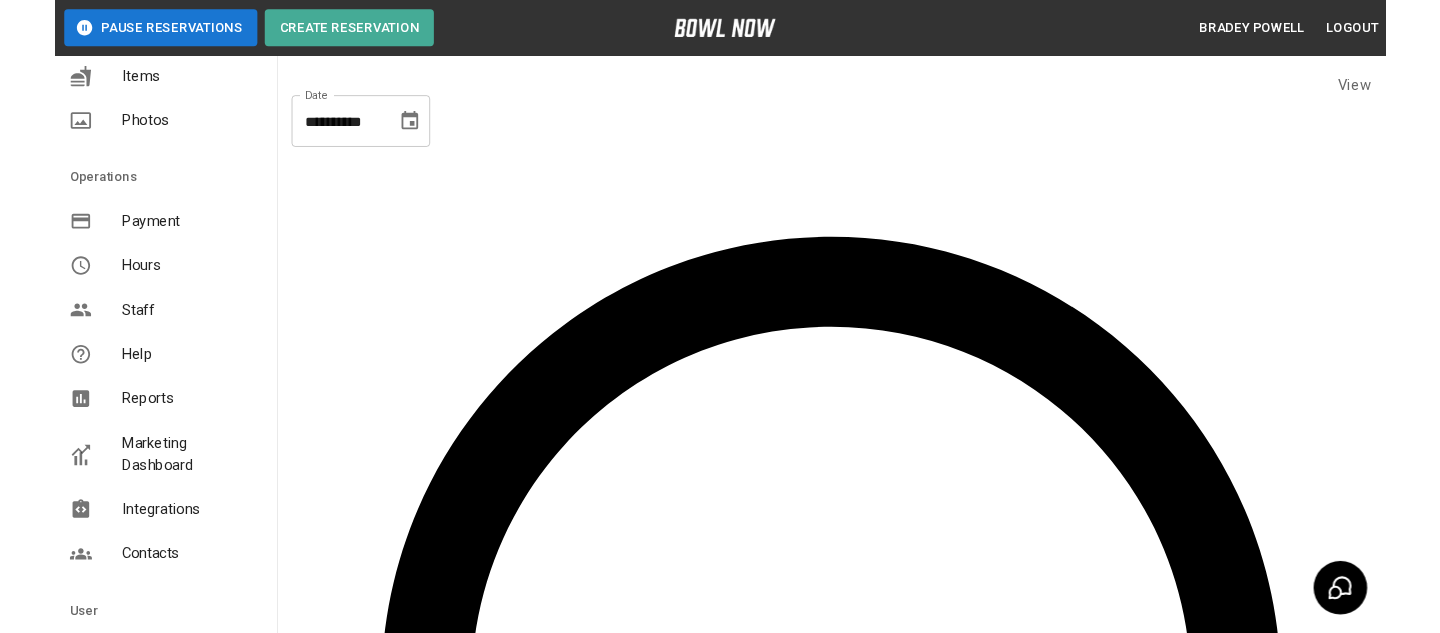 scroll, scrollTop: 336, scrollLeft: 0, axis: vertical 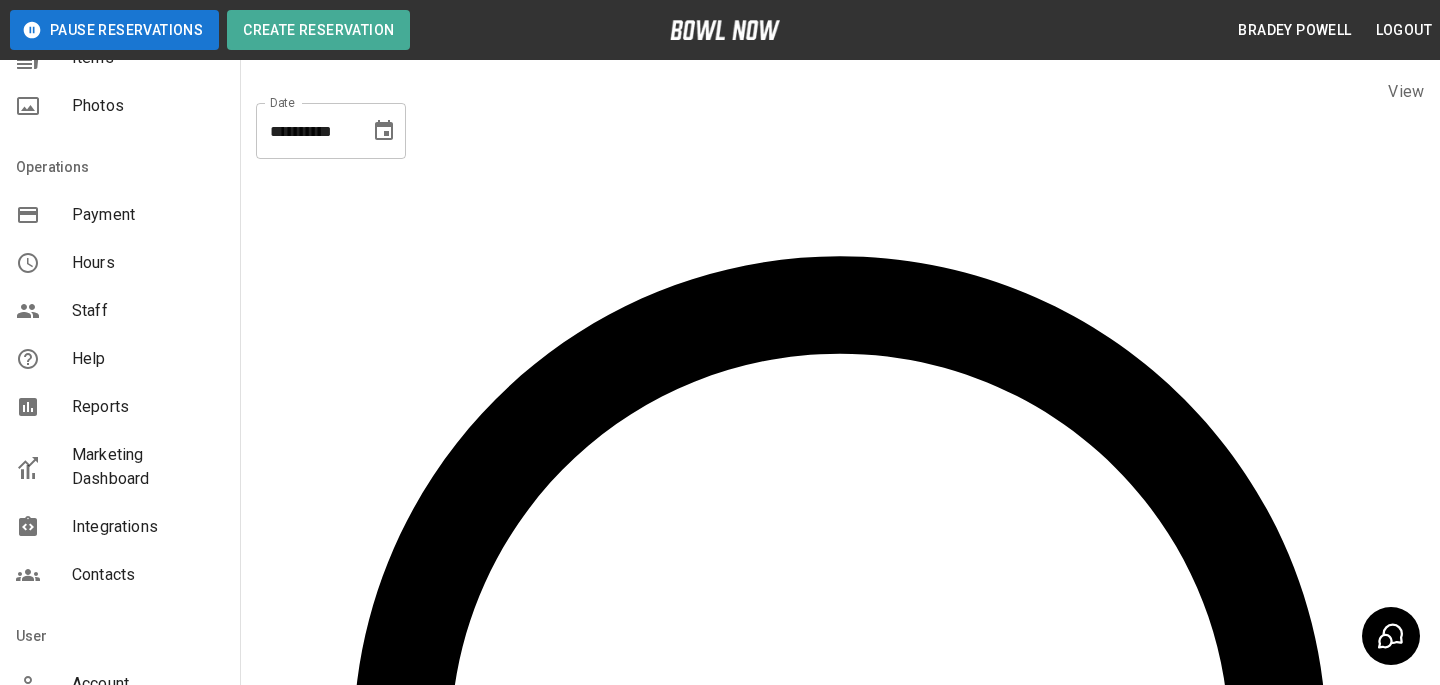 click on "Marketing Dashboard" at bounding box center (148, 467) 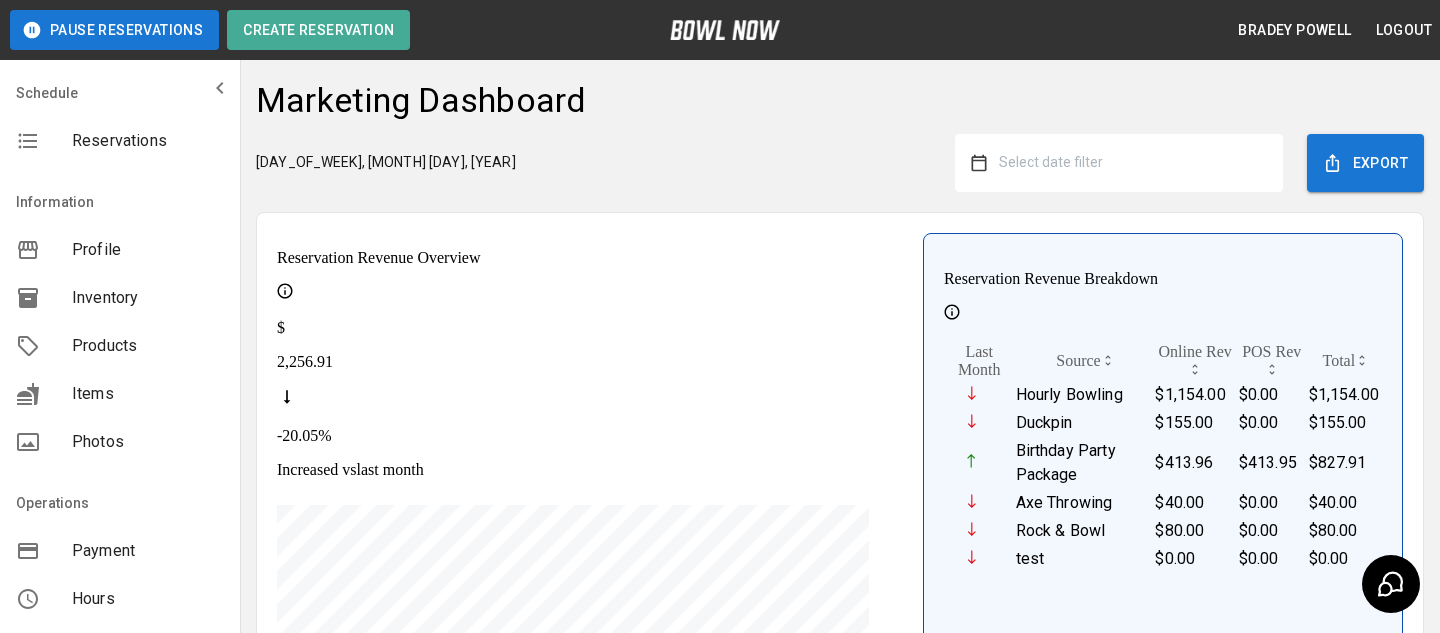 scroll, scrollTop: 186, scrollLeft: 0, axis: vertical 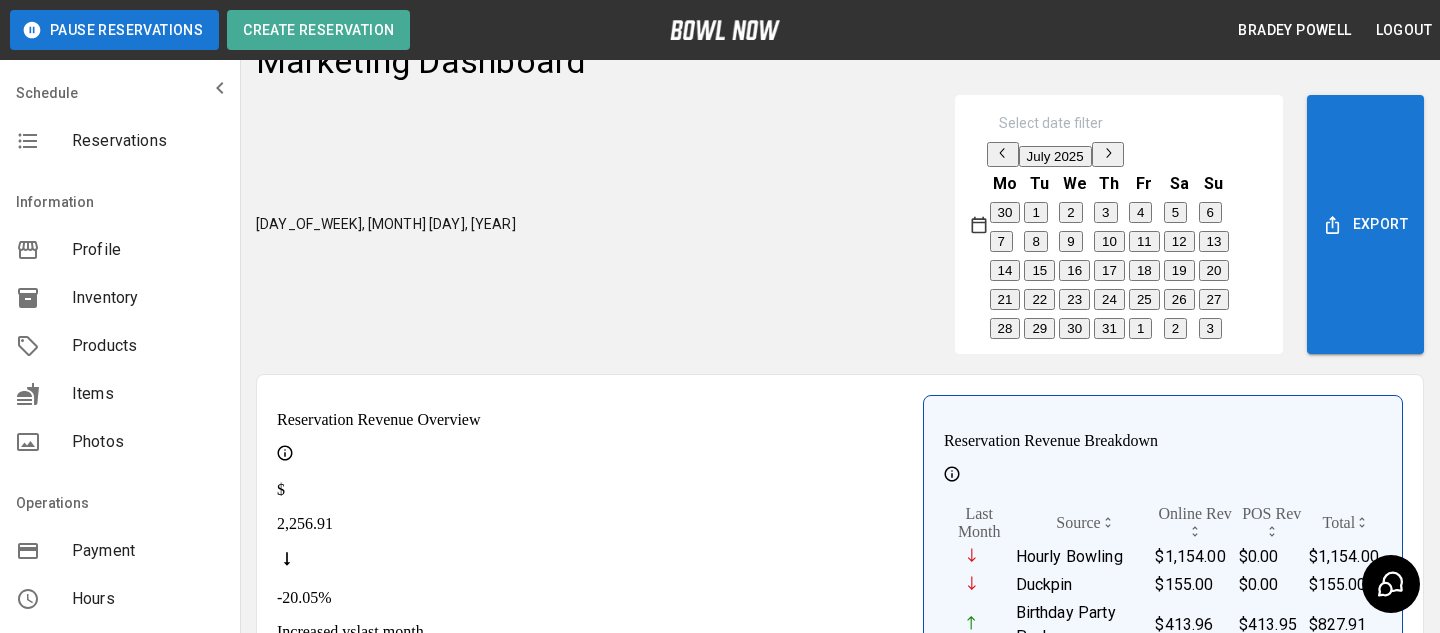 click on "1" at bounding box center [1035, 212] 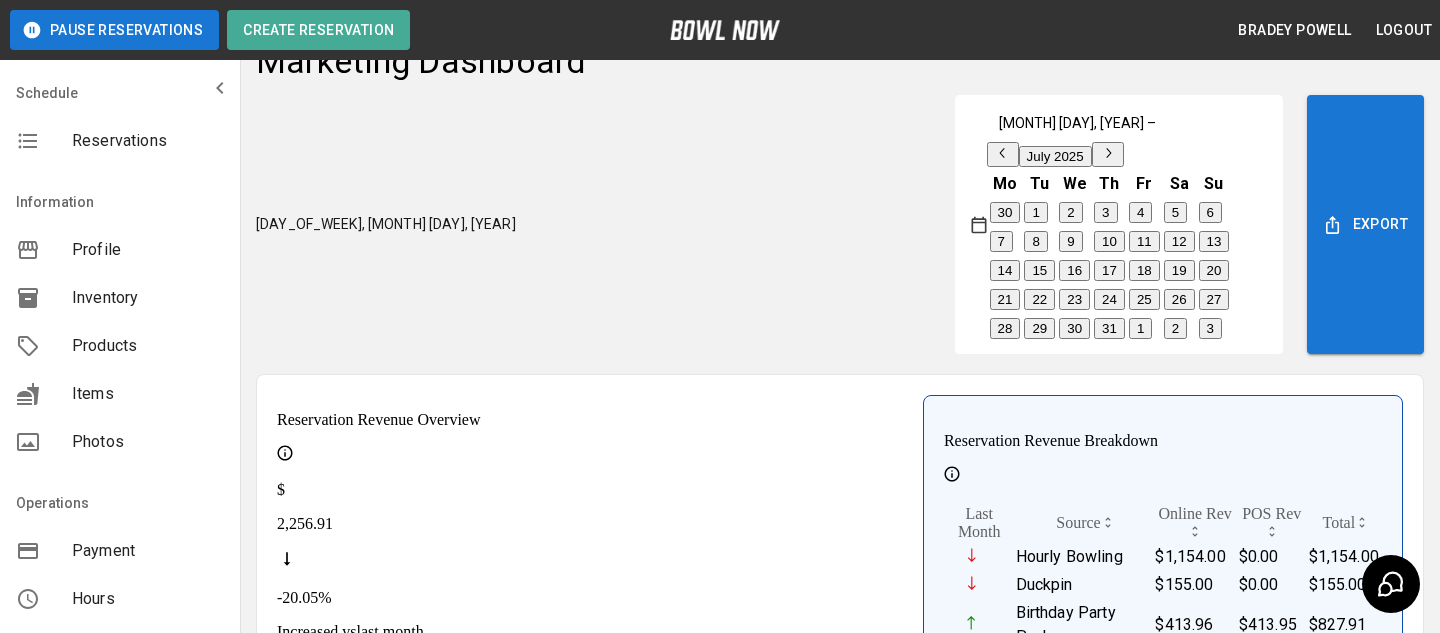 click on "14" at bounding box center (1005, 270) 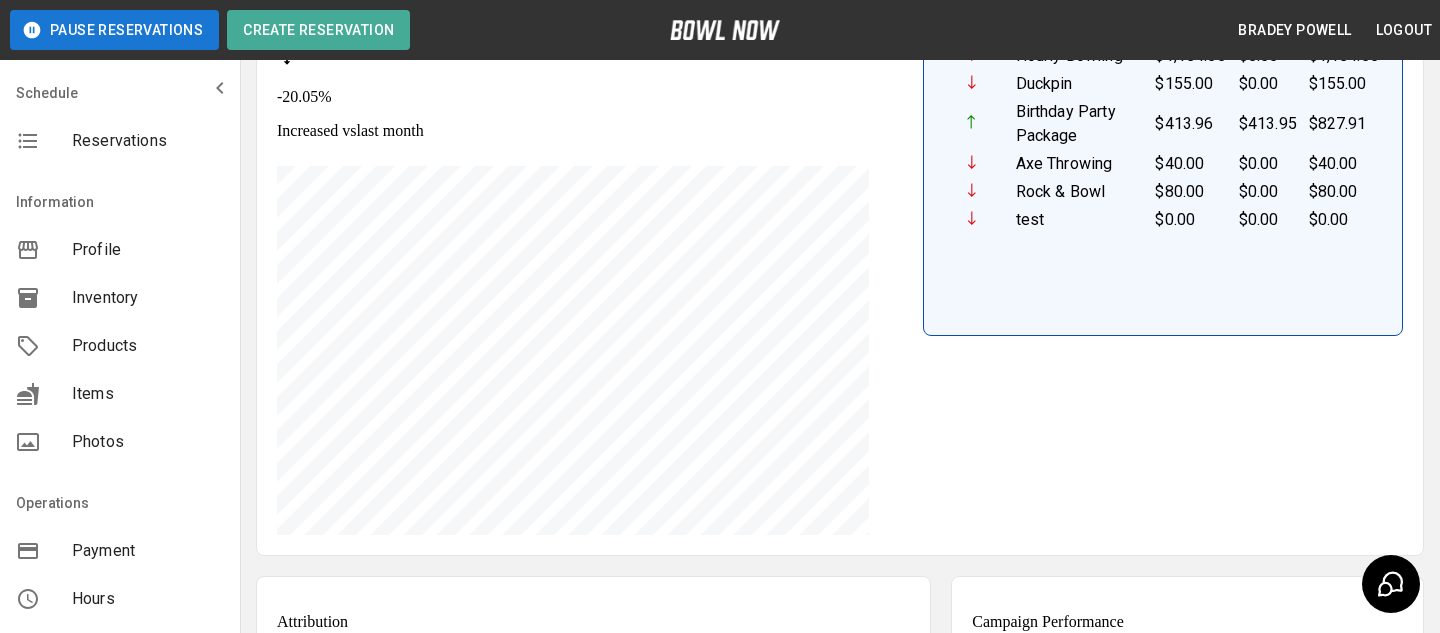scroll, scrollTop: 0, scrollLeft: 0, axis: both 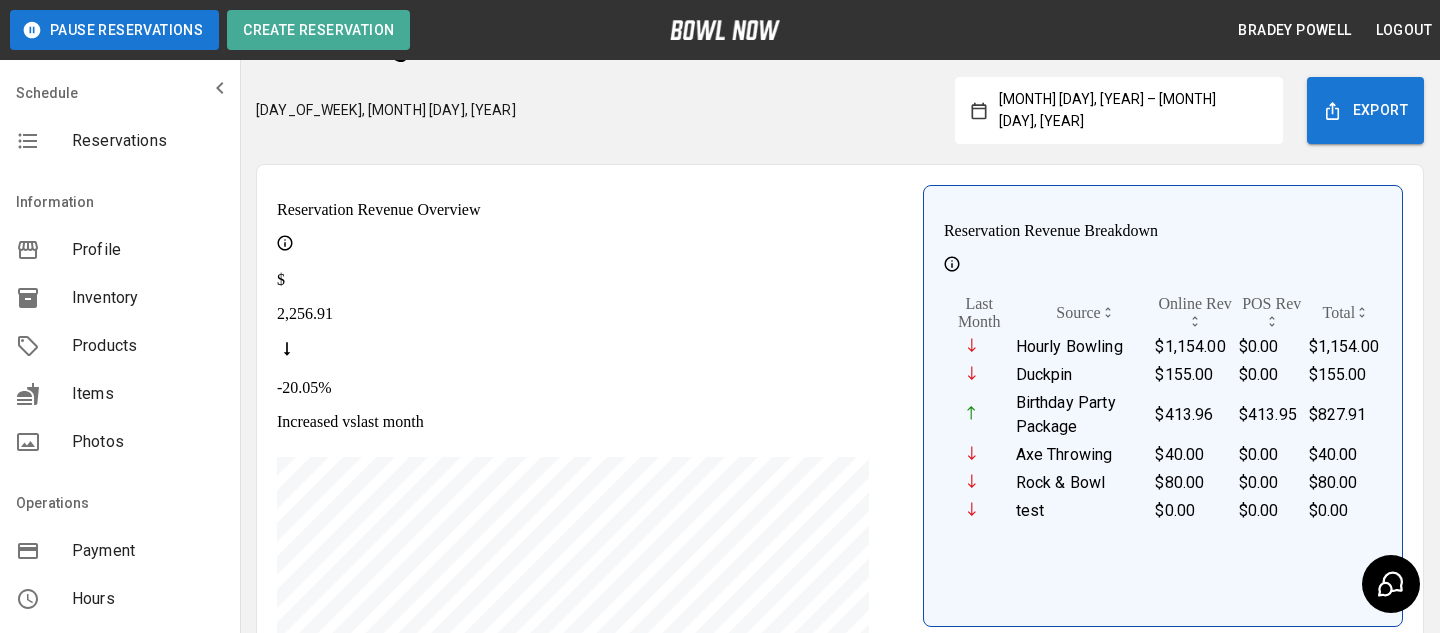 click on "July 1, 2025 – July 14, 2025" at bounding box center [1119, 110] 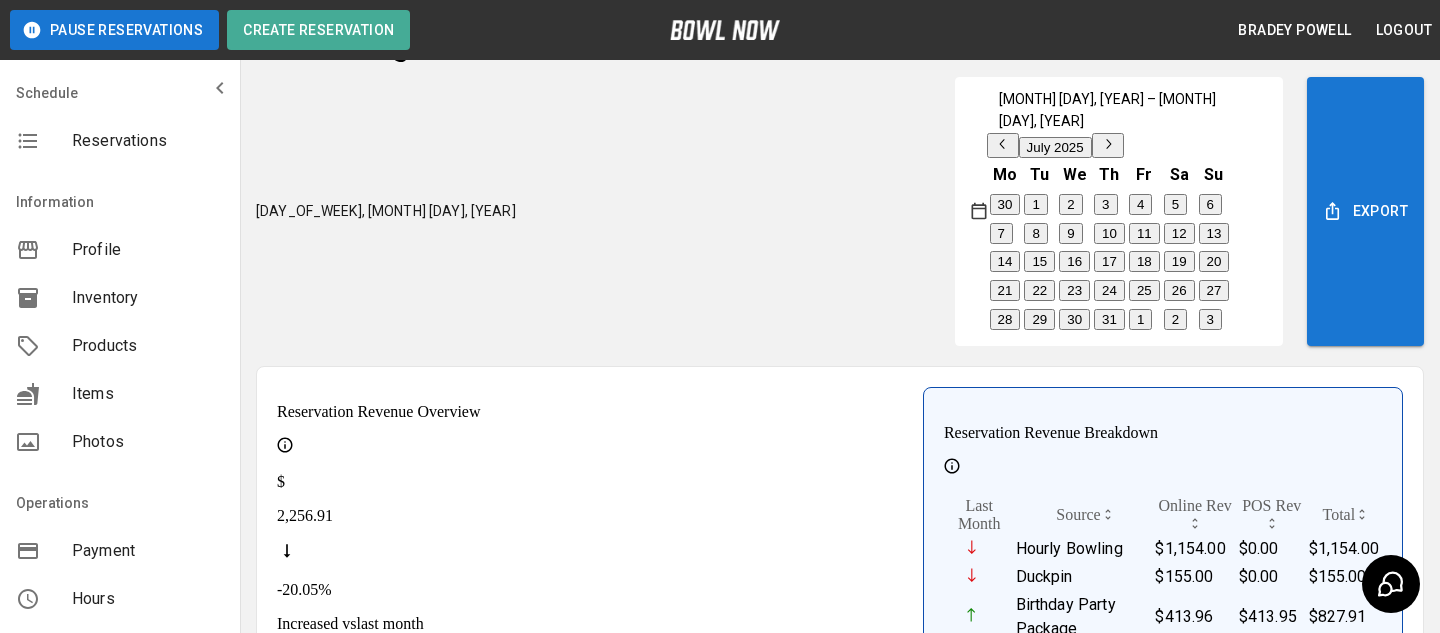 click on "July 2025 Mo Tu We Th Fr Sa Su 30 1 2 3 4 5 6 7 8 9 10 11 12 13 14 15 16 17 18 19 20 21 22 23 24 25 26 27 28 29 30 31 1 2 3" at bounding box center [1110, 234] 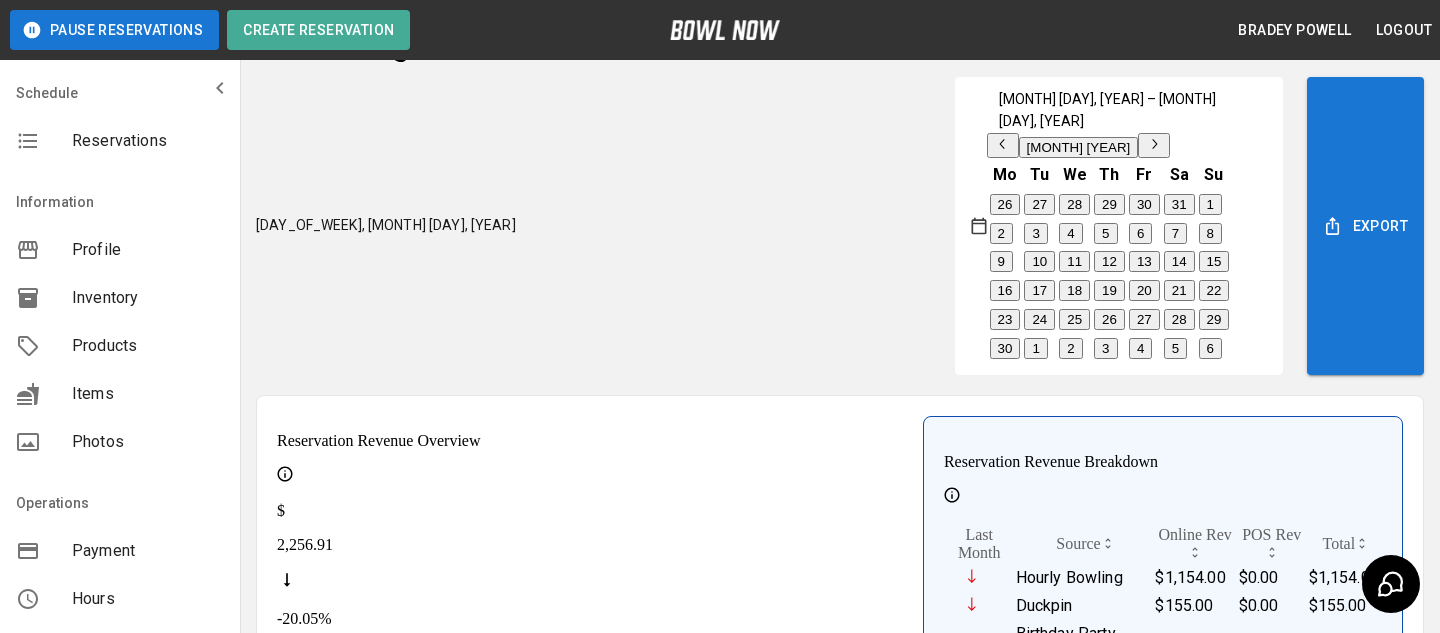 click on "12" at bounding box center (1109, 261) 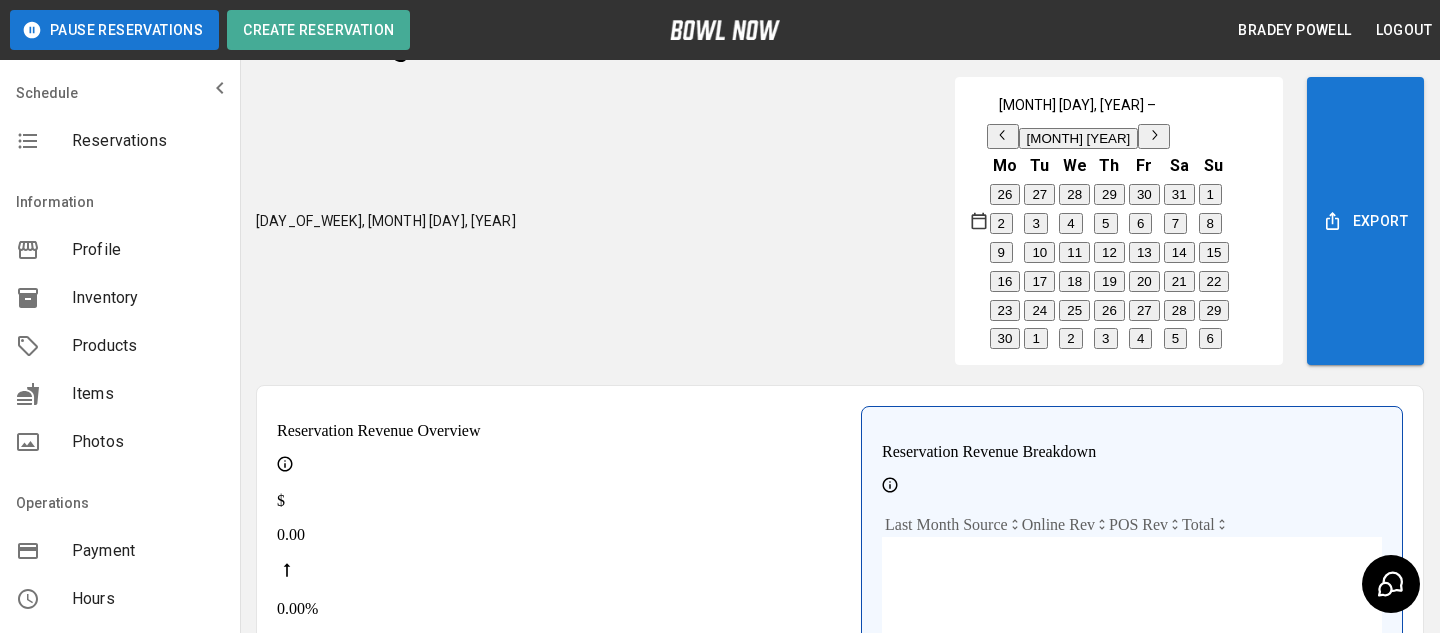 click at bounding box center [1154, 136] 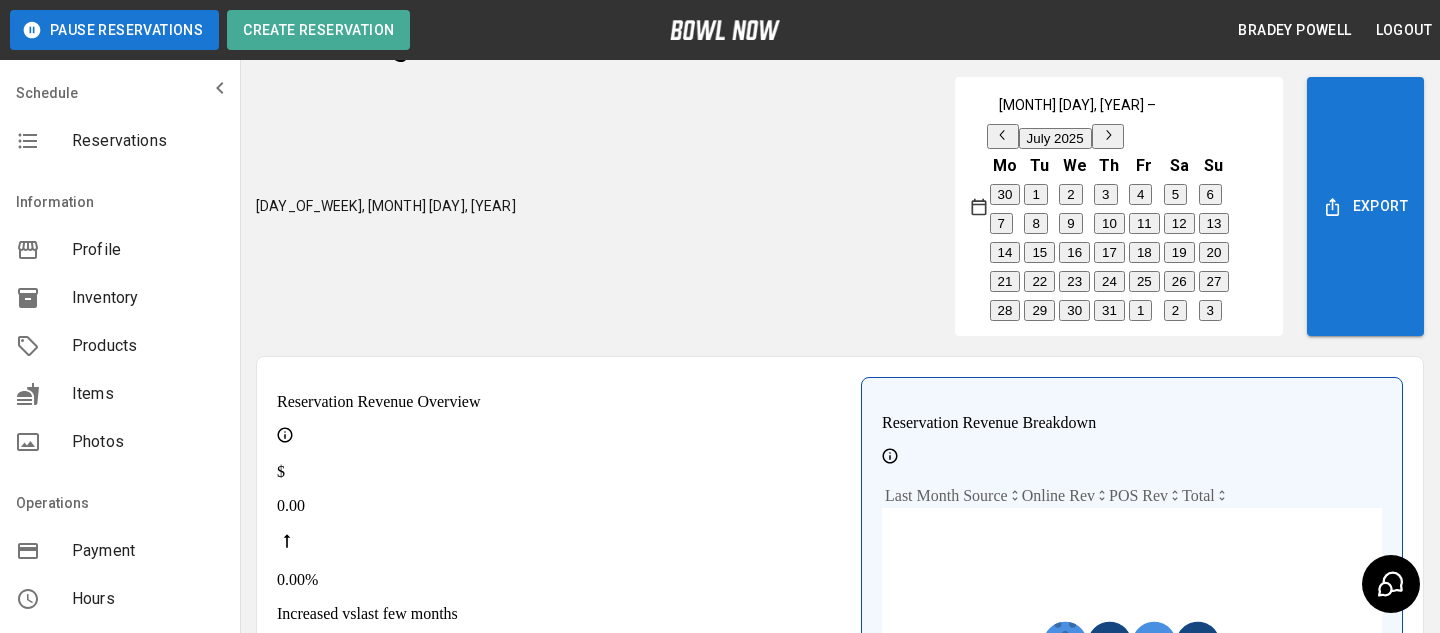 click on "12" at bounding box center (1179, 223) 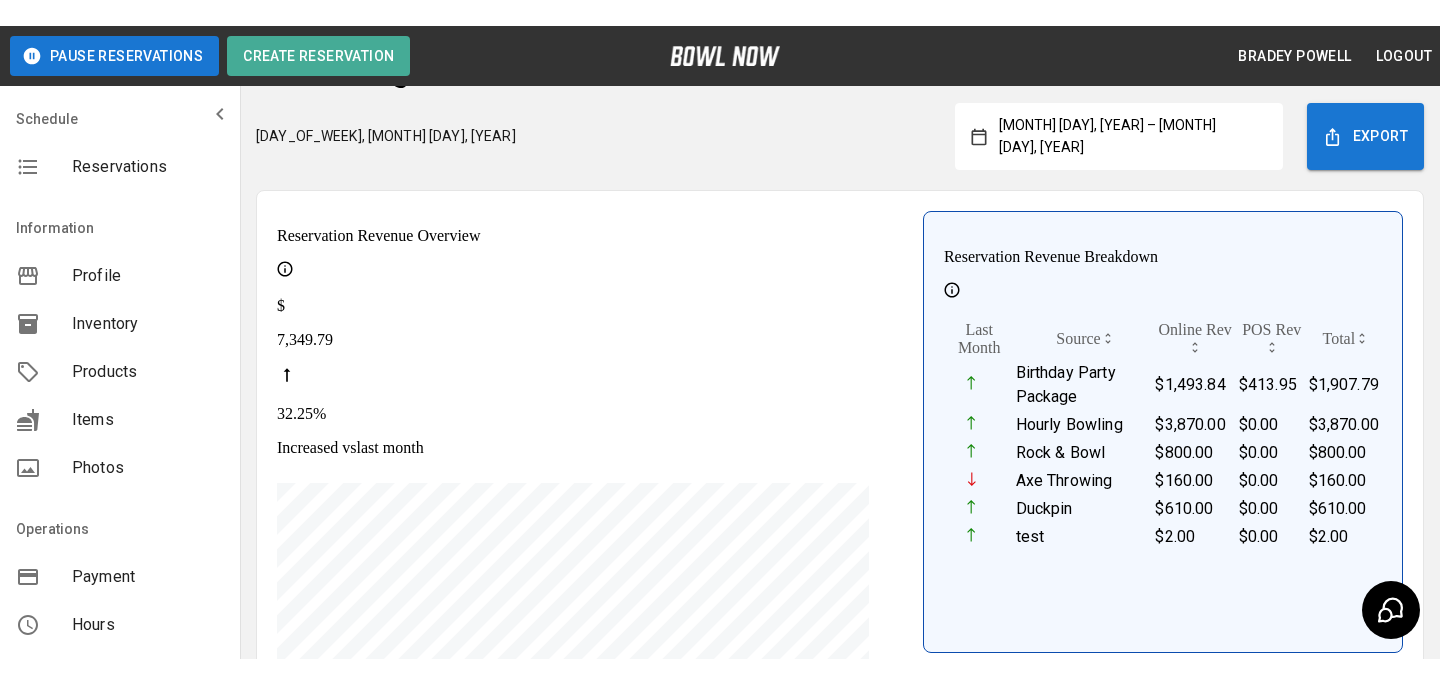 scroll, scrollTop: 62, scrollLeft: 0, axis: vertical 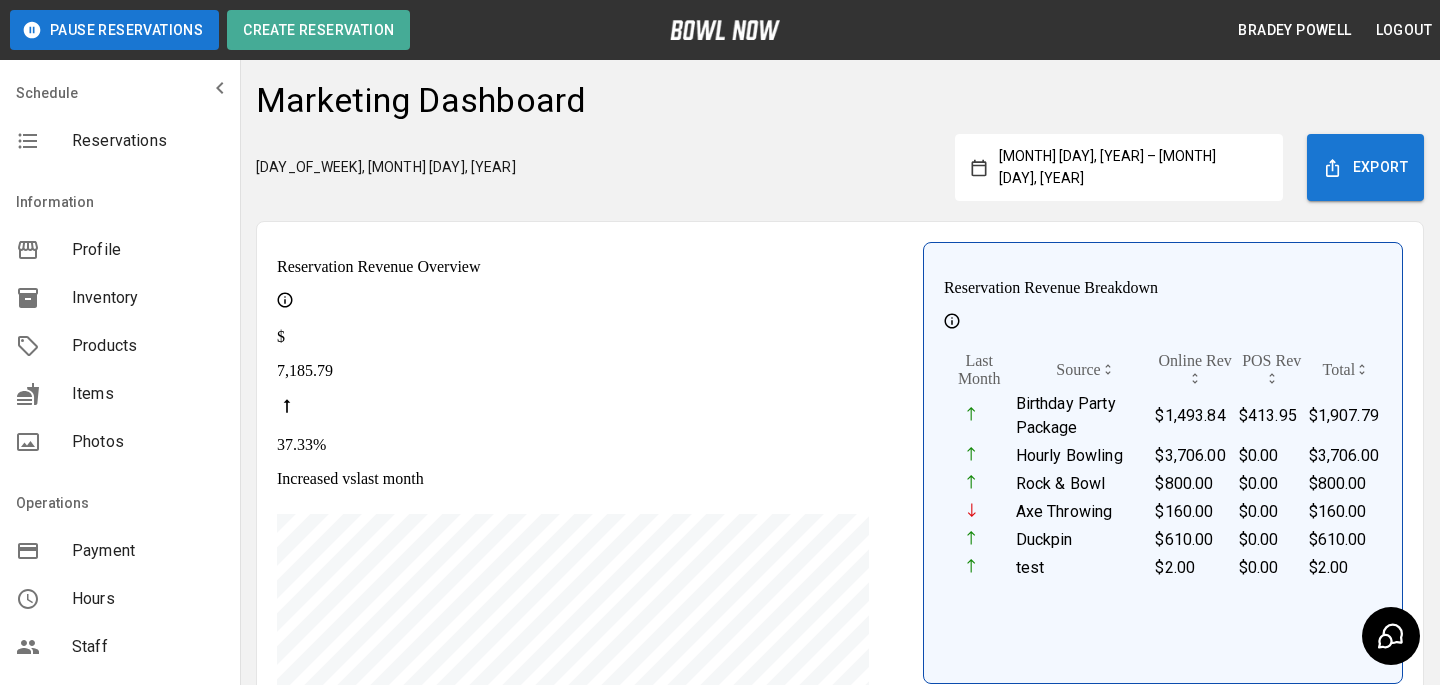click on "Marketing Dashboard" at bounding box center [840, 107] 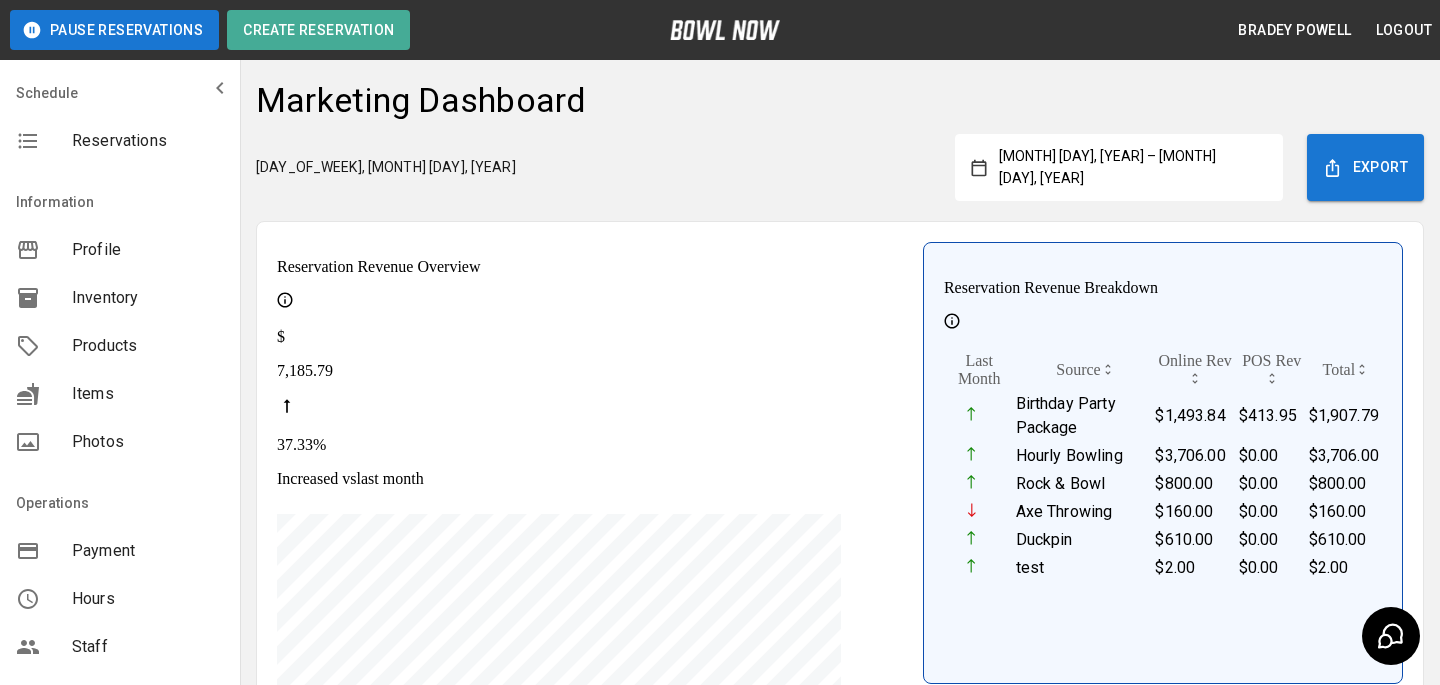 scroll, scrollTop: 0, scrollLeft: 0, axis: both 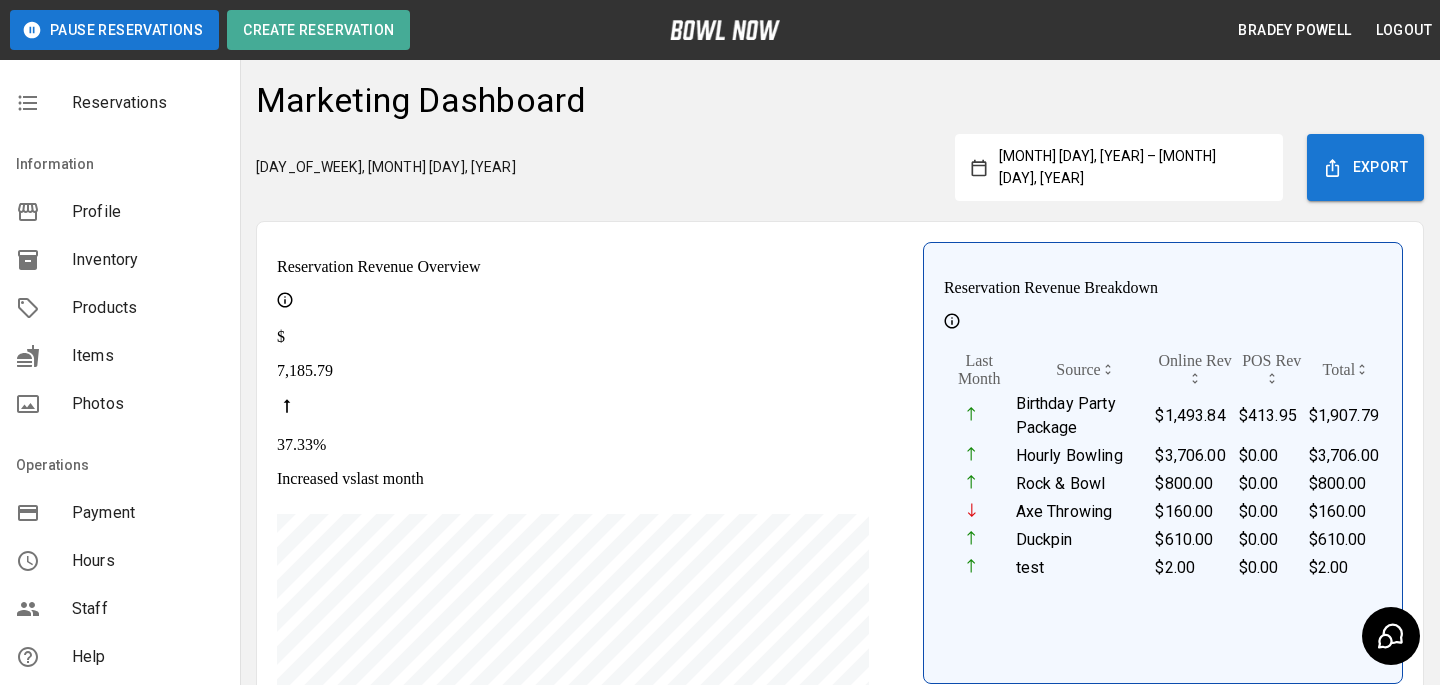 click on "Reservations" at bounding box center (120, 103) 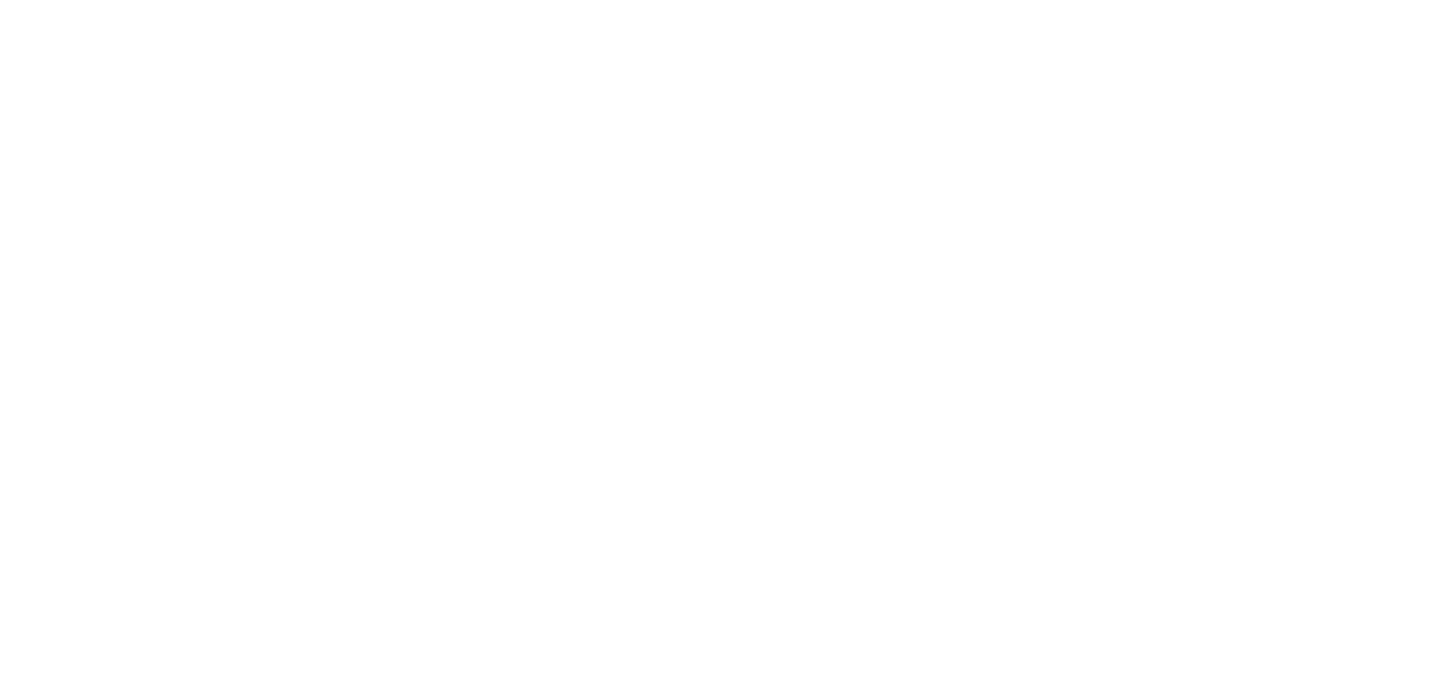 scroll, scrollTop: 0, scrollLeft: 0, axis: both 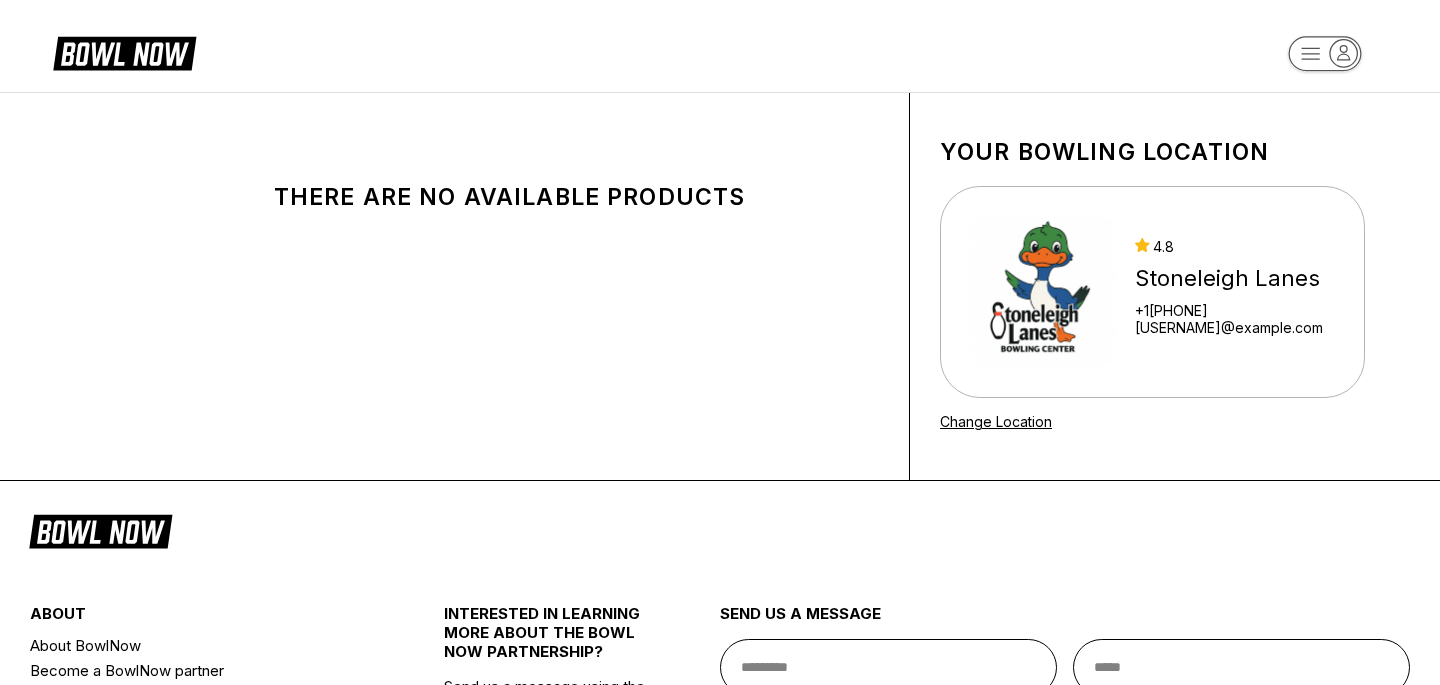drag, startPoint x: 1035, startPoint y: 253, endPoint x: 823, endPoint y: 248, distance: 212.05896 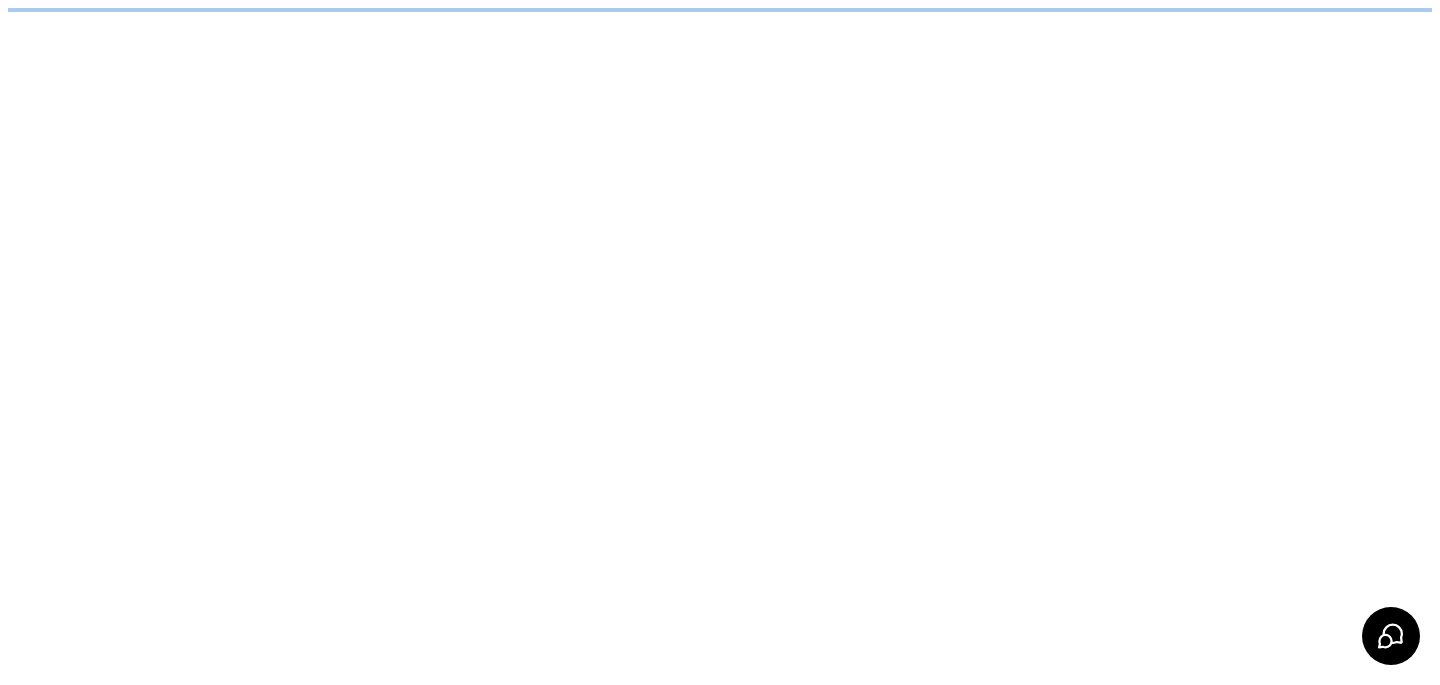 scroll, scrollTop: 0, scrollLeft: 0, axis: both 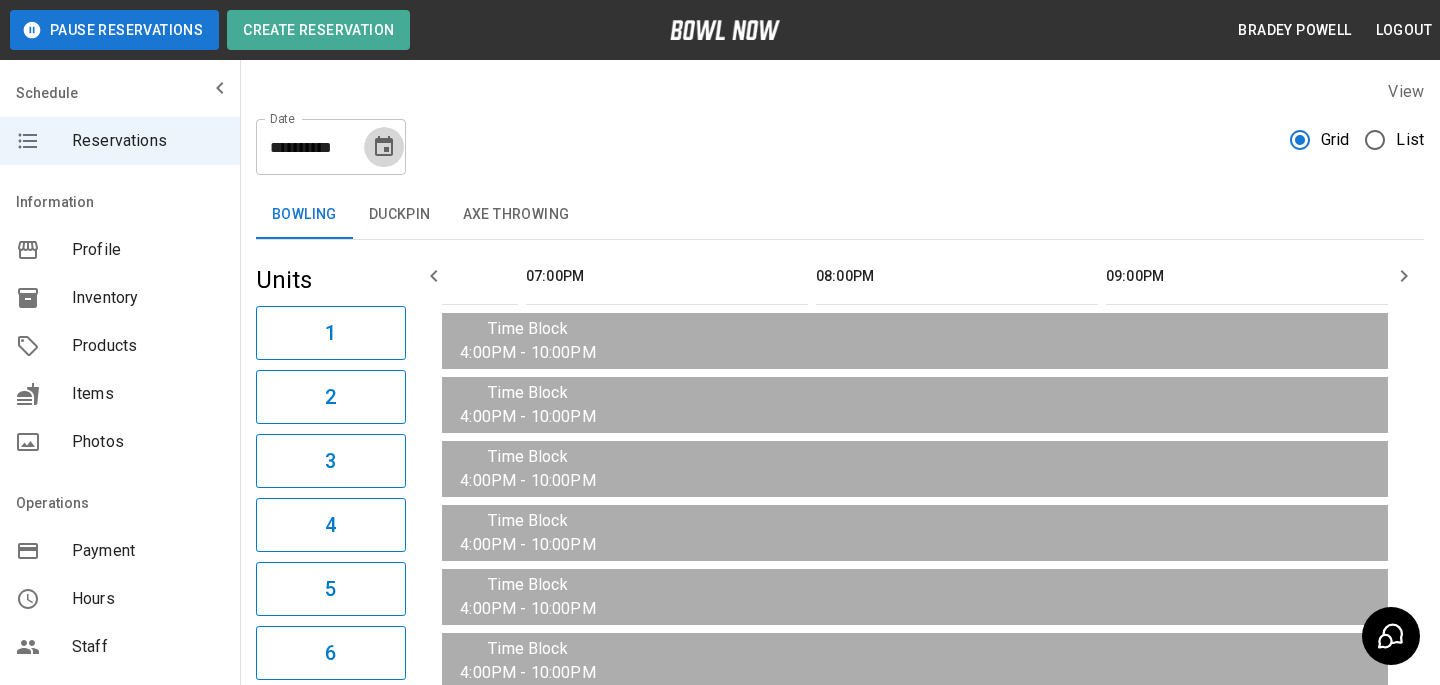 click 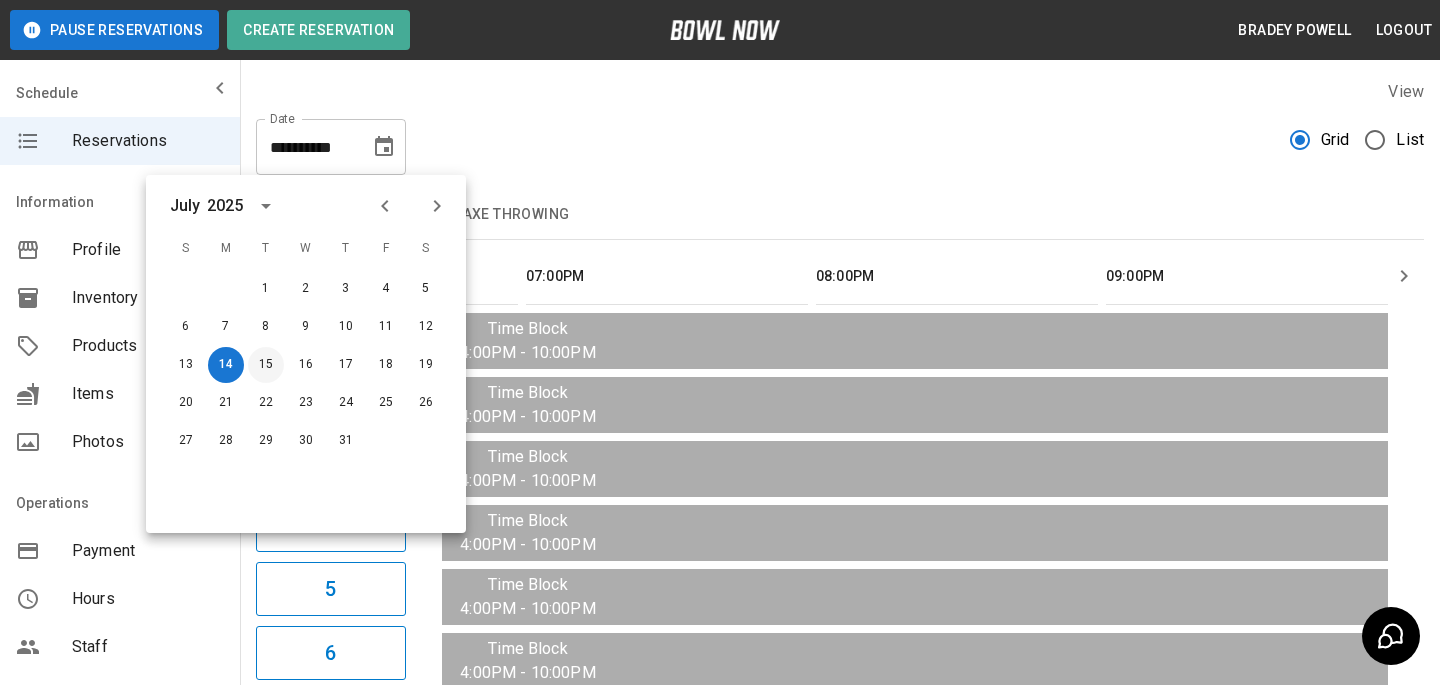 click on "15" at bounding box center [266, 365] 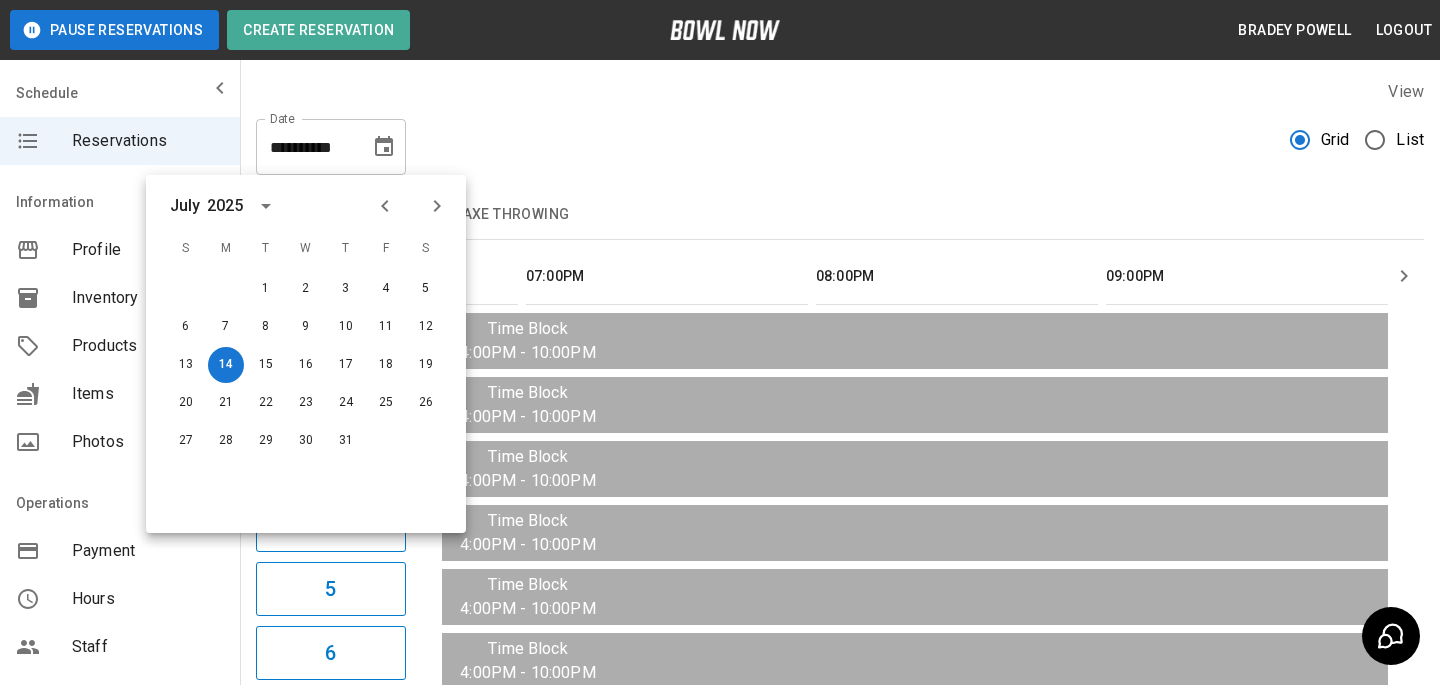 type on "**********" 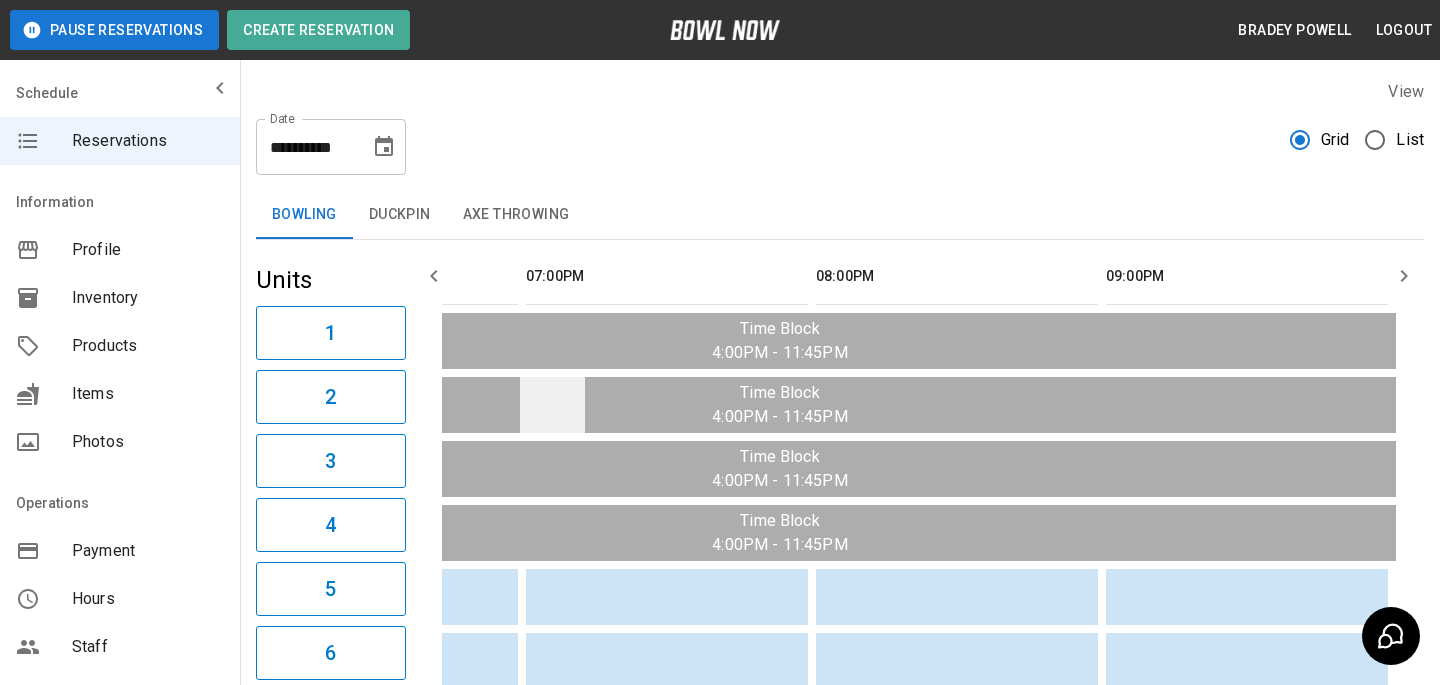scroll, scrollTop: 0, scrollLeft: 804, axis: horizontal 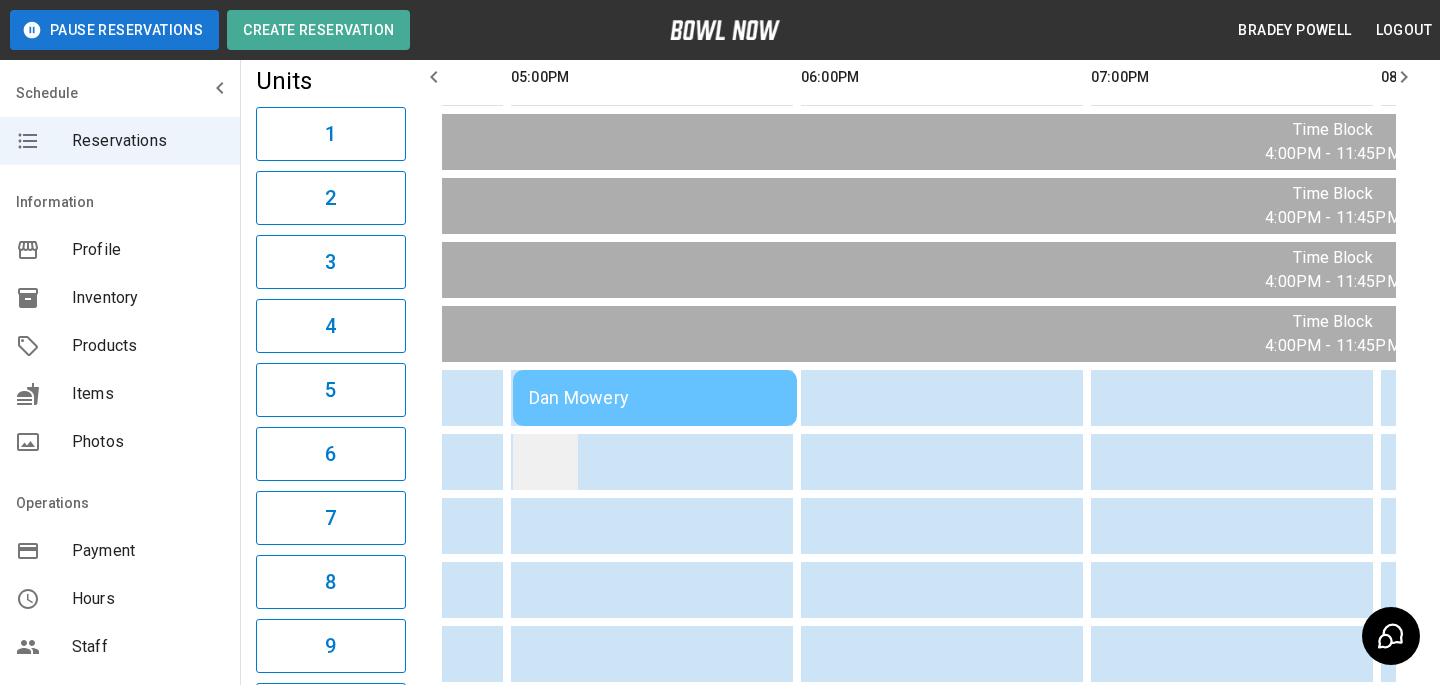 click at bounding box center [545, 462] 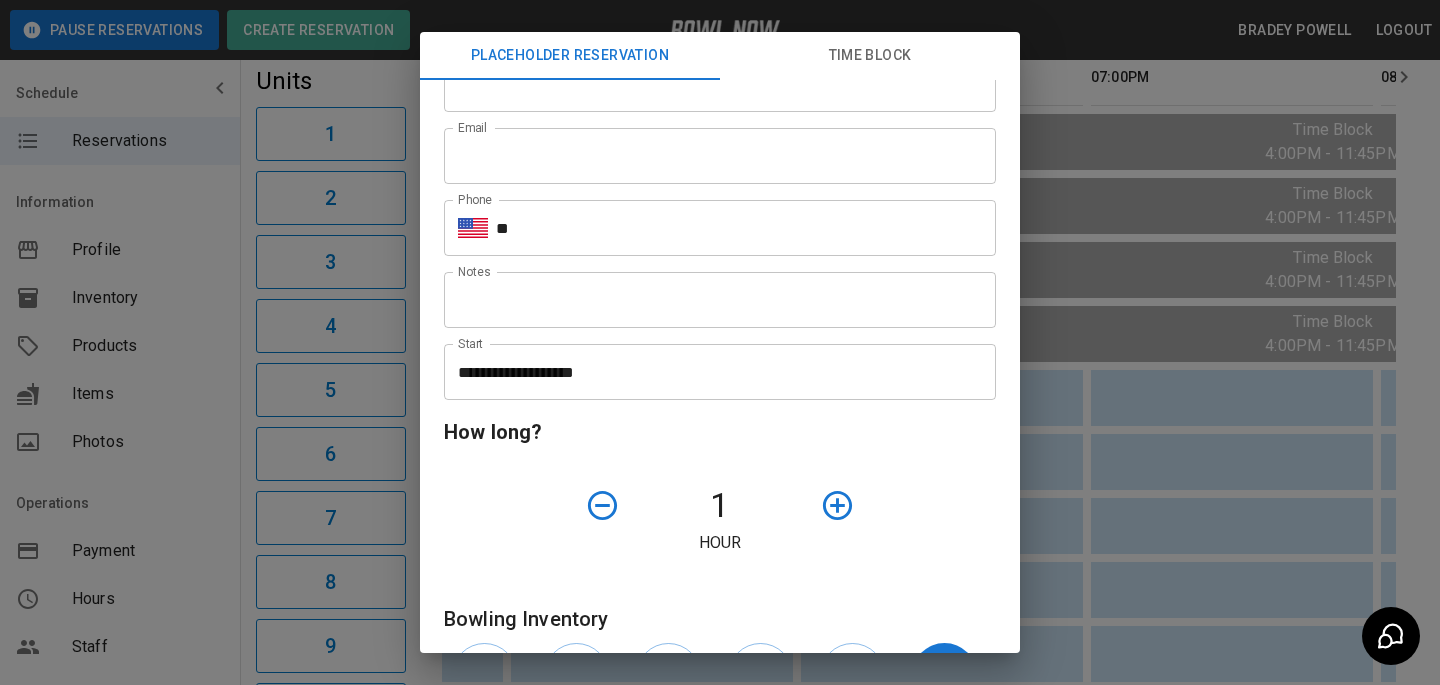 scroll, scrollTop: 0, scrollLeft: 0, axis: both 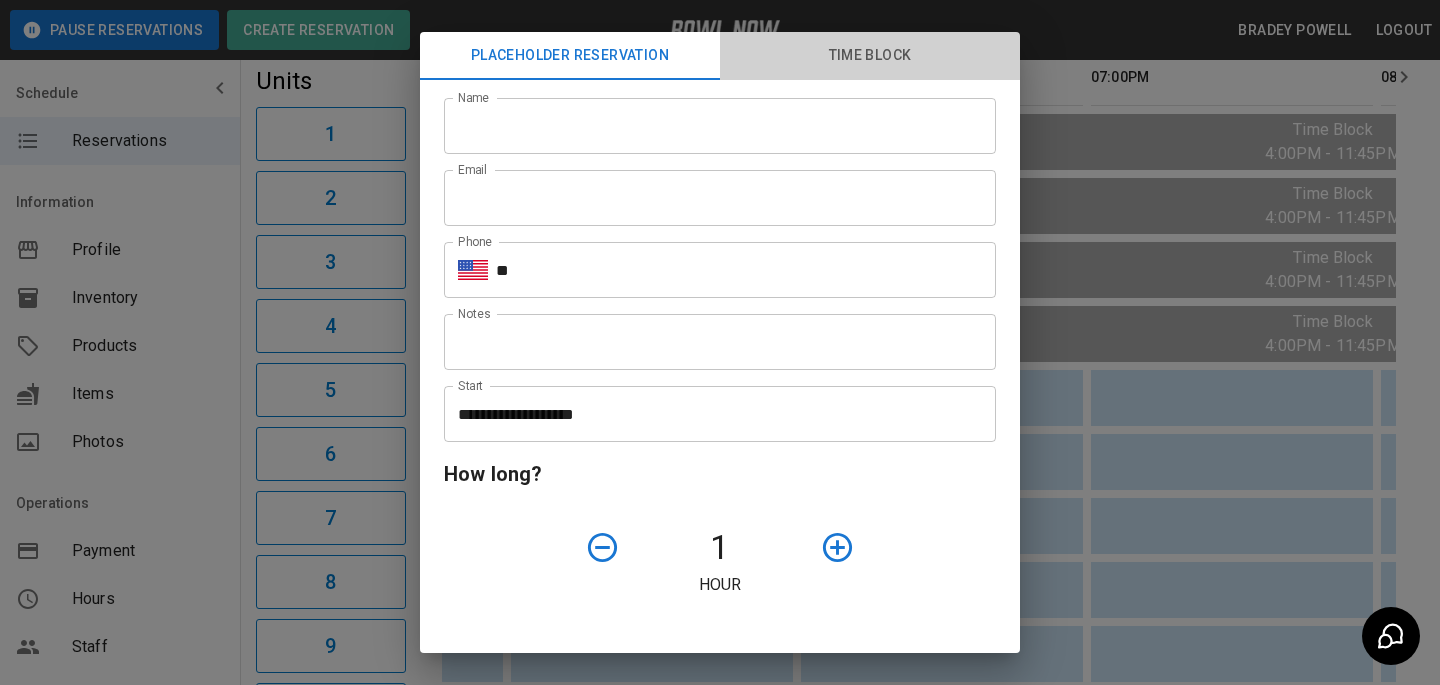 click on "Time Block" at bounding box center (870, 56) 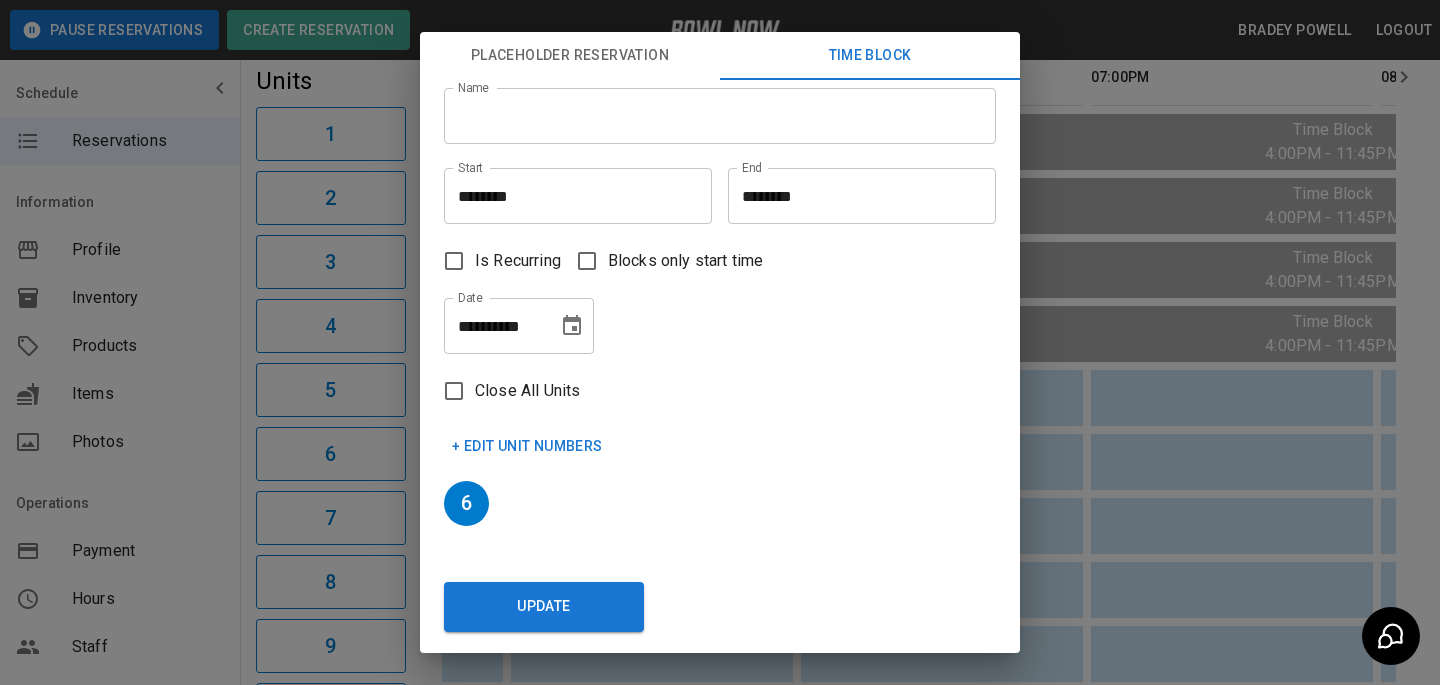 click on "**********" at bounding box center (720, 342) 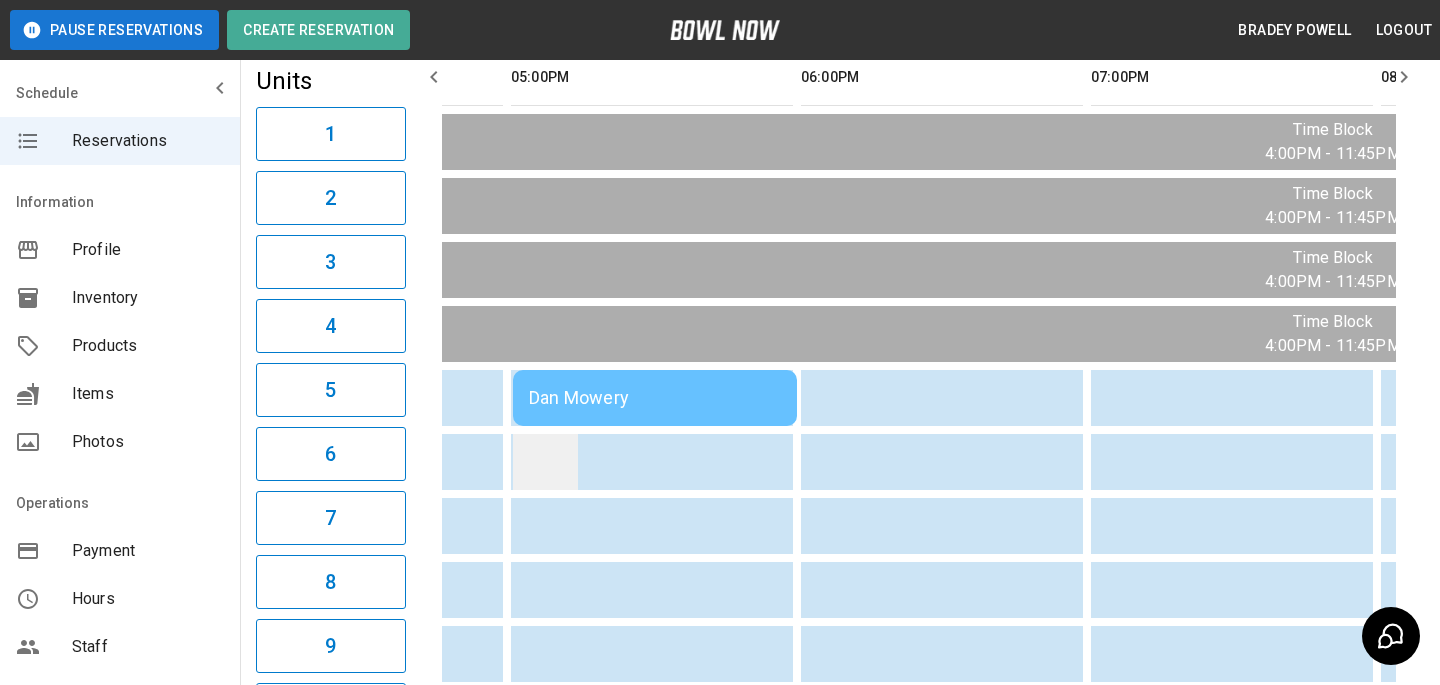 click at bounding box center (545, 462) 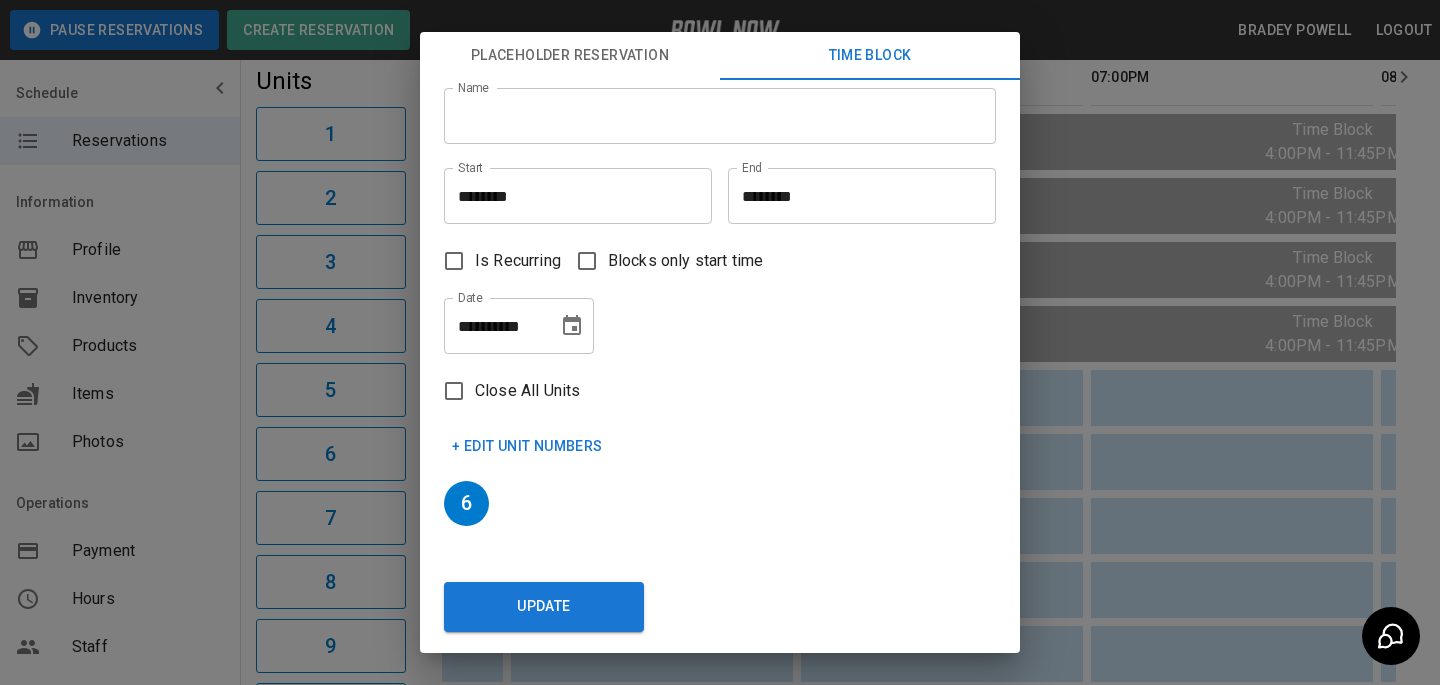 click on "Name" at bounding box center [720, 116] 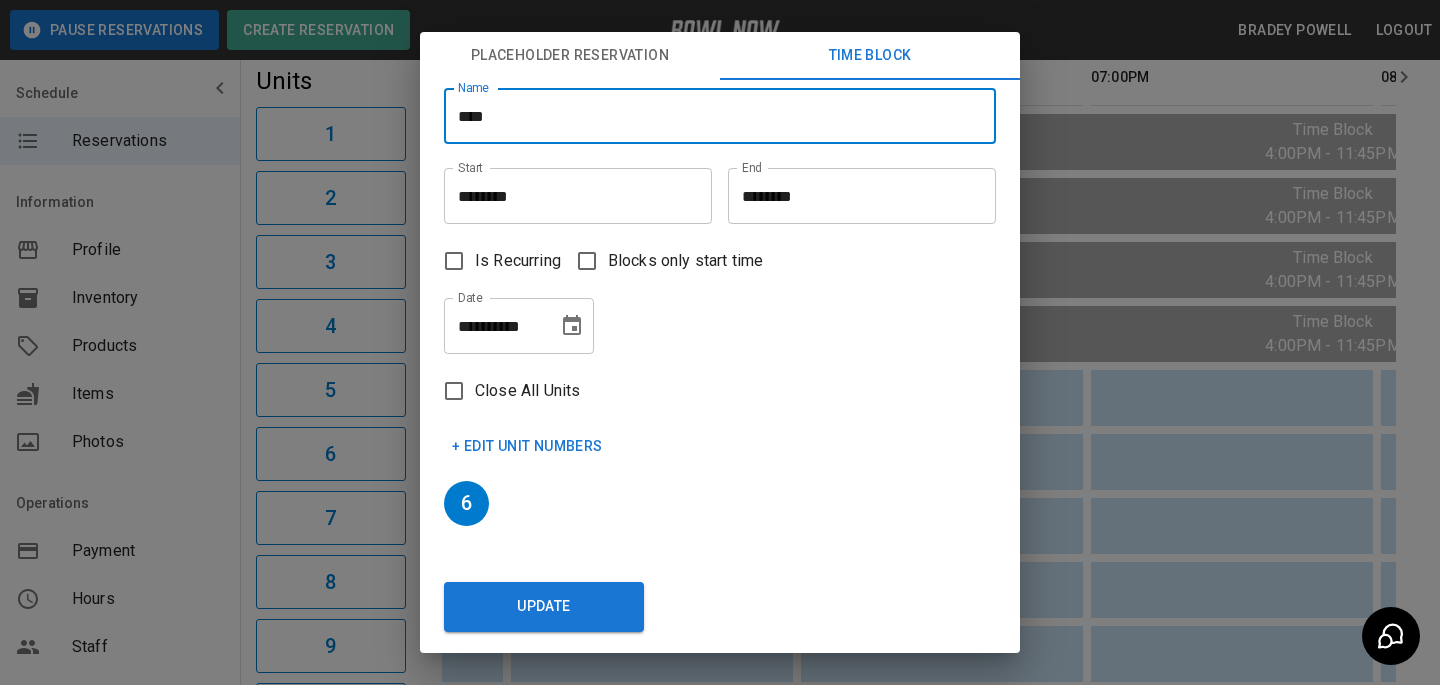 type on "****" 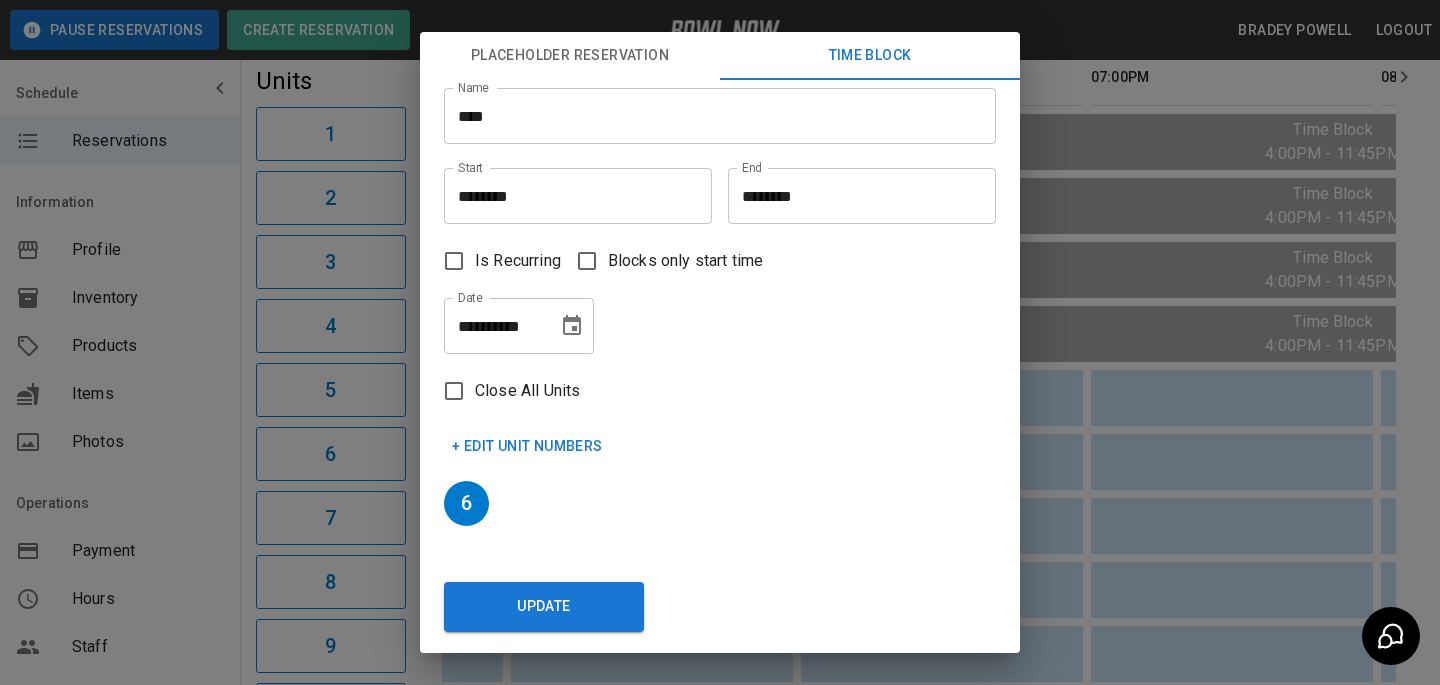 click on "Close All Units" at bounding box center (527, 391) 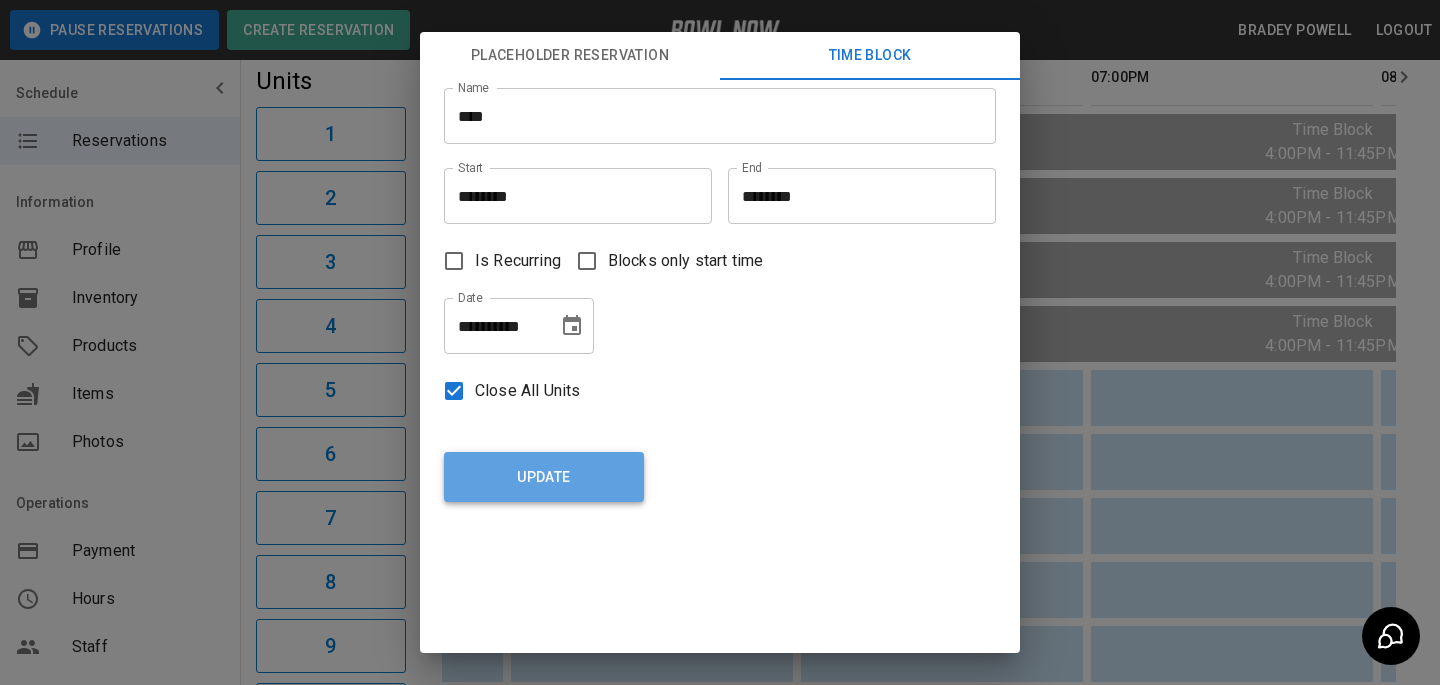 click on "Update" at bounding box center (544, 477) 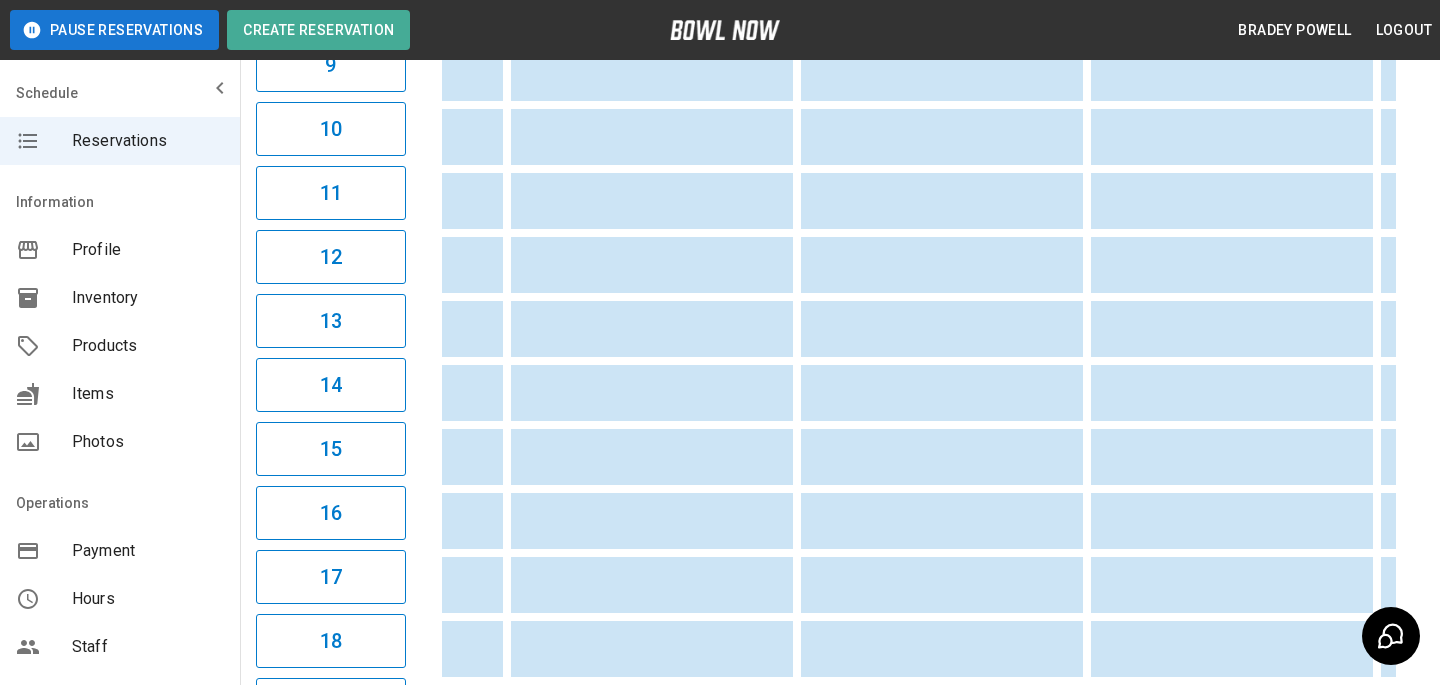 scroll, scrollTop: 55, scrollLeft: 0, axis: vertical 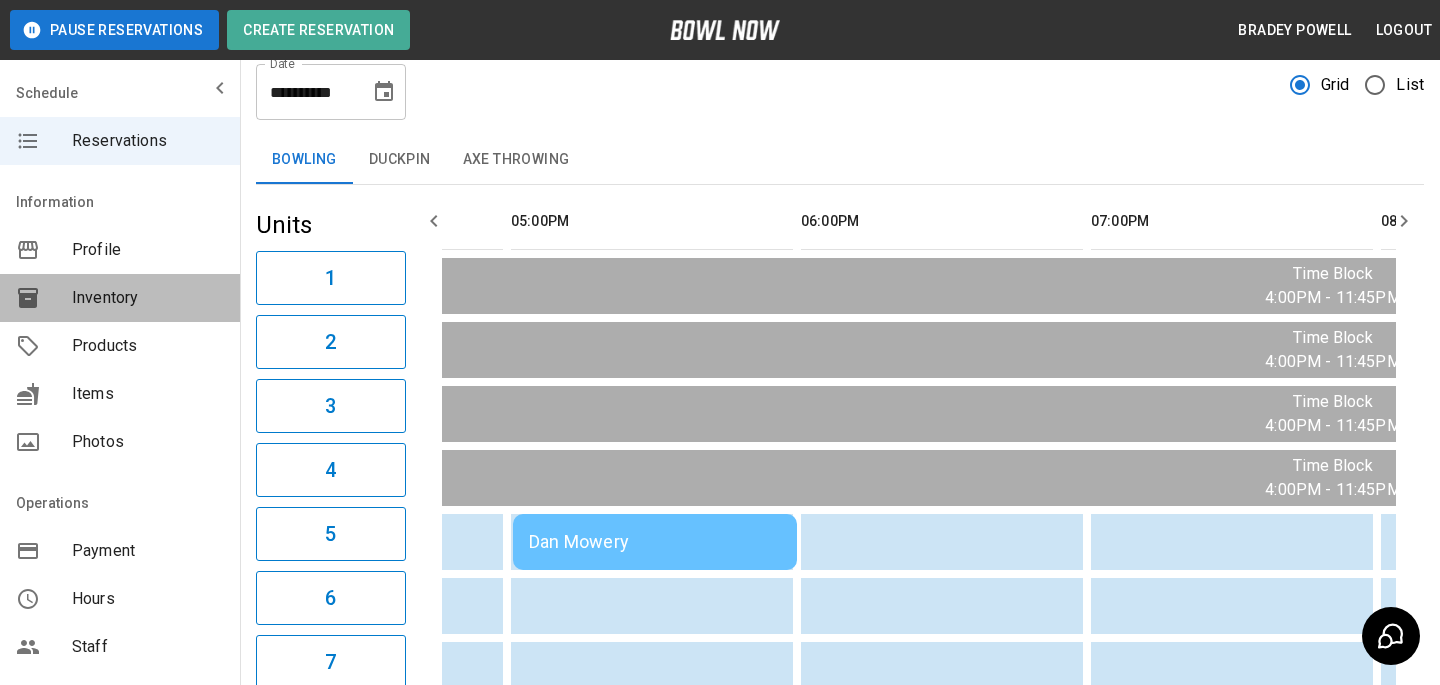 click on "Inventory" at bounding box center [120, 298] 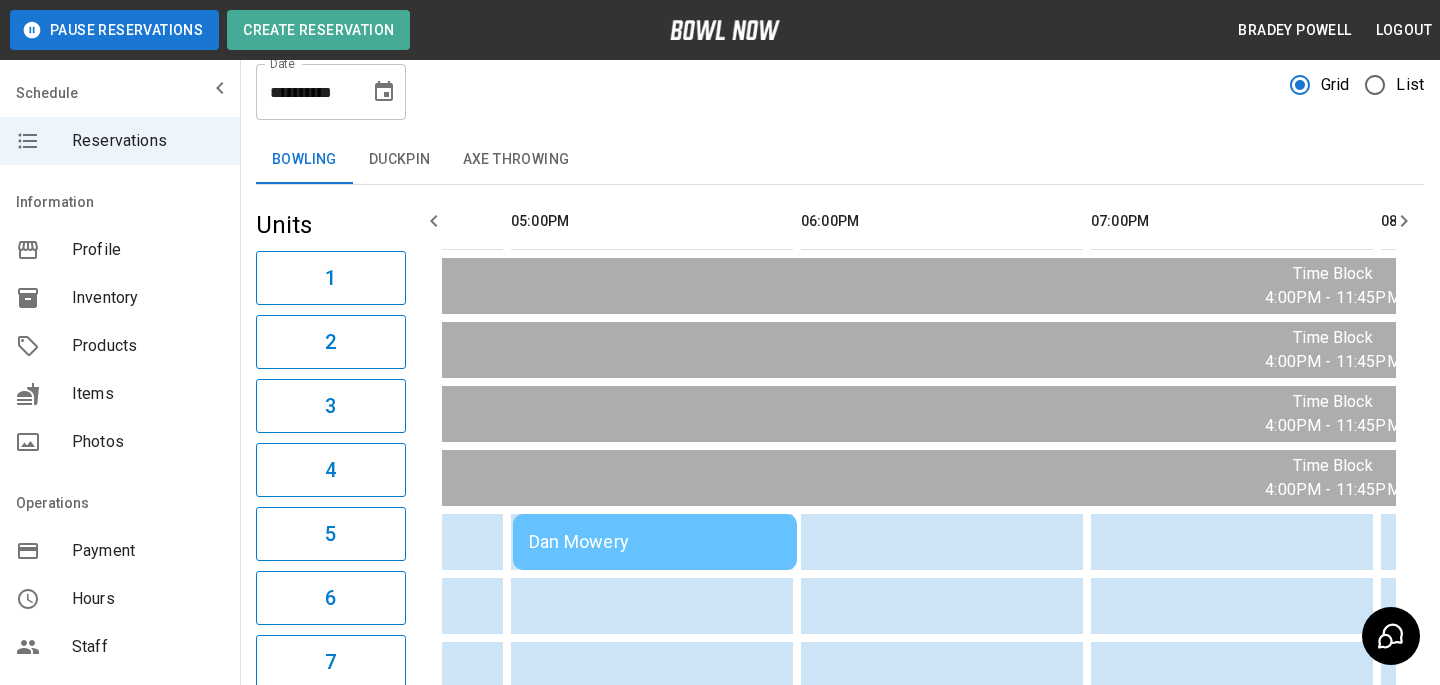 scroll, scrollTop: 0, scrollLeft: 0, axis: both 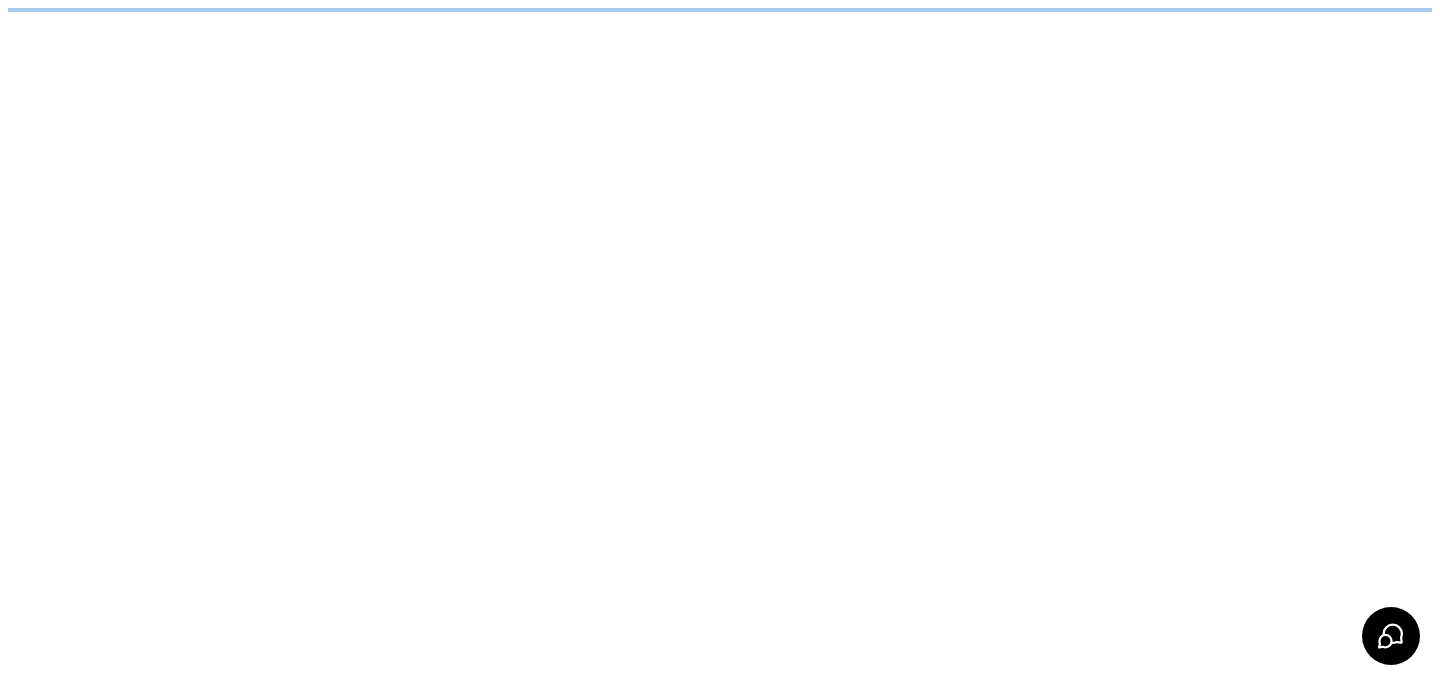 click on "/businesses/786dY9abBeLeGwSSJhDg/inventories" at bounding box center [720, 10] 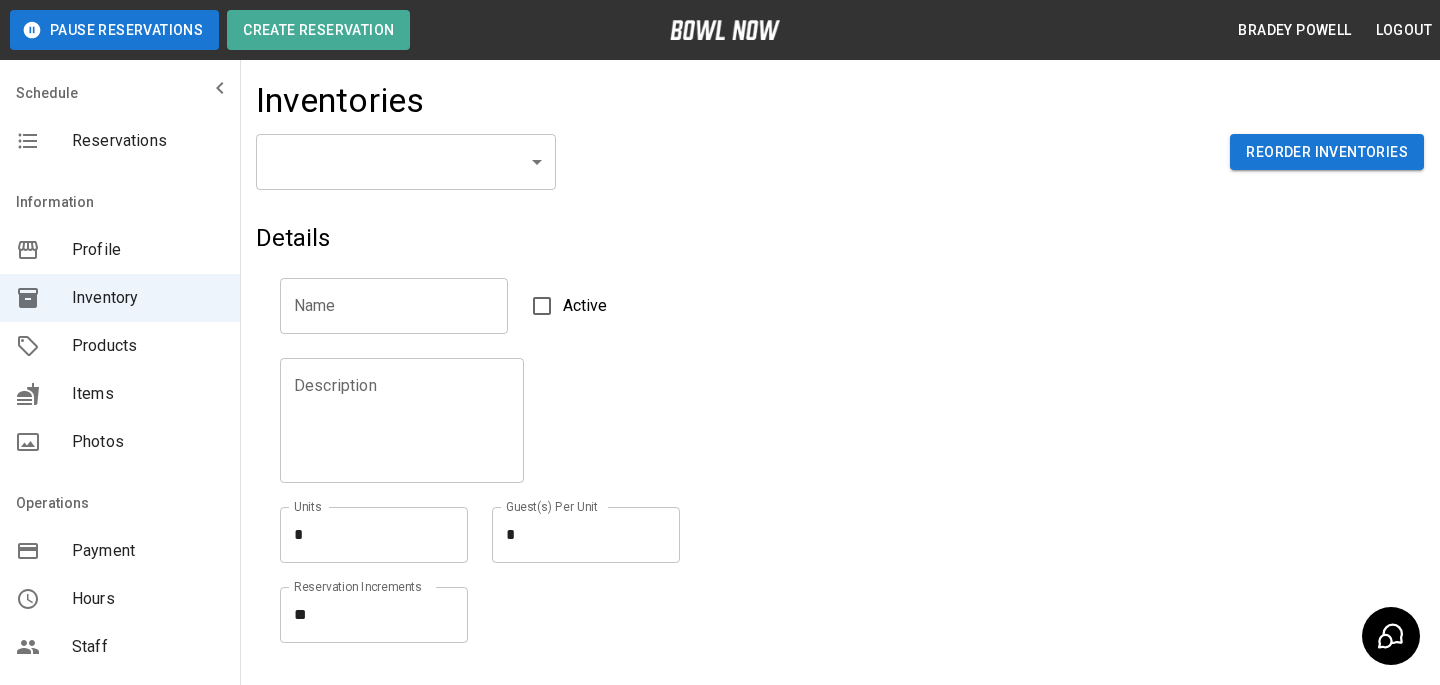click on "Pause Reservations Create Reservation Bradey Powell Logout Schedule Reservations Information Profile Inventory Products Items Photos Operations Payment Hours Staff Help Reports Marketing Dashboard Integrations Contacts User Account Inventories ​ ​ Reorder Inventories Details Name Name Active Description Description Units * * Units Guest(s) Per Unit * * Guest(s) Per Unit Reservation Increments ** * Reservation Increments Create © 2022 BowlNow, Inc. All Rights Reserved. Privacy Policy   |   Terms and Conditions /businesses/786dY9abBeLeGwSSJhDg/inventories Bradey Powell Logout Reservations Profile Inventory Products Items Photos Payment Hours Staff Help Reports Marketing Dashboard Integrations Contacts Account" at bounding box center (720, 440) 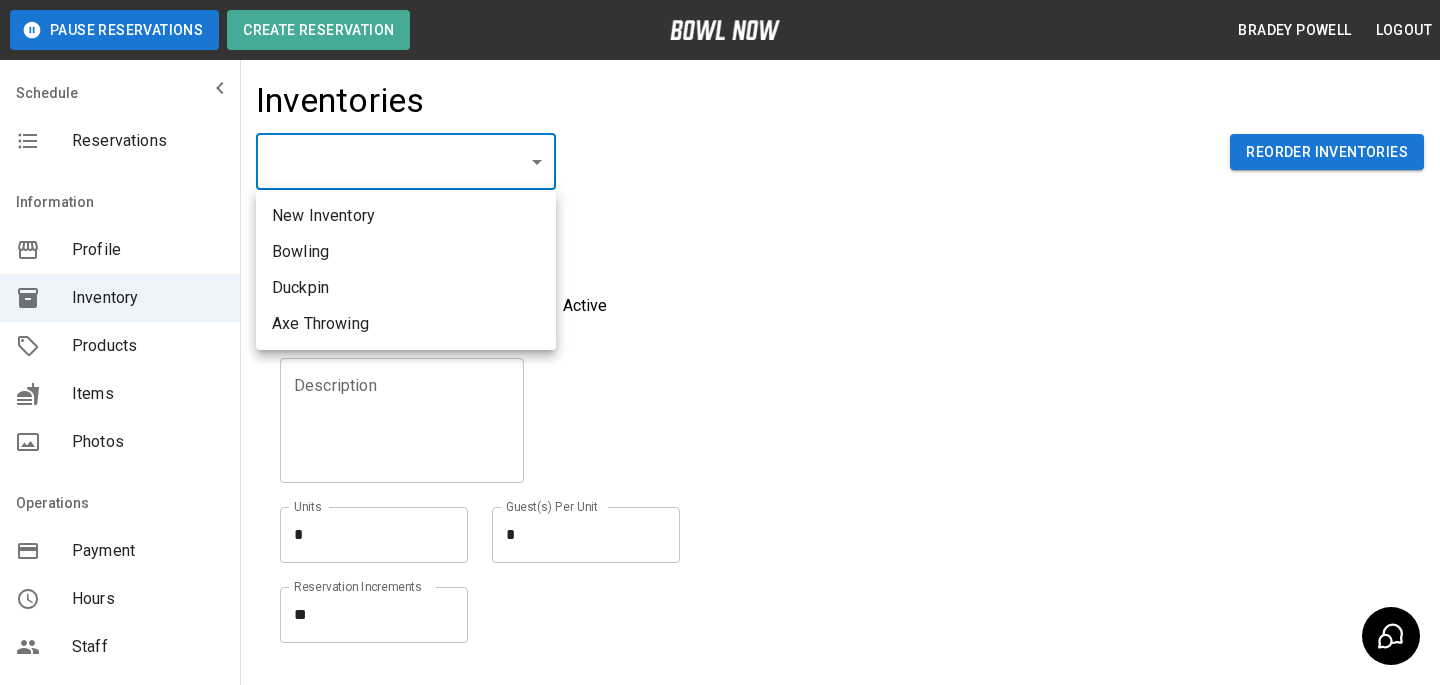 click on "Bowling" at bounding box center [406, 252] 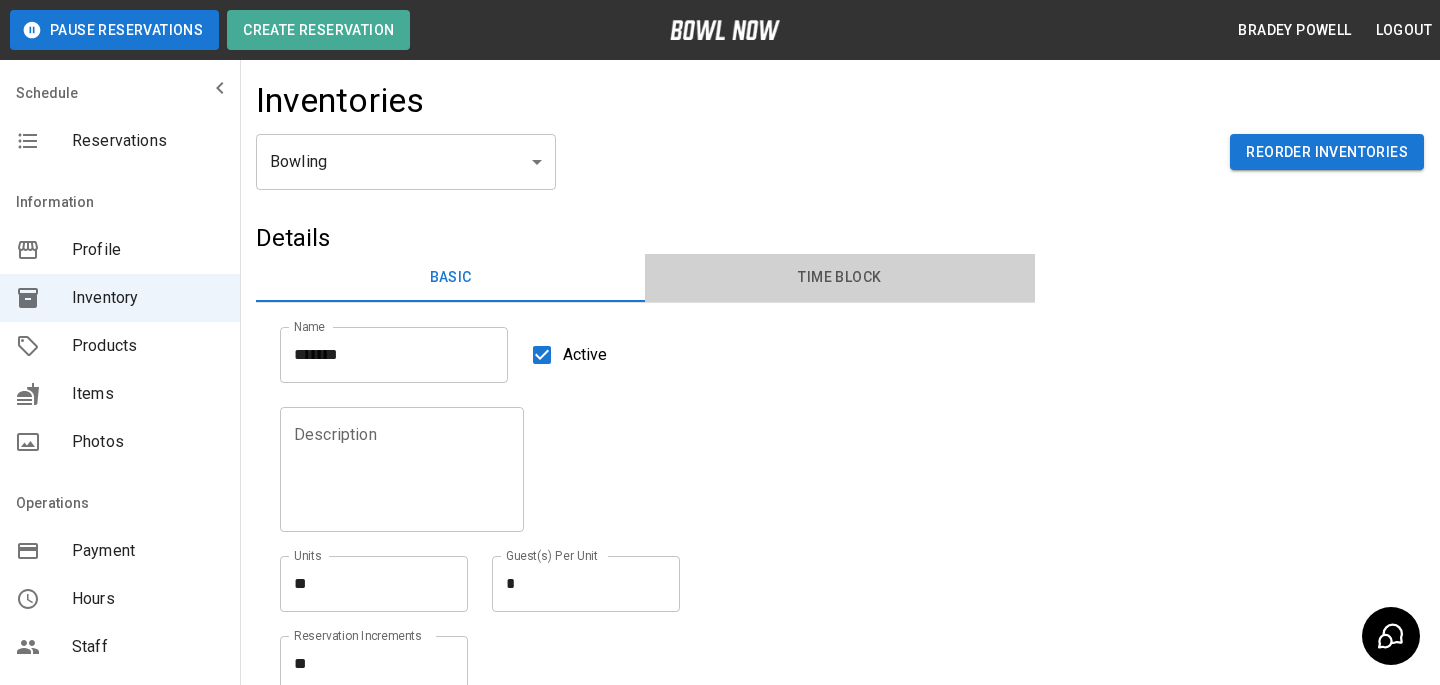 click on "Time Block" at bounding box center (839, 278) 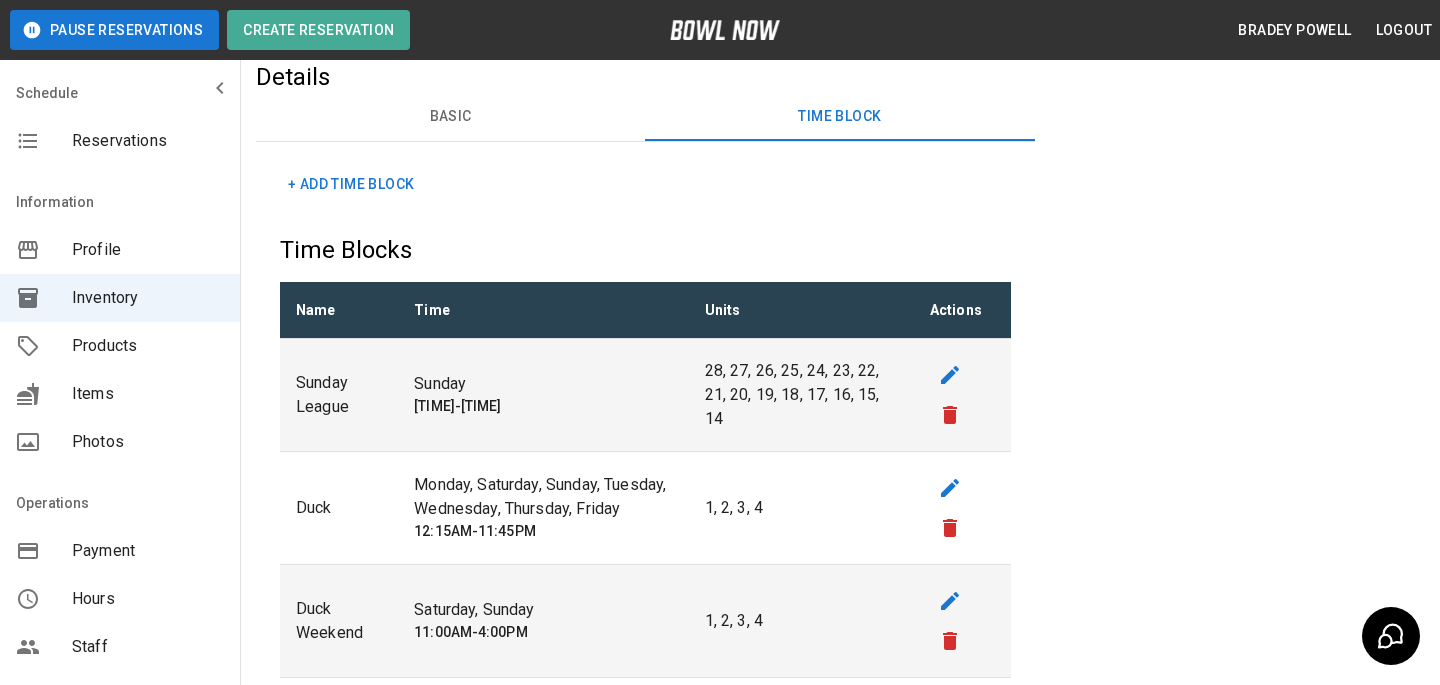 scroll, scrollTop: 67, scrollLeft: 0, axis: vertical 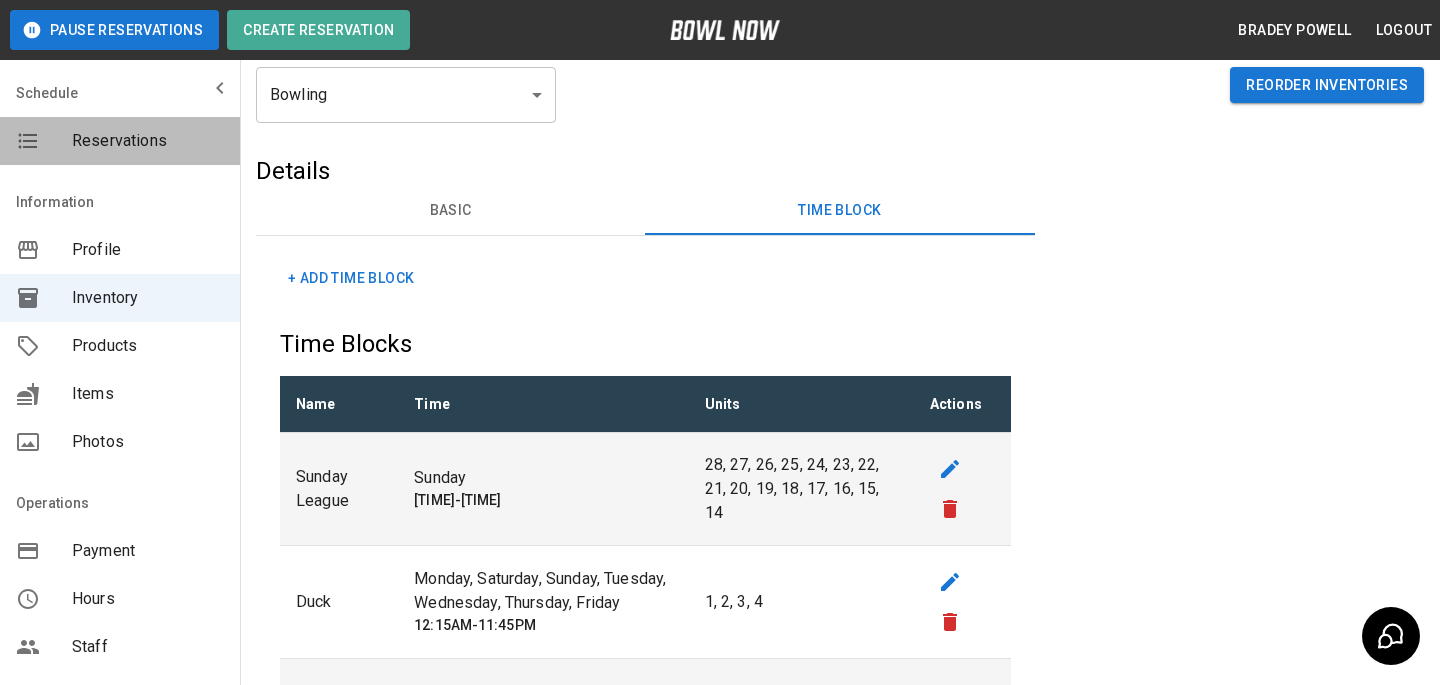 click on "Reservations" at bounding box center (120, 141) 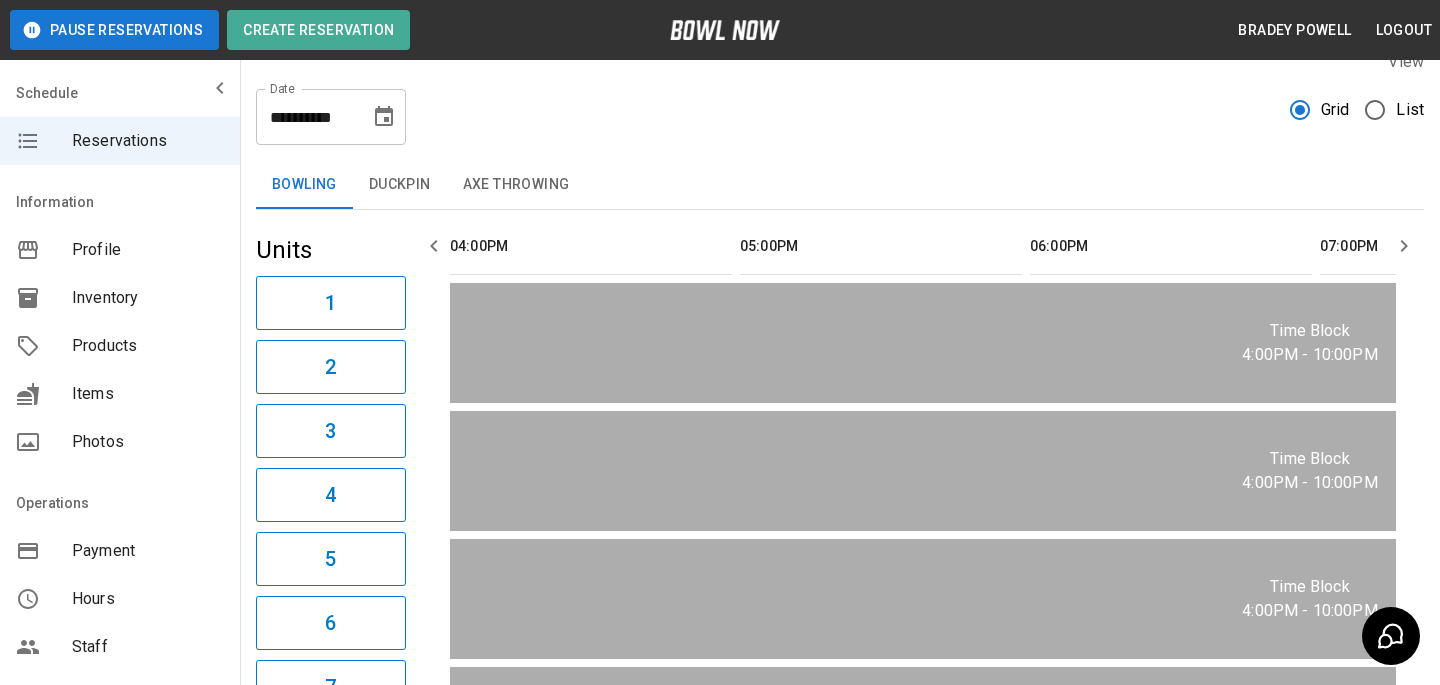 scroll, scrollTop: 34, scrollLeft: 0, axis: vertical 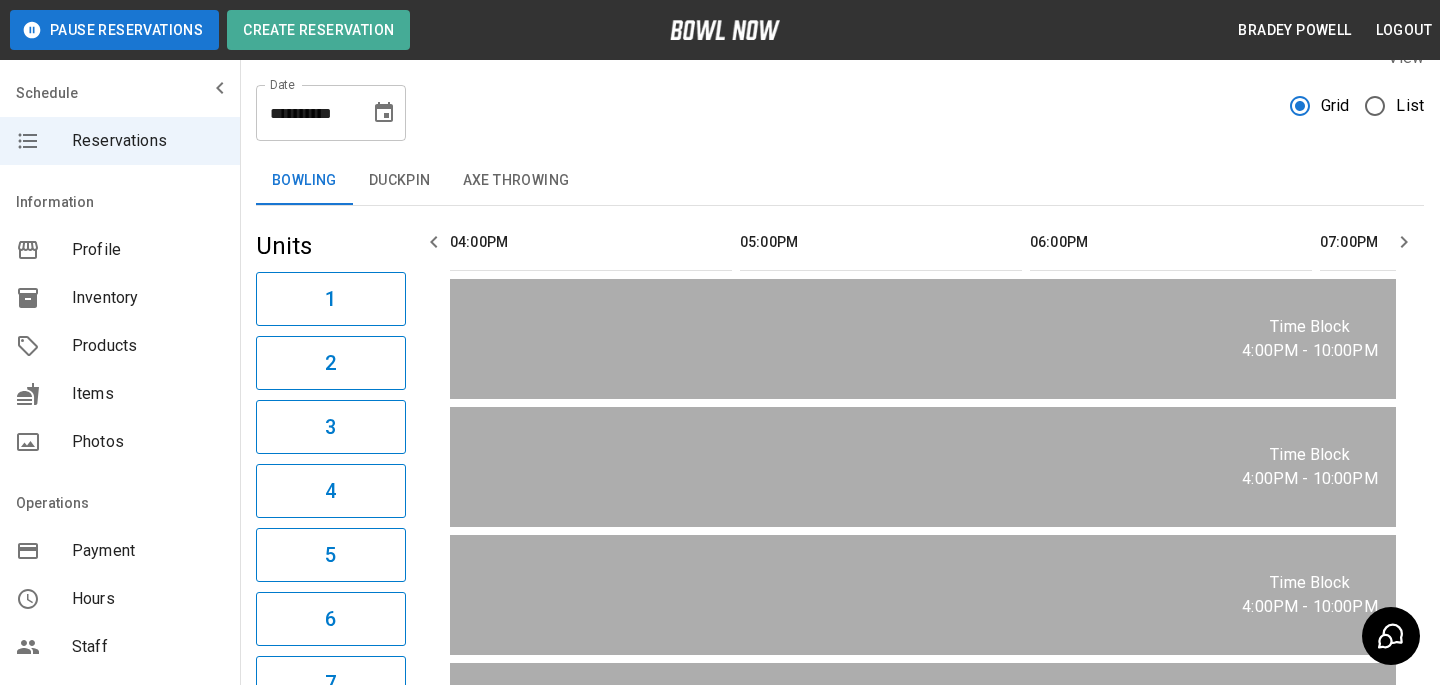 click 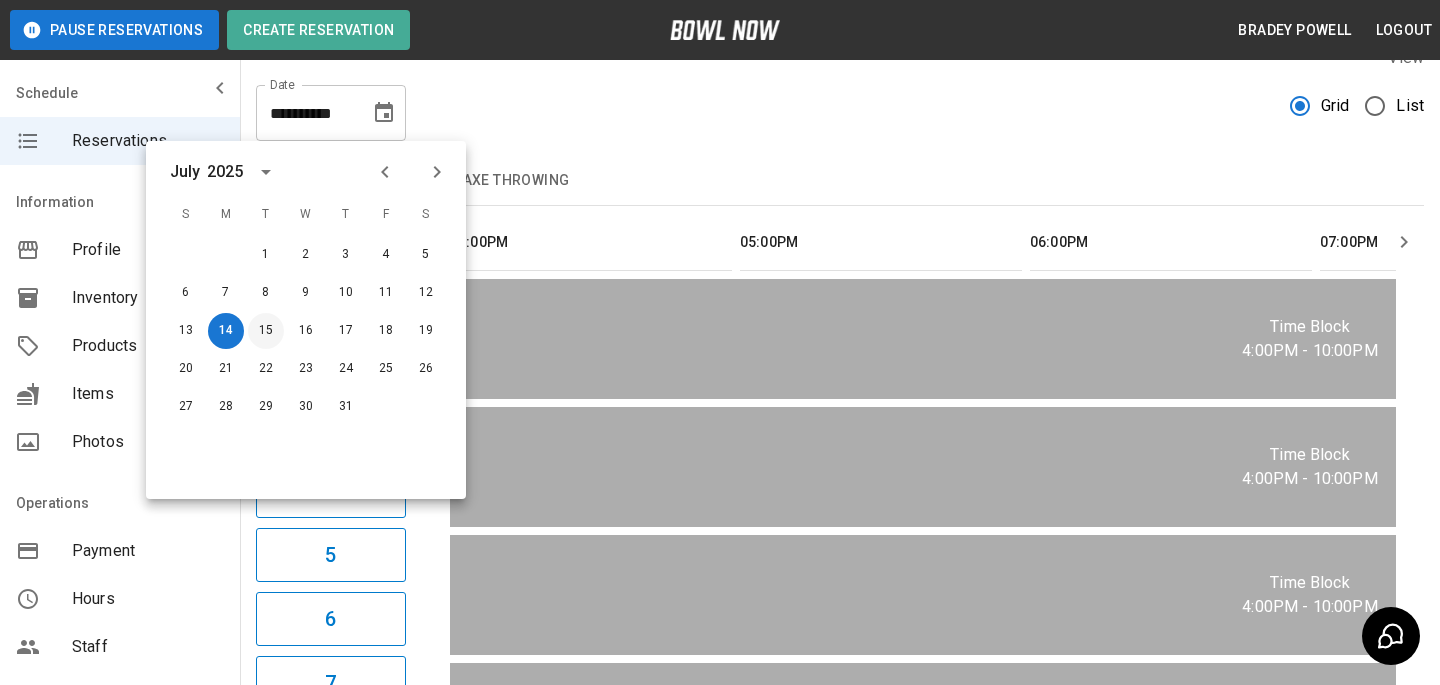click on "15" at bounding box center (266, 331) 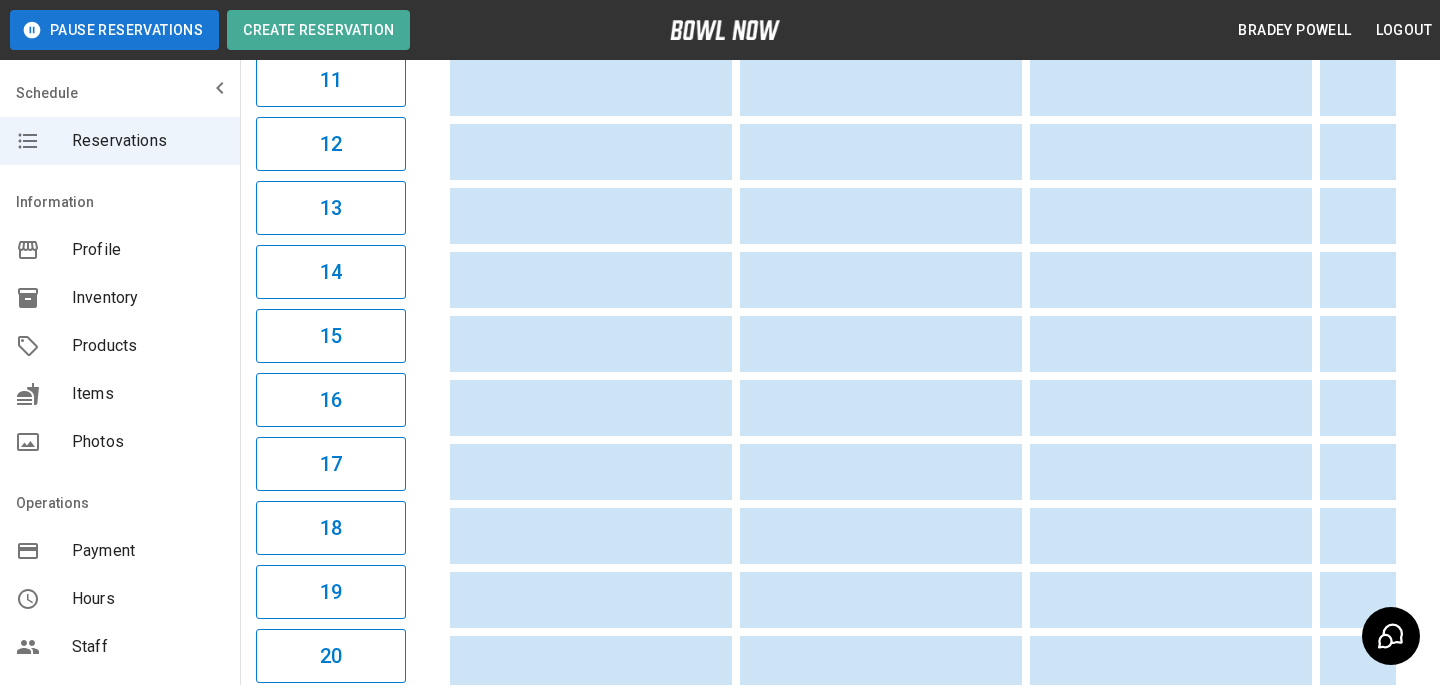 scroll, scrollTop: 942, scrollLeft: 0, axis: vertical 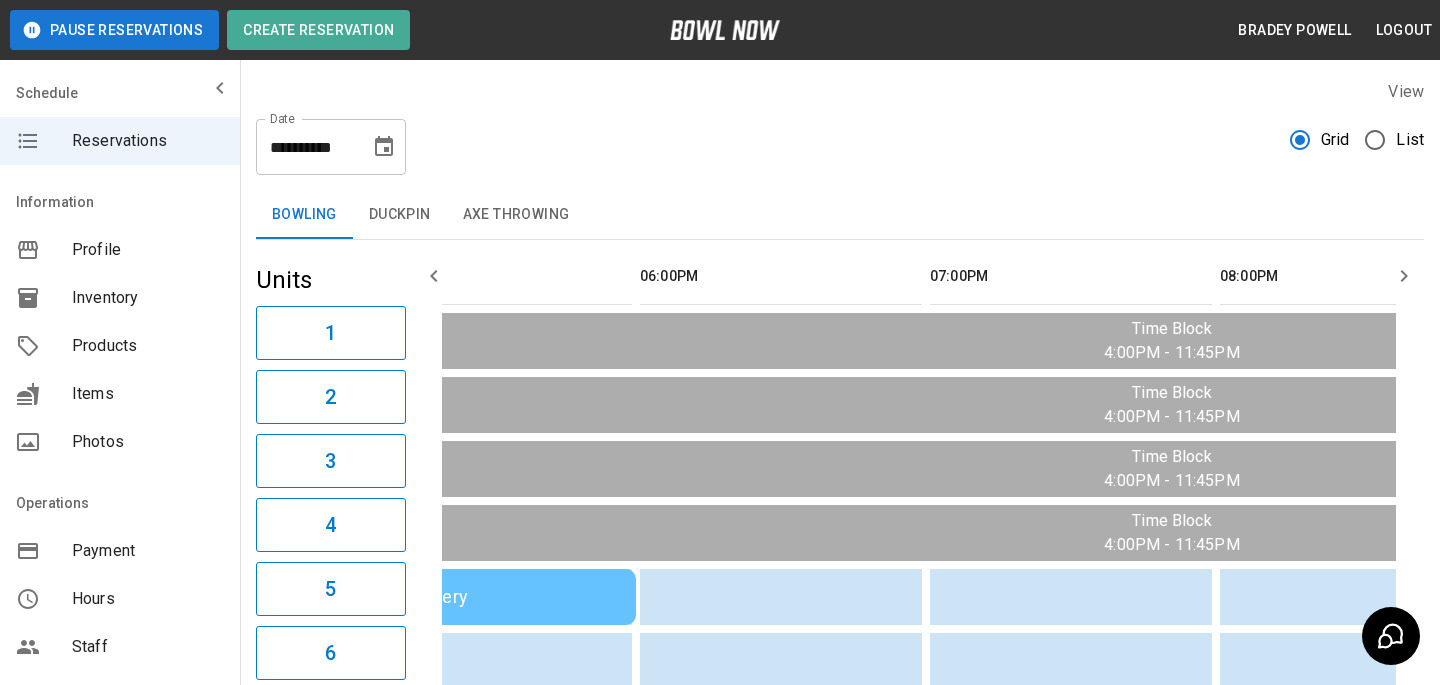 click on "Inventory" at bounding box center (120, 298) 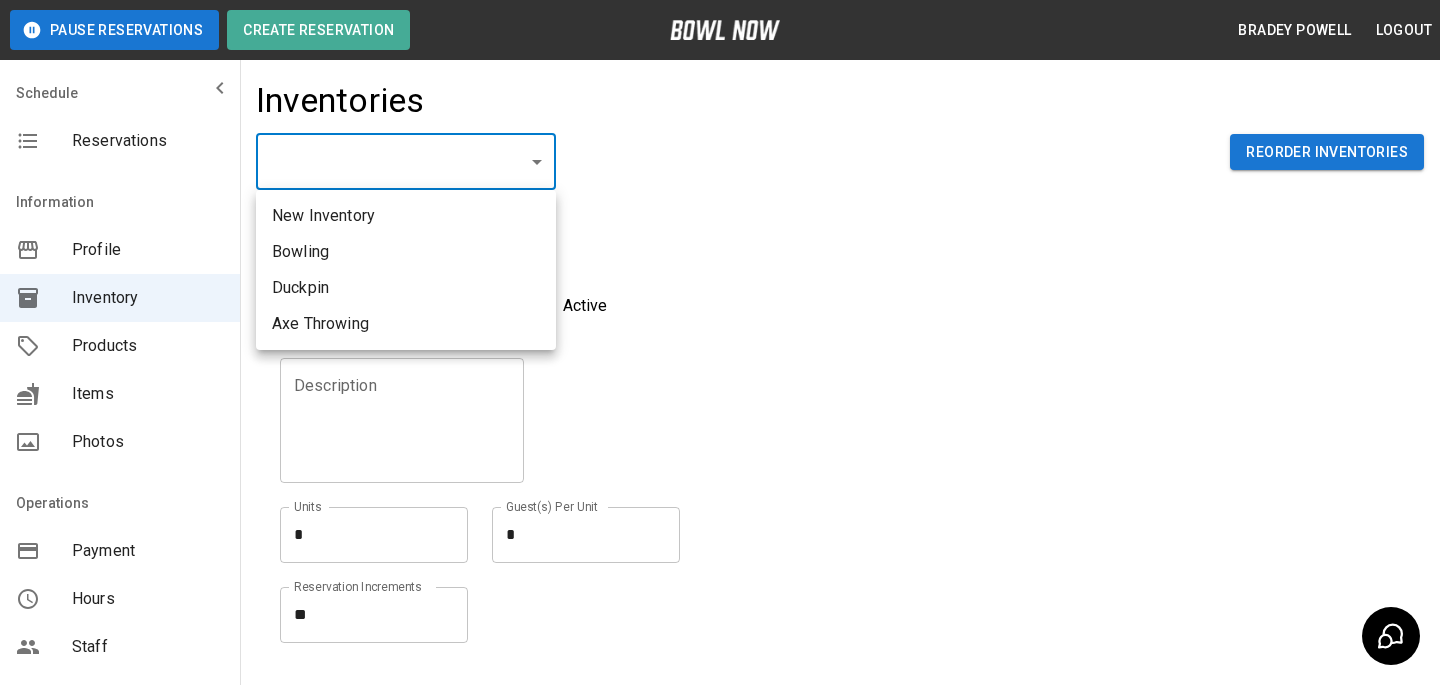 click on "Pause Reservations Create Reservation Bradey Powell Logout Schedule Reservations Information Profile Inventory Products Items Photos Operations Payment Hours Staff Help Reports Marketing Dashboard Integrations Contacts User Account Inventories ​ ​ Reorder Inventories Details Name Name Active Description Description Units * * Units Guest(s) Per Unit * * Guest(s) Per Unit Reservation Increments ** * Reservation Increments Create © 2022 BowlNow, Inc. All Rights Reserved. Privacy Policy   |   Terms and Conditions /businesses/786dY9abBeLeGwSSJhDg/inventories Bradey Powell Logout Reservations Profile Inventory Products Items Photos Payment Hours Staff Help Reports Marketing Dashboard Integrations Contacts Account New Inventory Bowling Duckpin Axe Throwing" at bounding box center [720, 440] 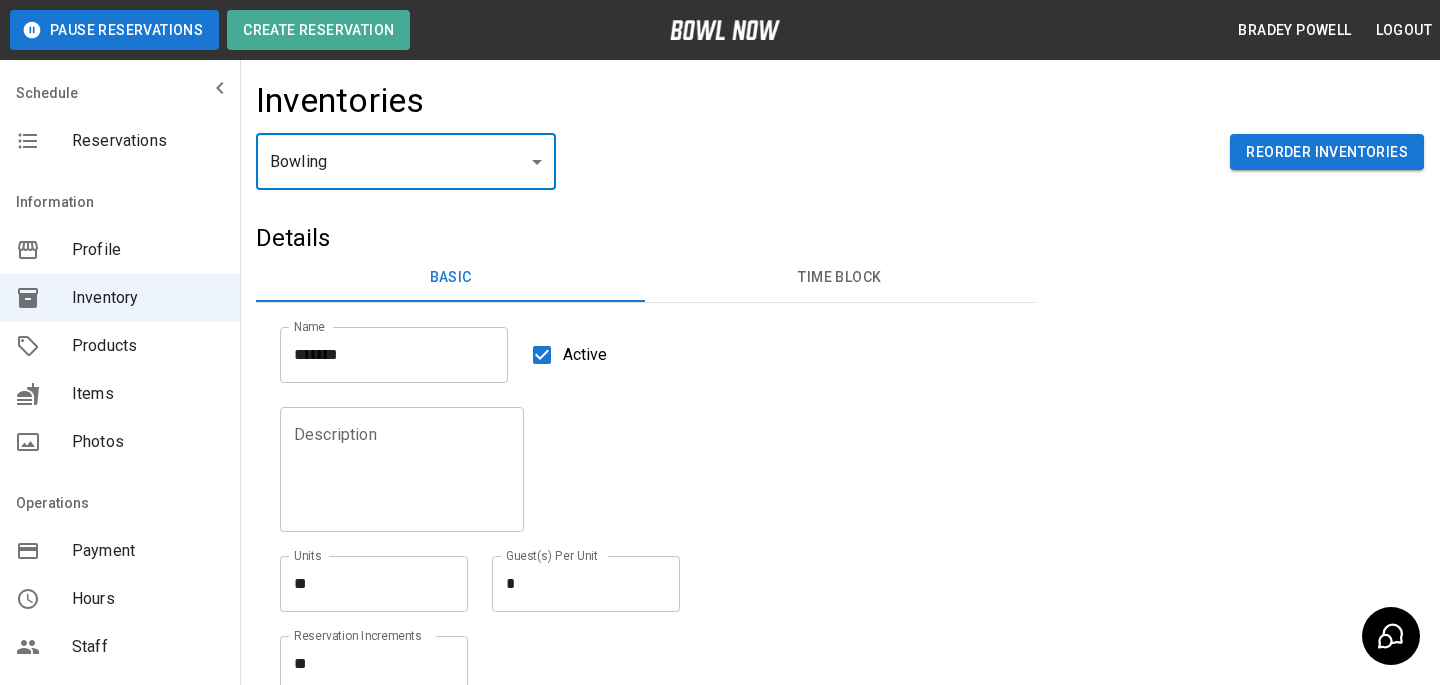 click on "Time Block" at bounding box center [839, 278] 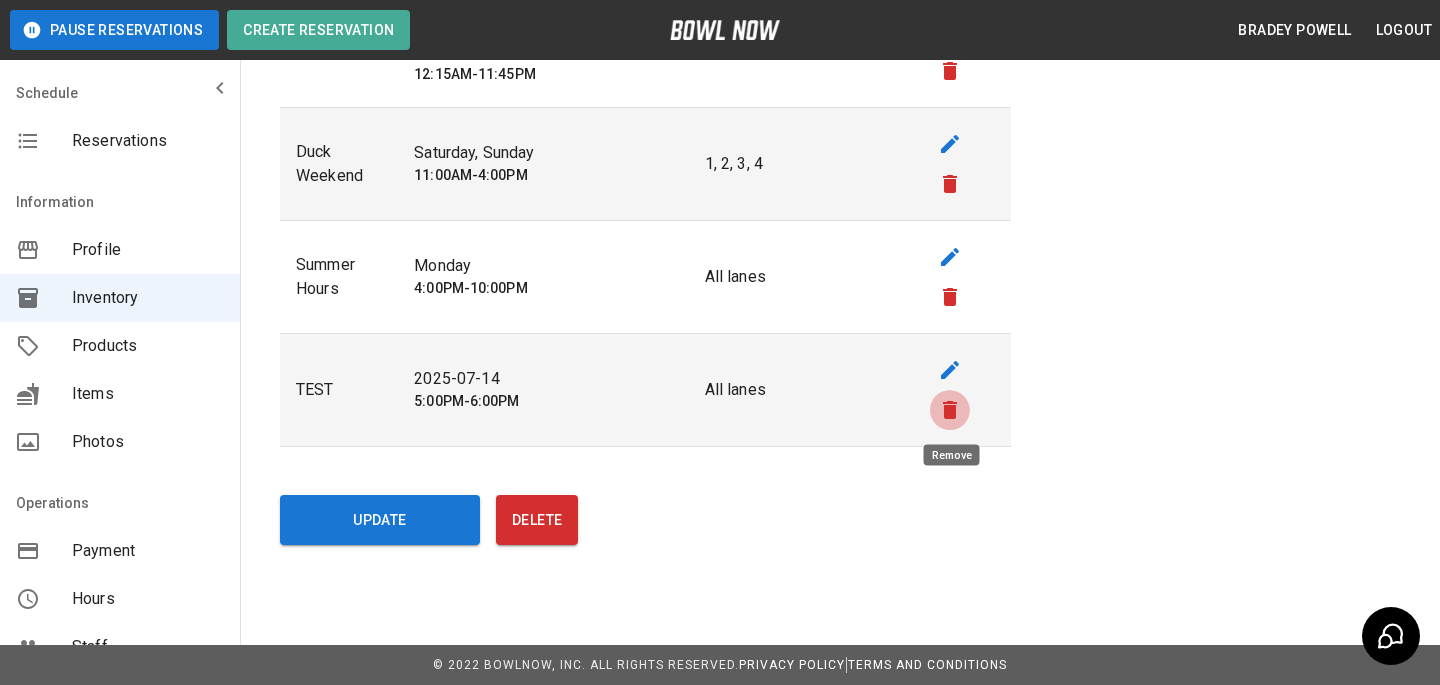 click 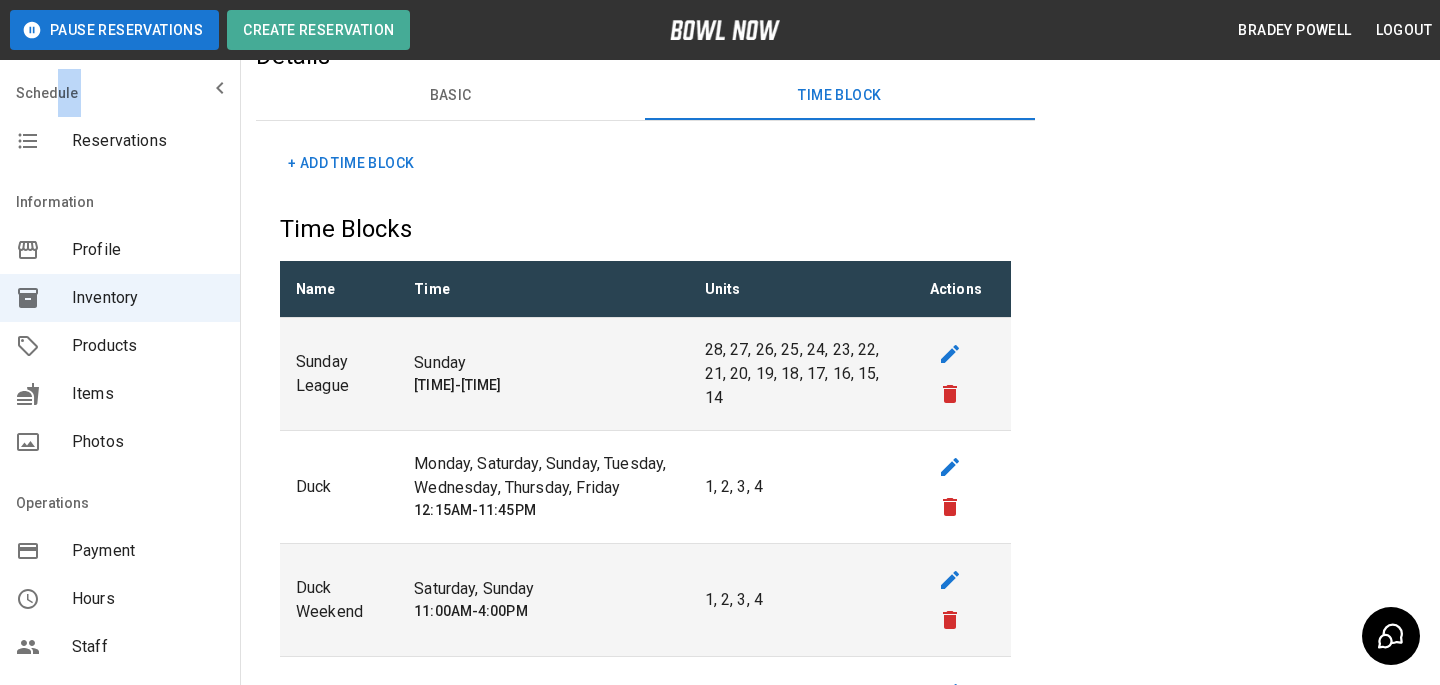 click on "Schedule Reservations" at bounding box center (120, 121) 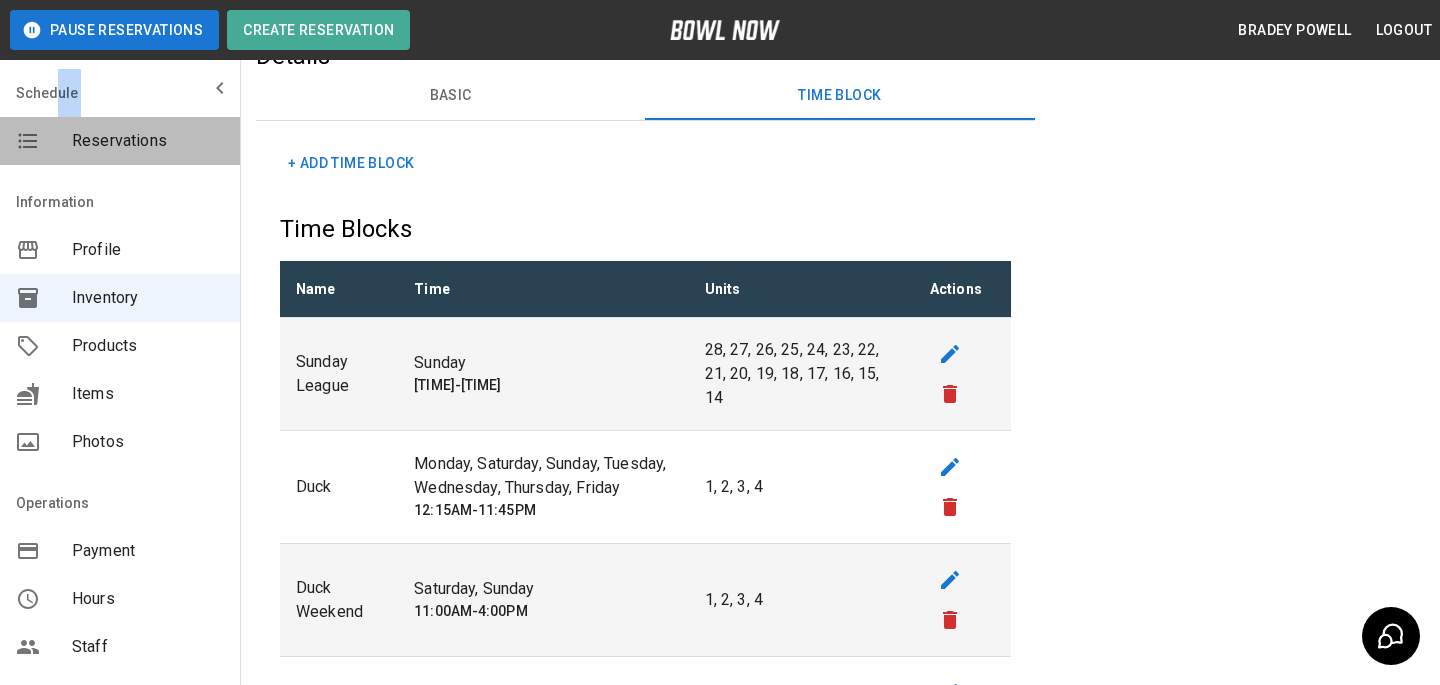 click at bounding box center (44, 141) 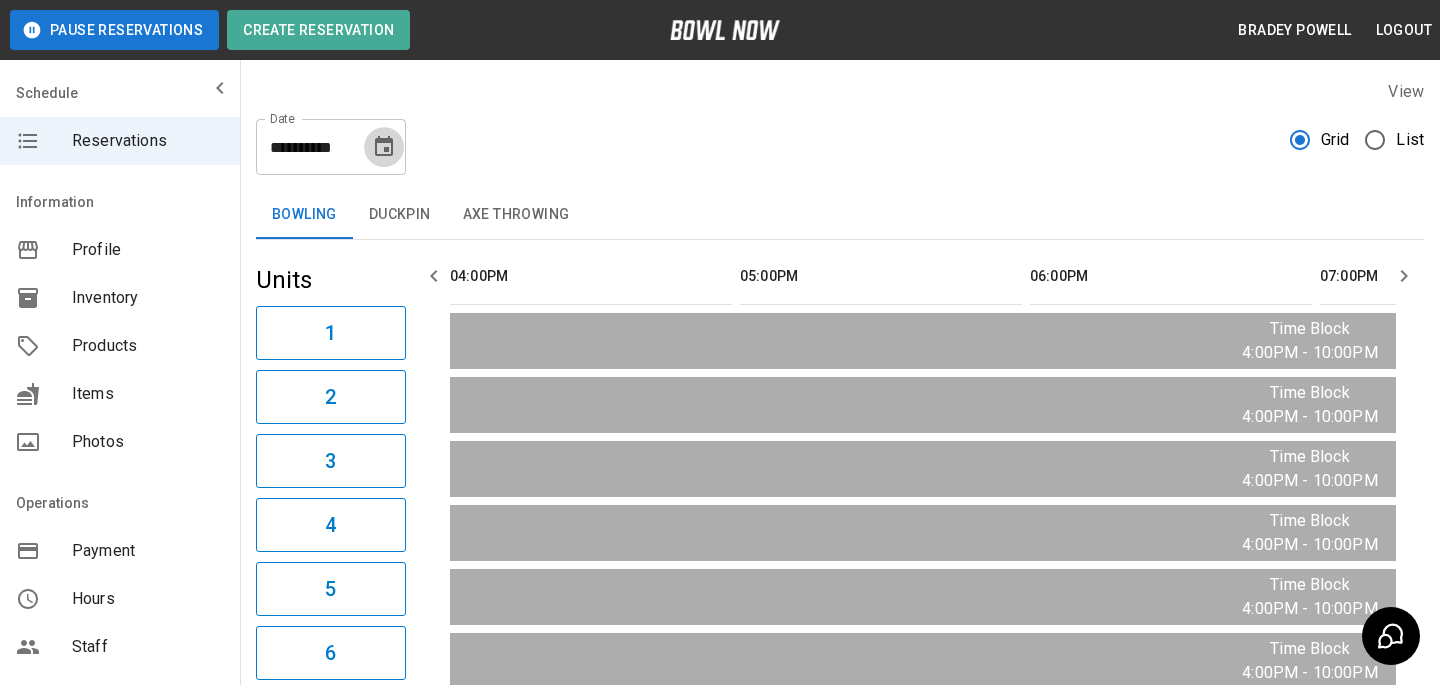 click at bounding box center (384, 147) 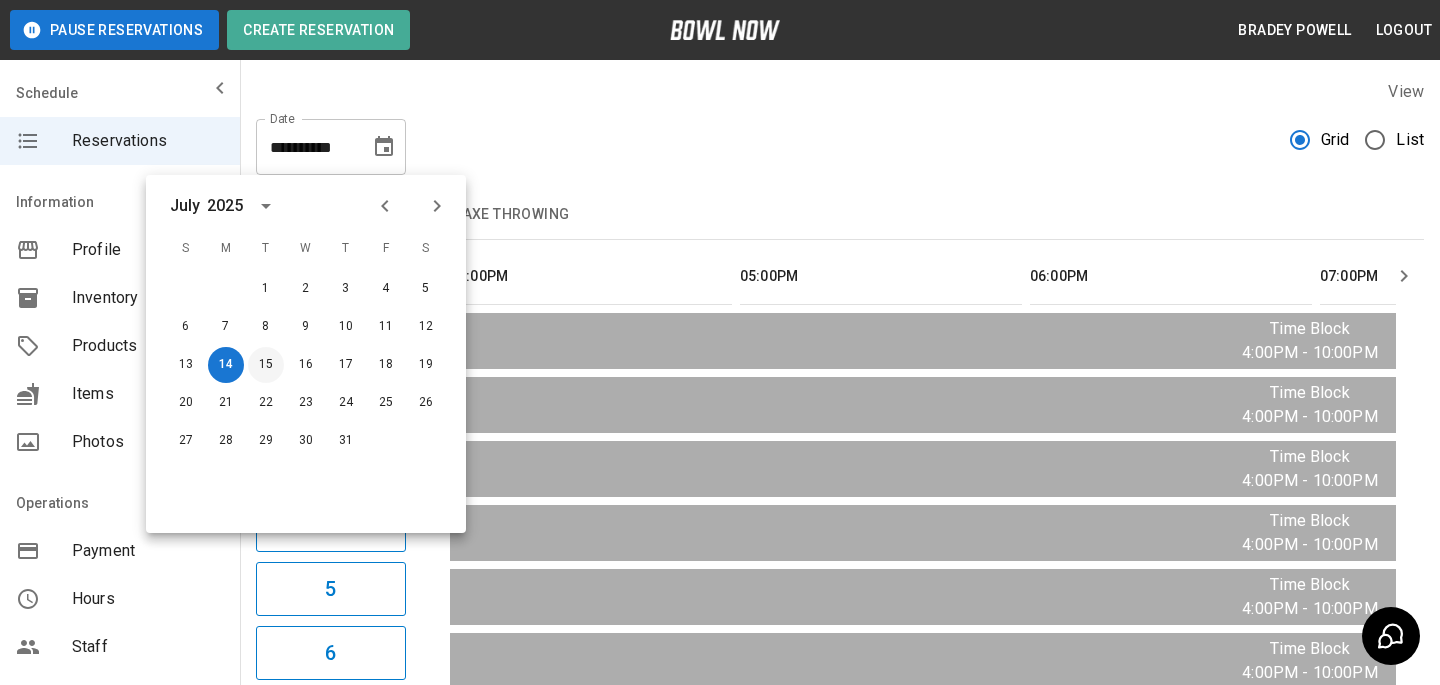 click on "15" at bounding box center [266, 365] 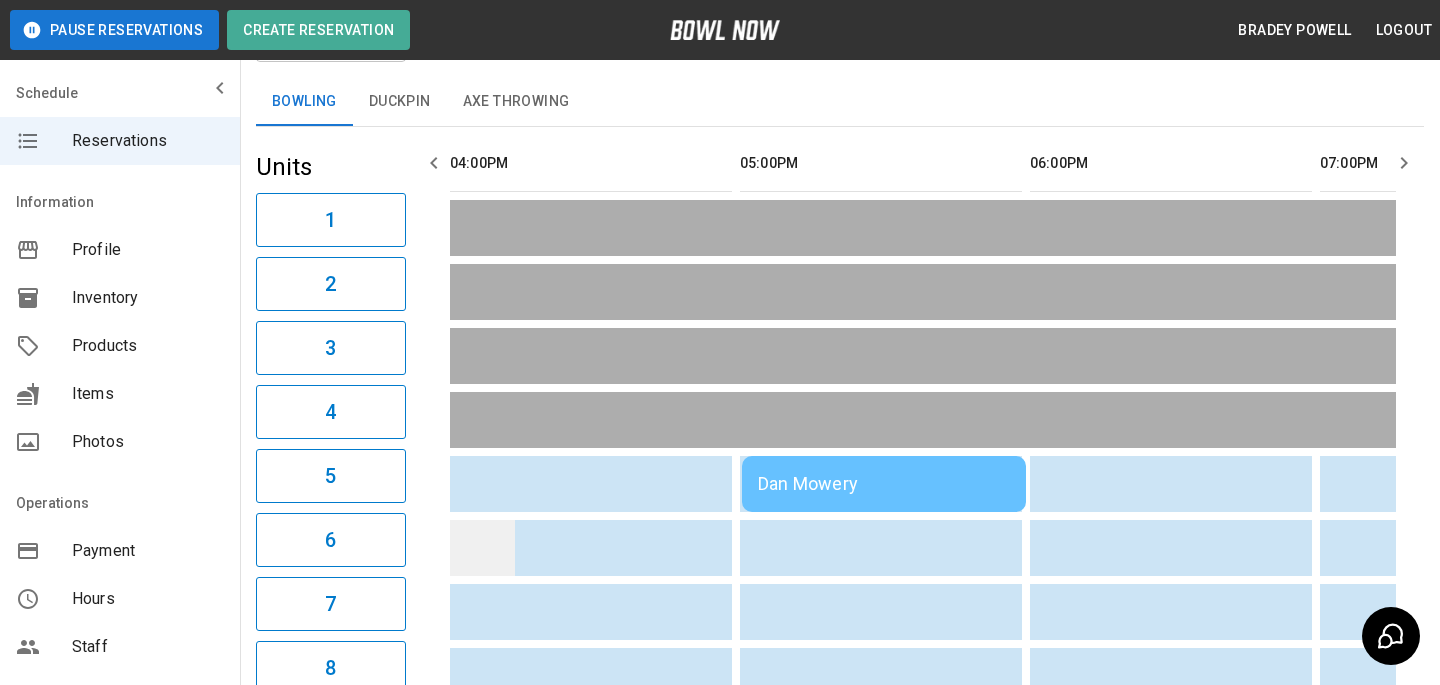 click at bounding box center (482, 548) 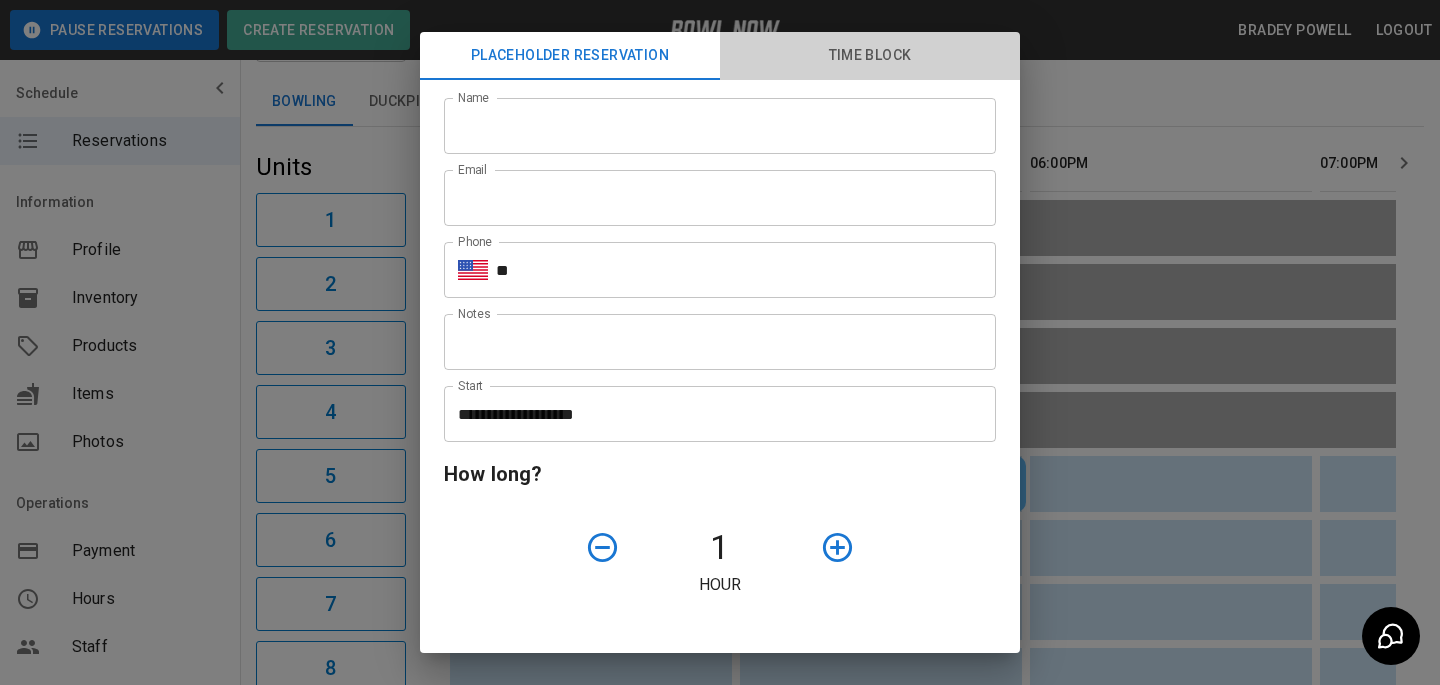 click on "Time Block" at bounding box center (870, 56) 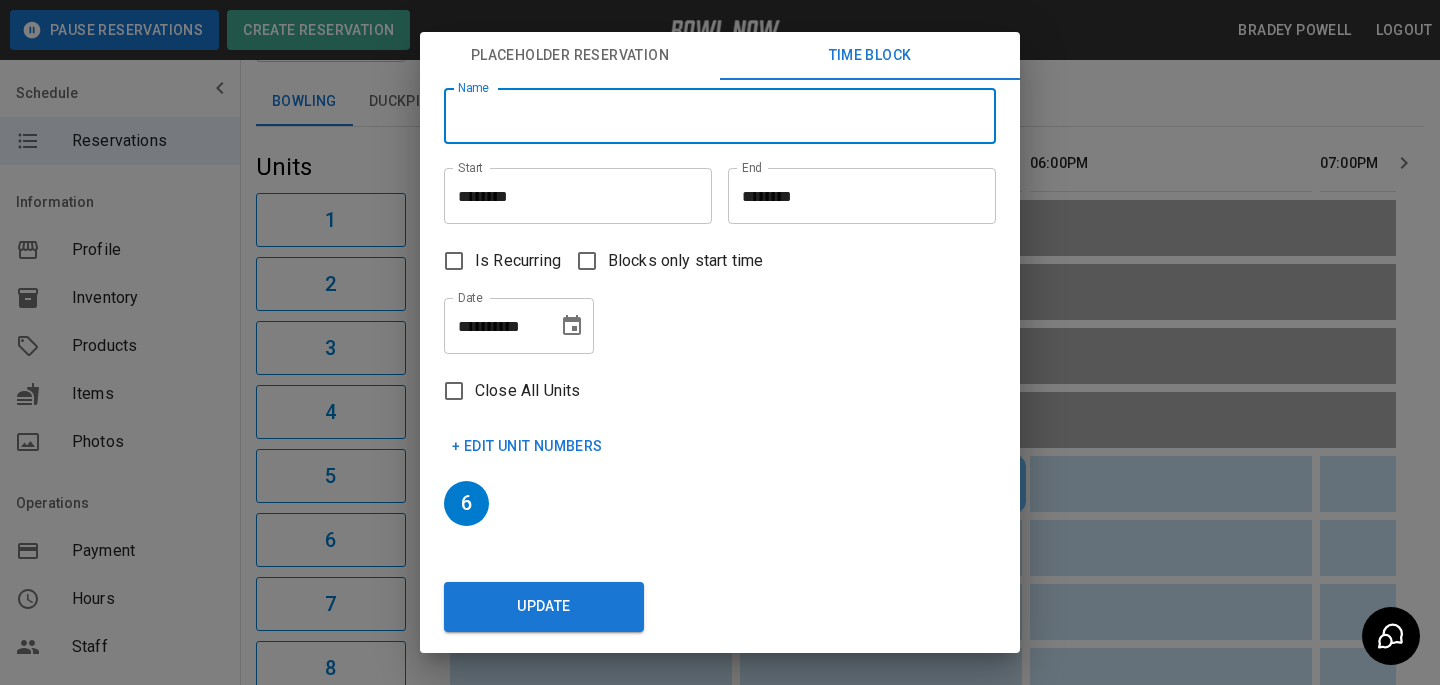click on "Name" at bounding box center [720, 116] 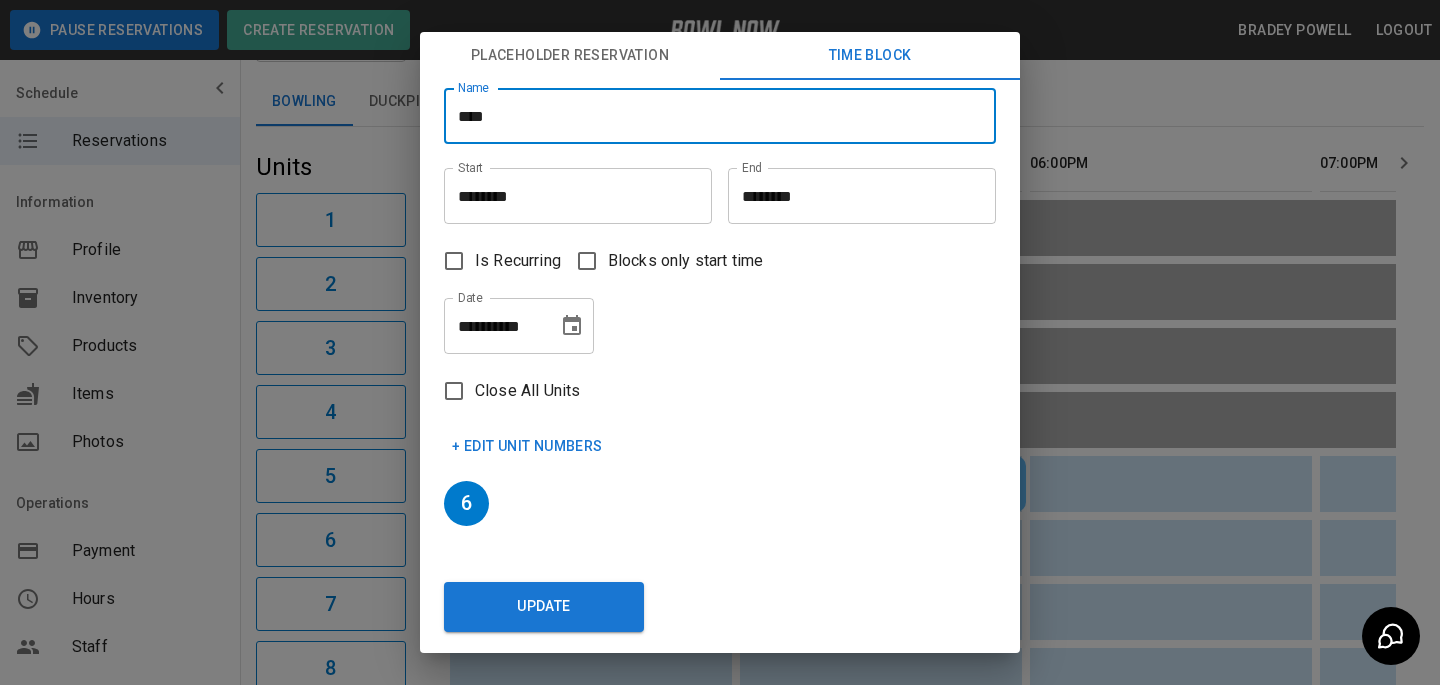 type on "****" 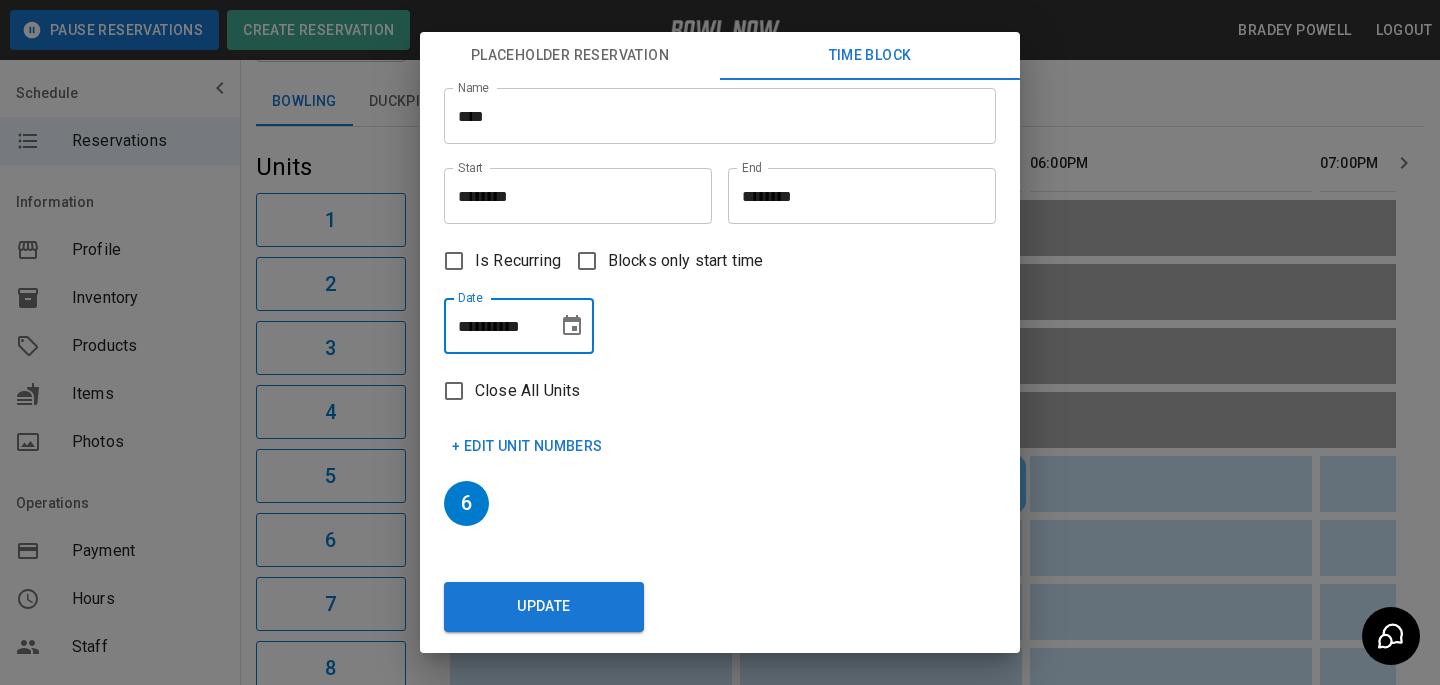click on "**********" at bounding box center (494, 326) 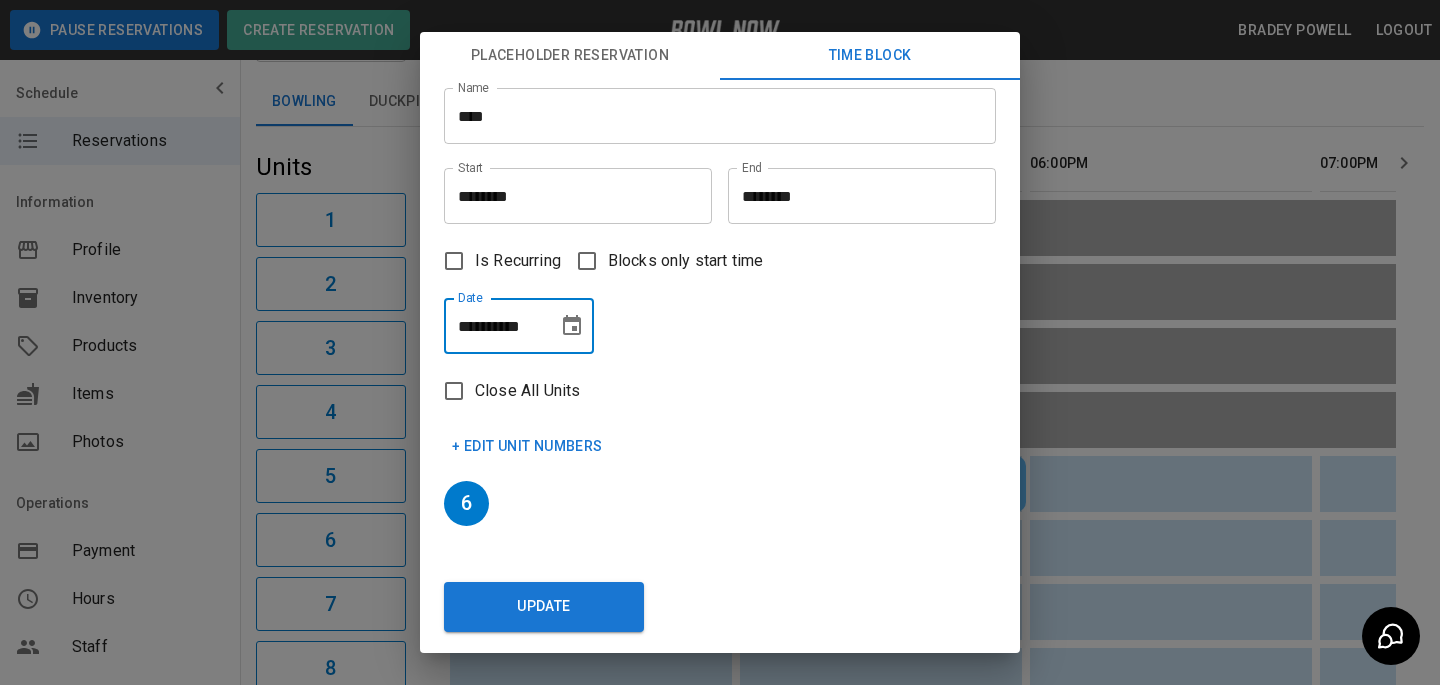 click 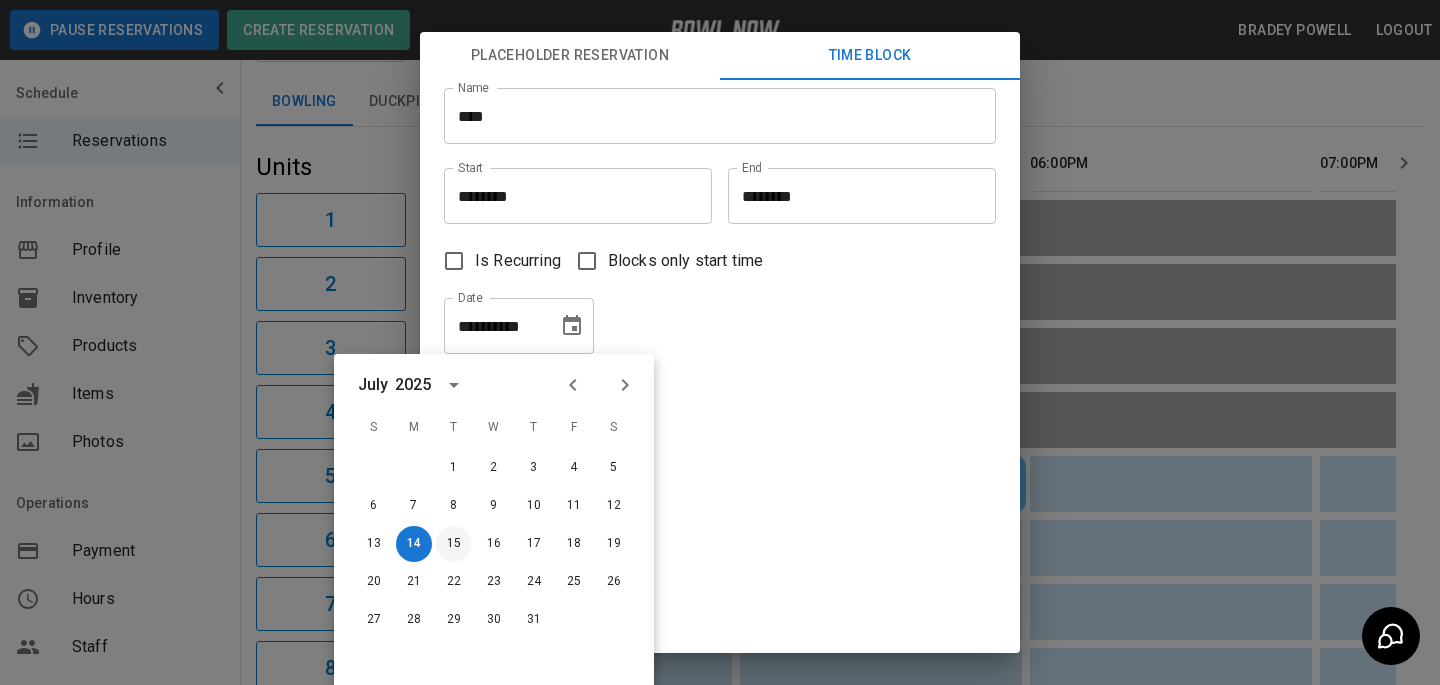 click on "15" at bounding box center (454, 544) 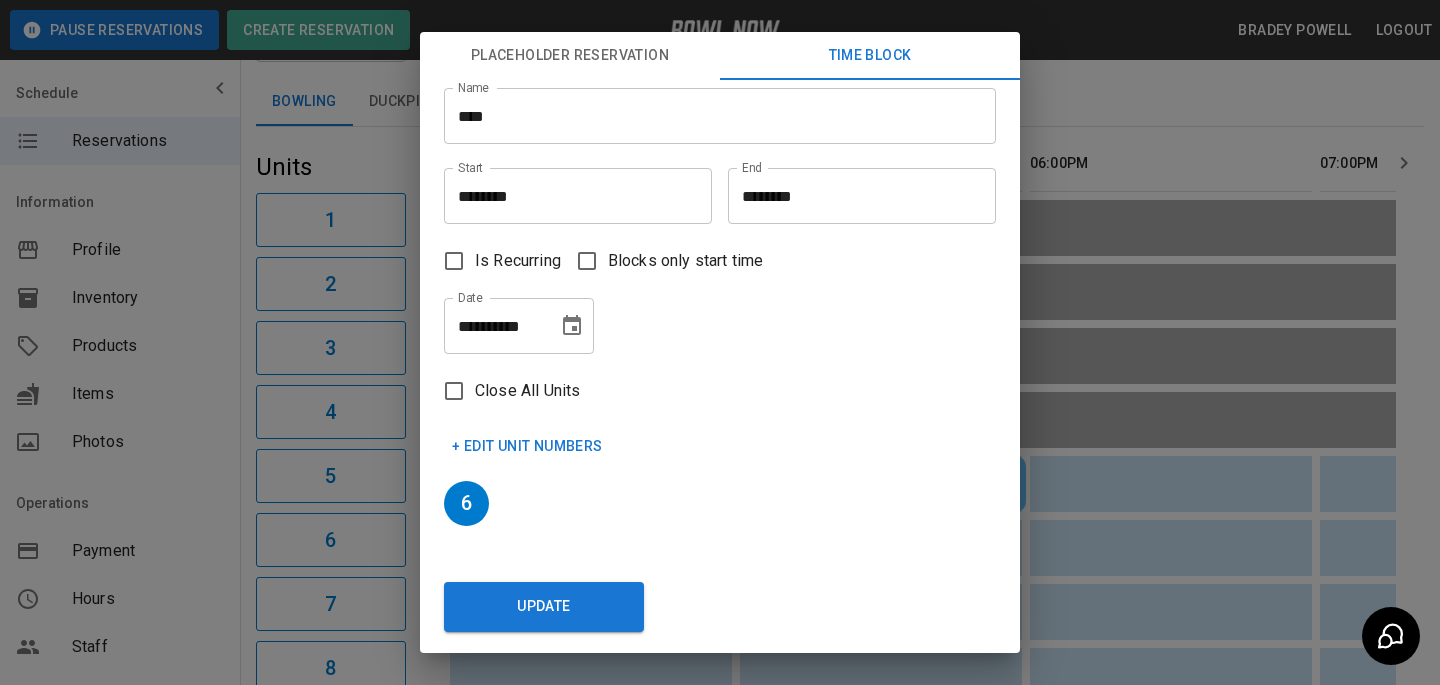 click on "+ Edit Unit Numbers" at bounding box center [527, 446] 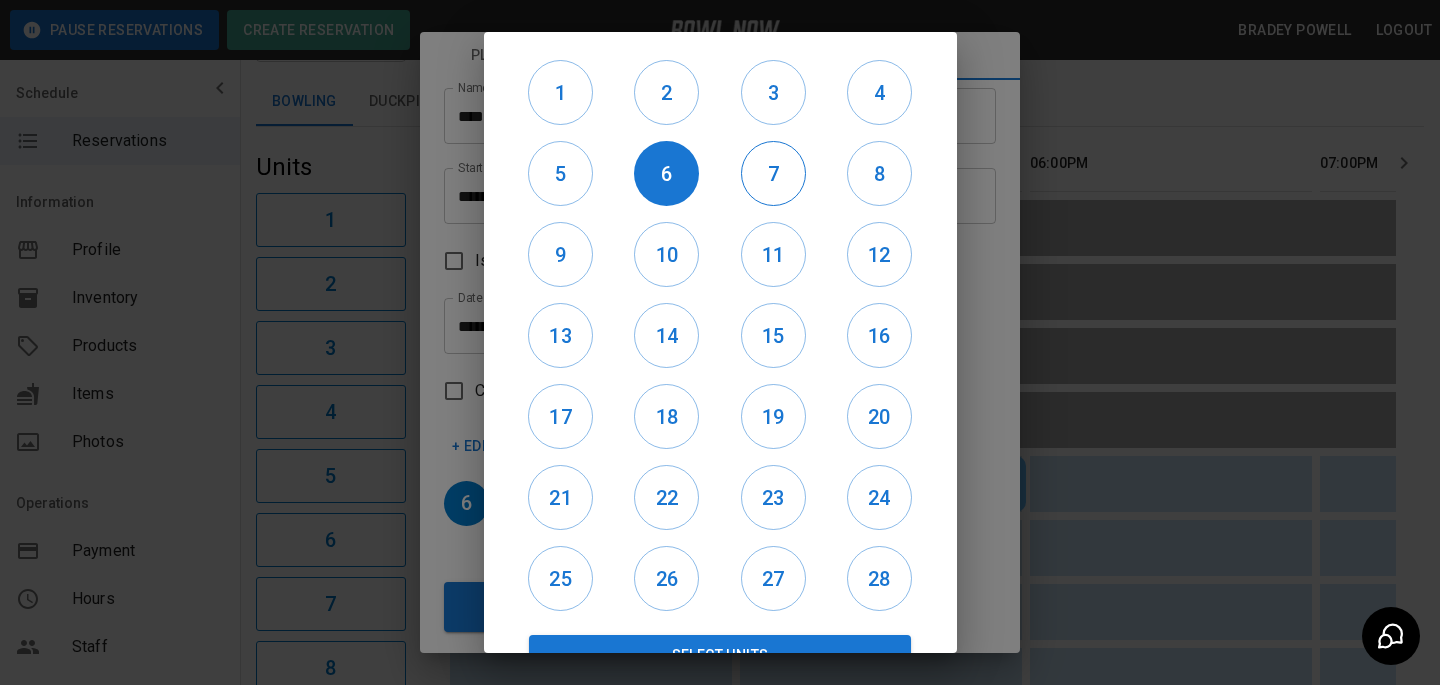 click on "7" at bounding box center [773, 173] 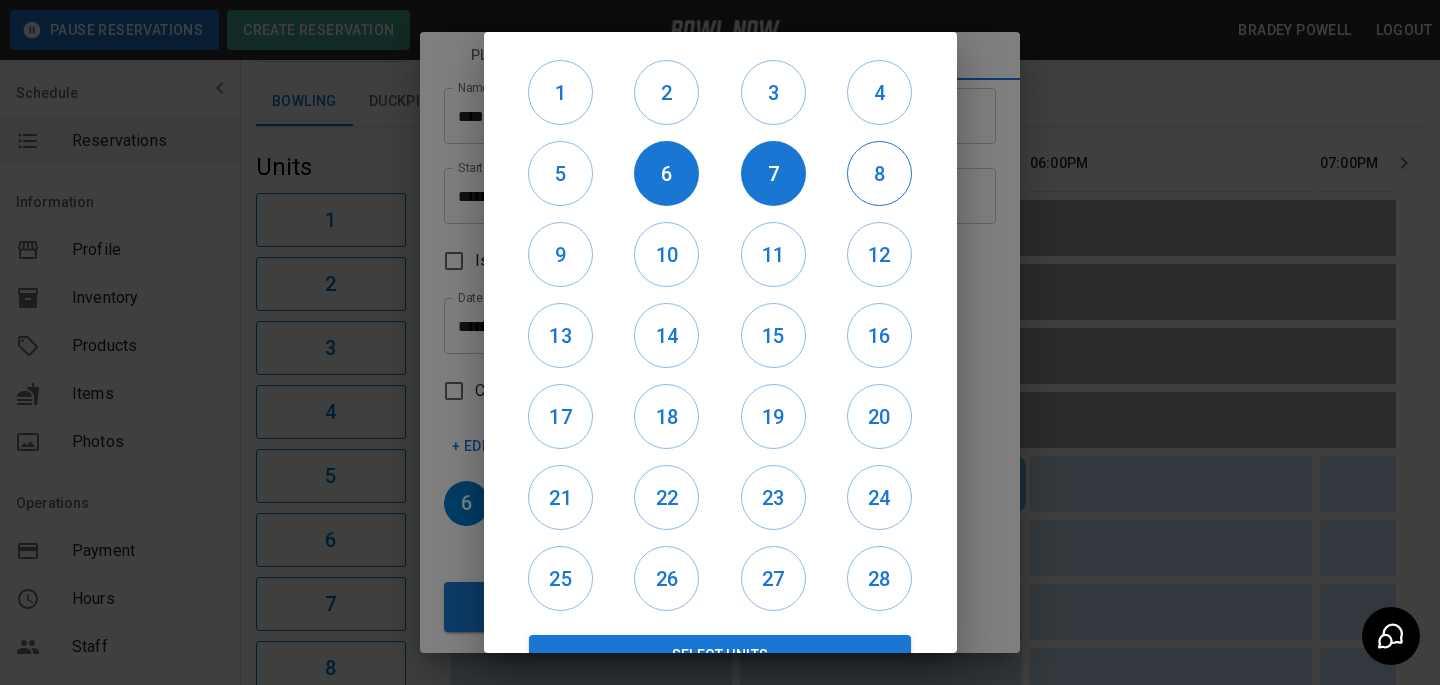 click on "8" at bounding box center (879, 174) 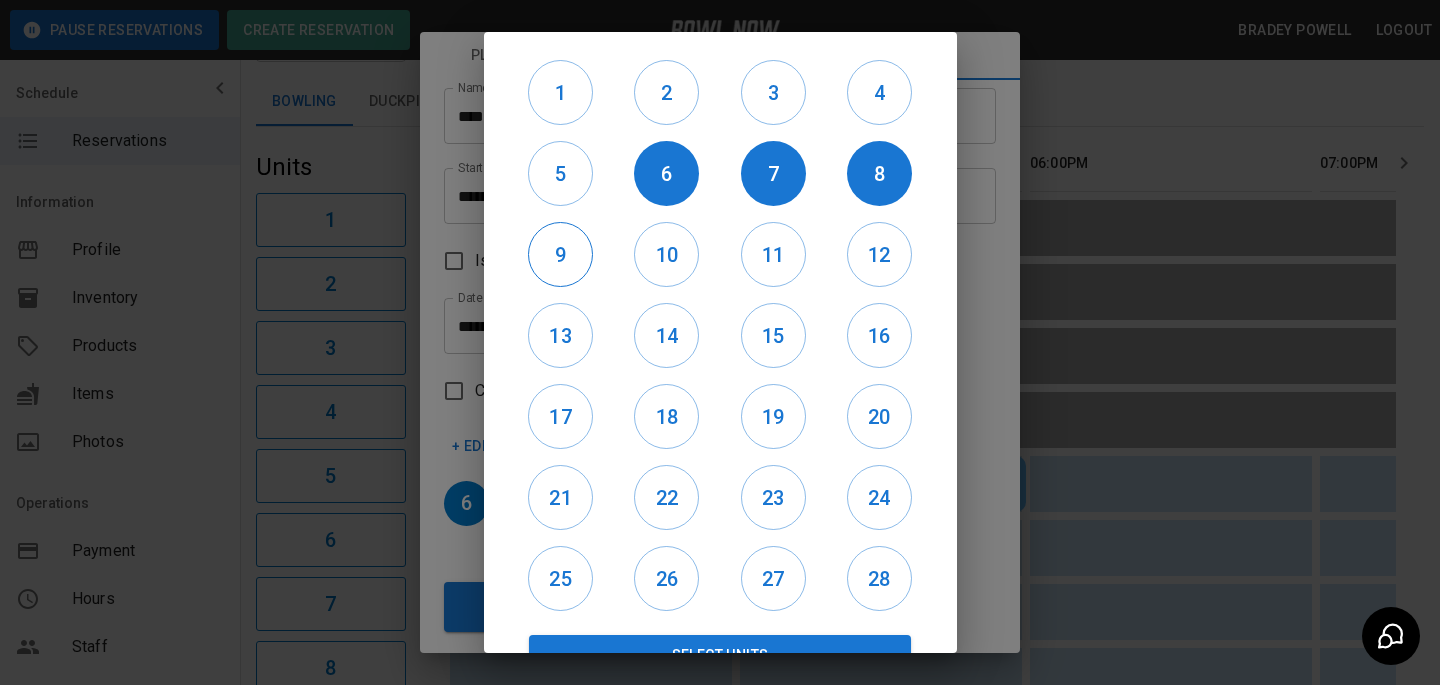 click on "9" at bounding box center [560, 254] 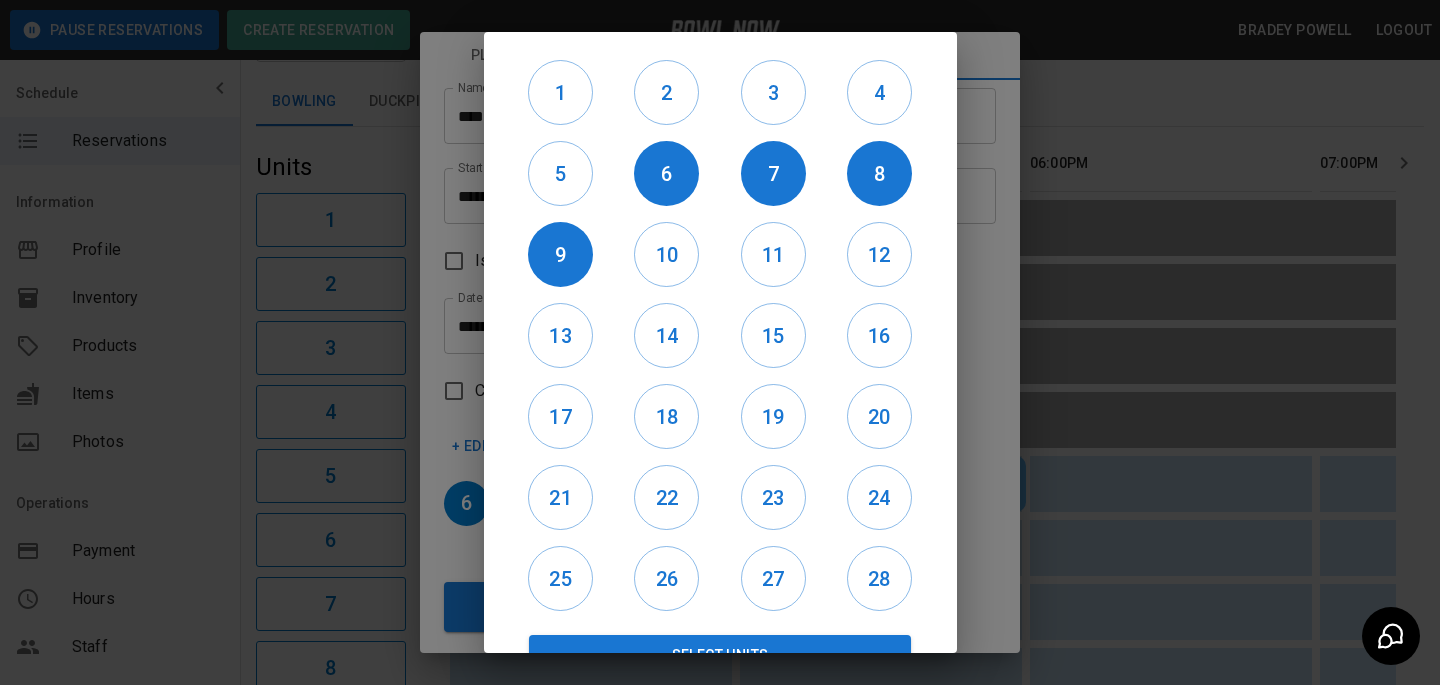 click on "10" at bounding box center [667, 254] 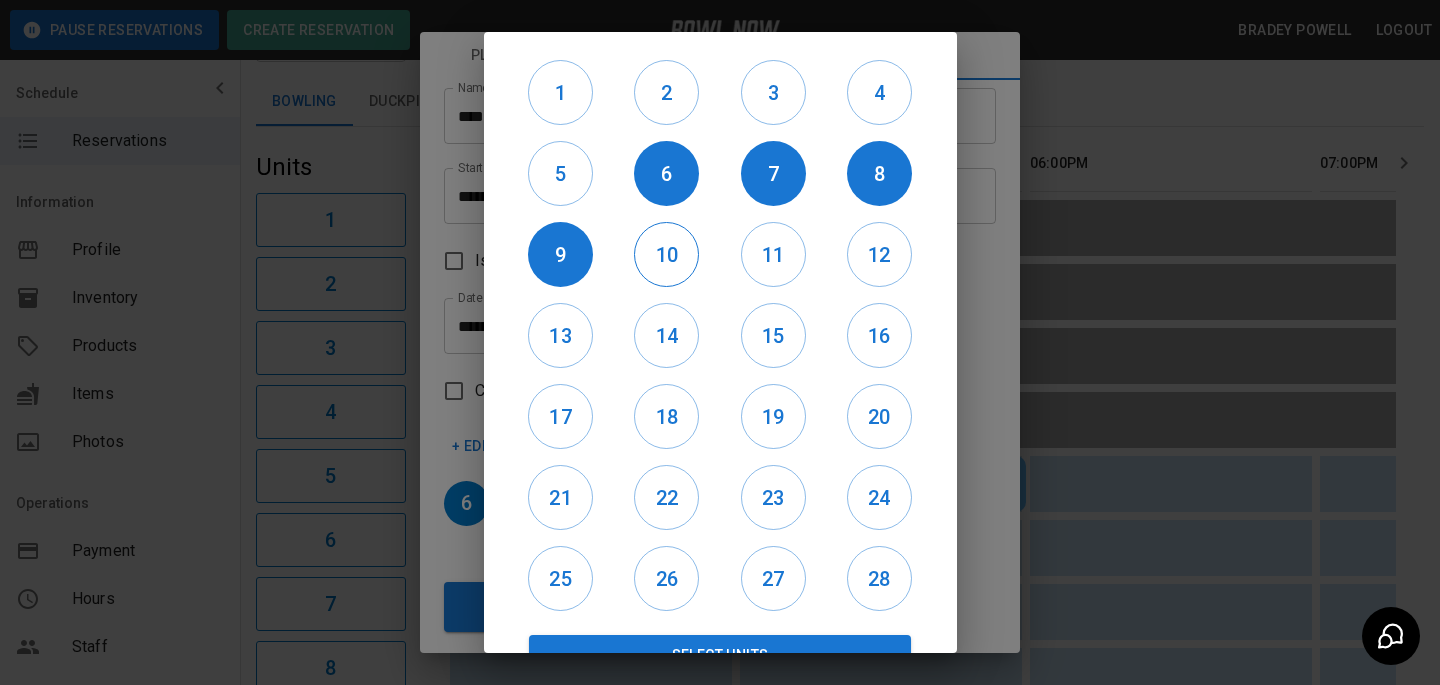 click on "10" at bounding box center (666, 255) 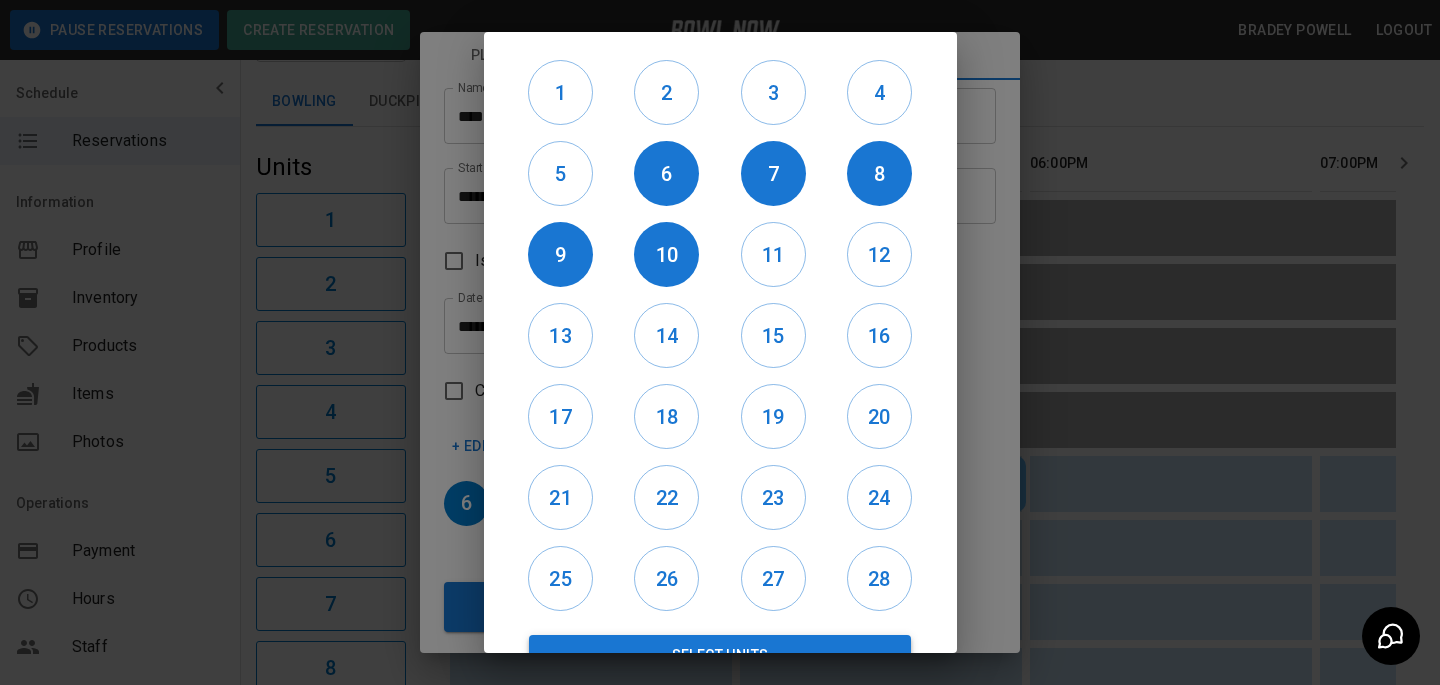 click on "Select Units" at bounding box center [720, 655] 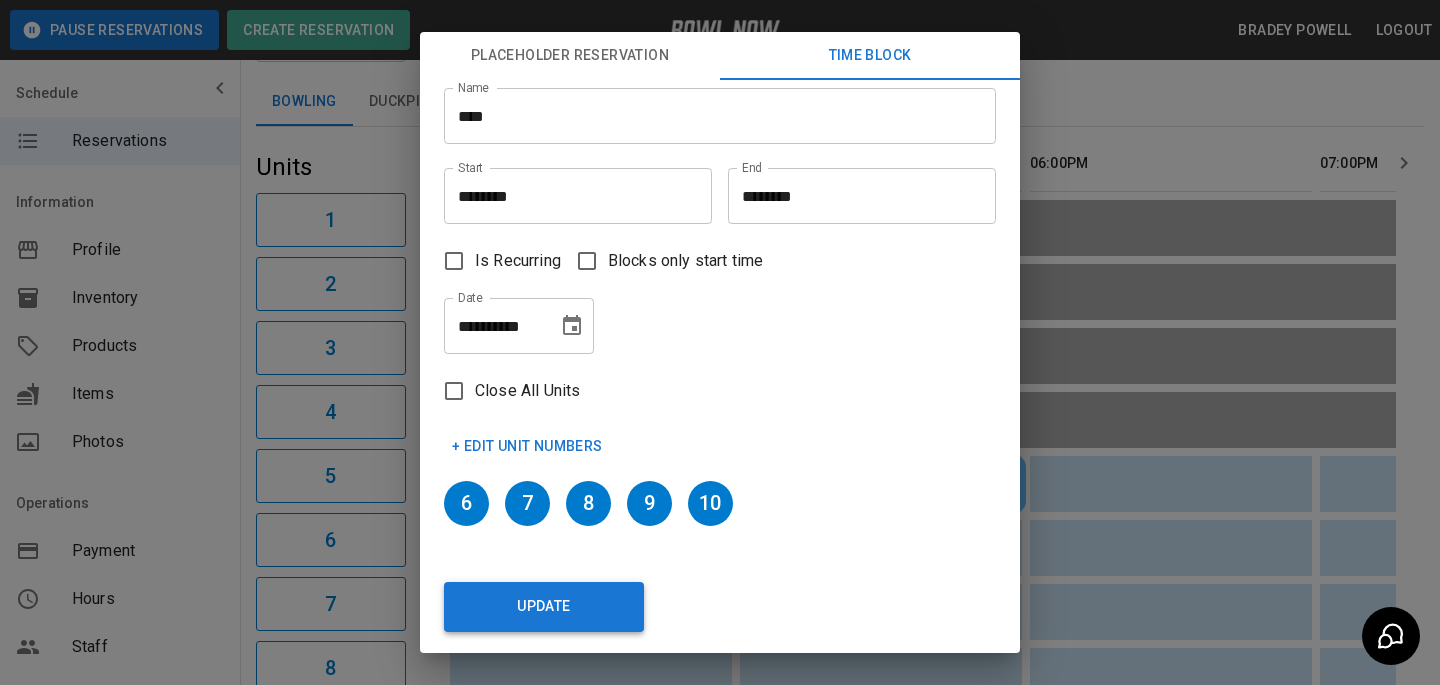 click on "Update" at bounding box center (544, 607) 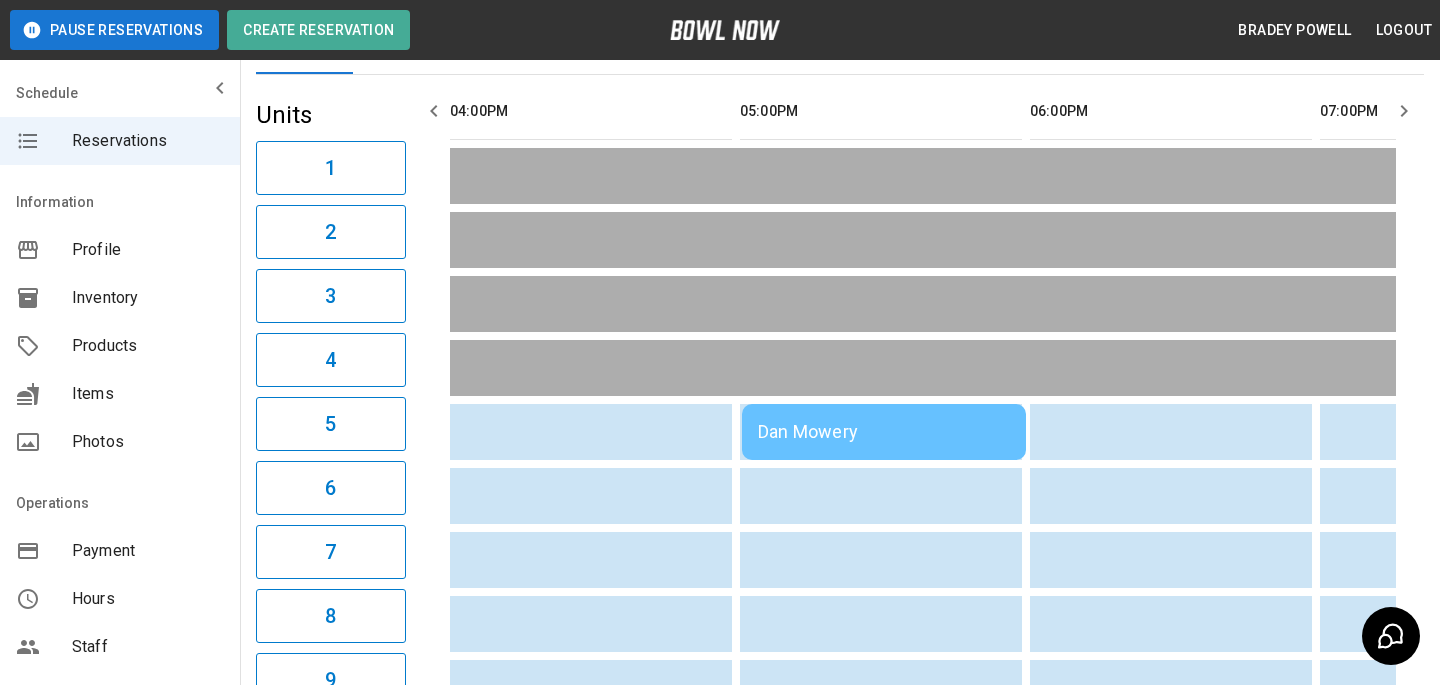 scroll, scrollTop: 0, scrollLeft: 0, axis: both 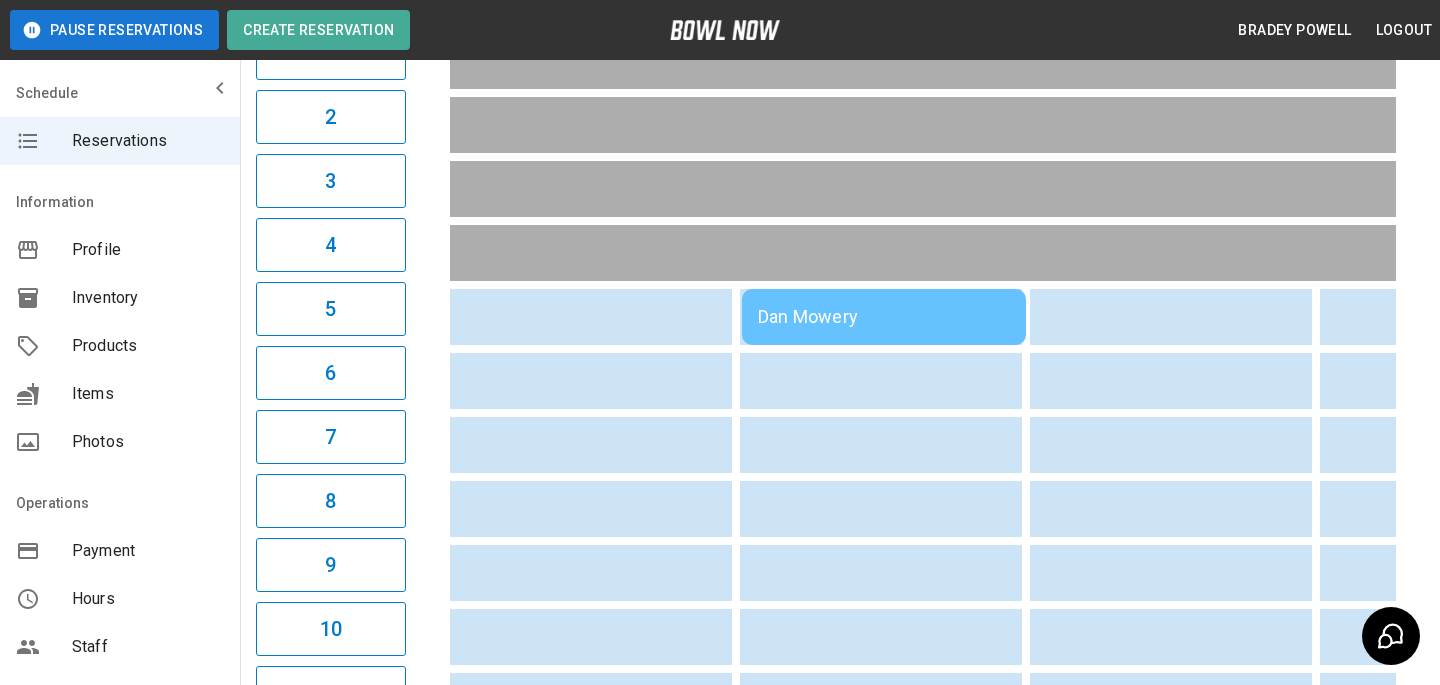 click on "Profile" at bounding box center [120, 250] 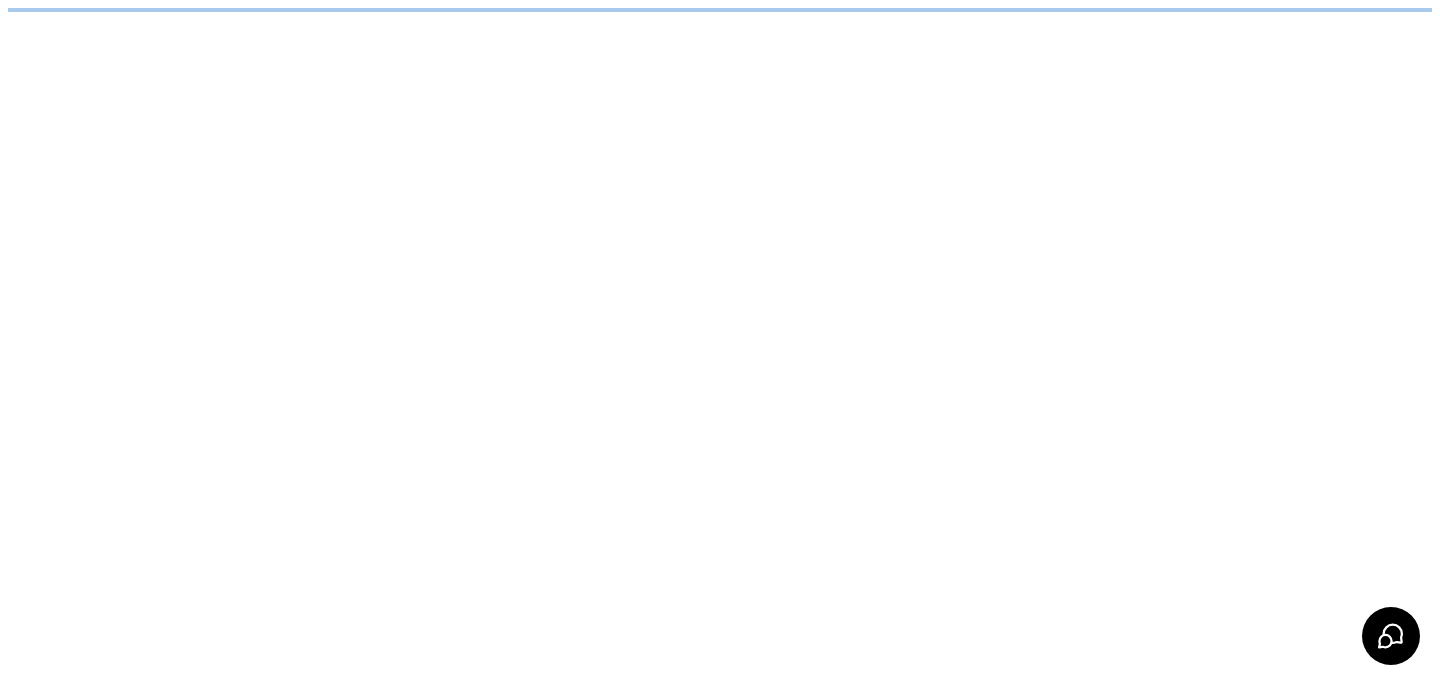 click on "/businesses/786dY9abBeLeGwSSJhDg/profile" at bounding box center [720, 10] 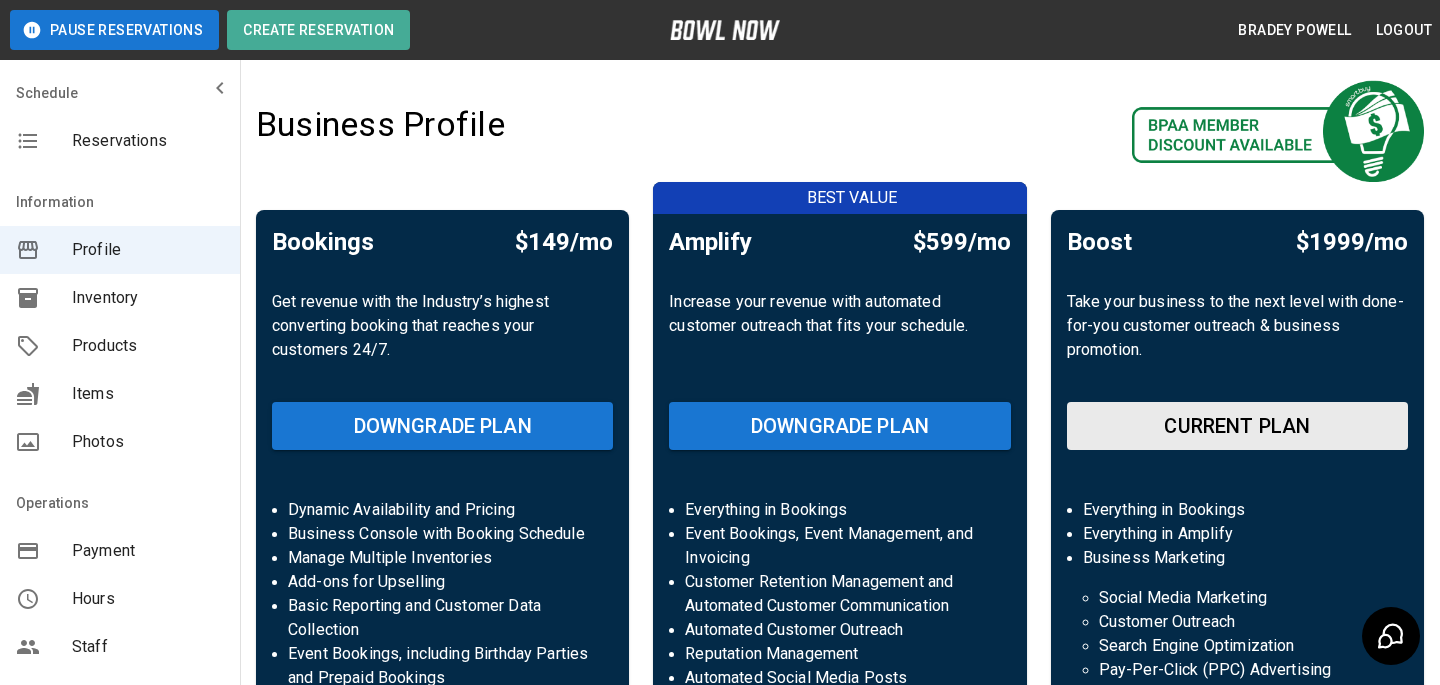 click on "Reservations" at bounding box center [120, 141] 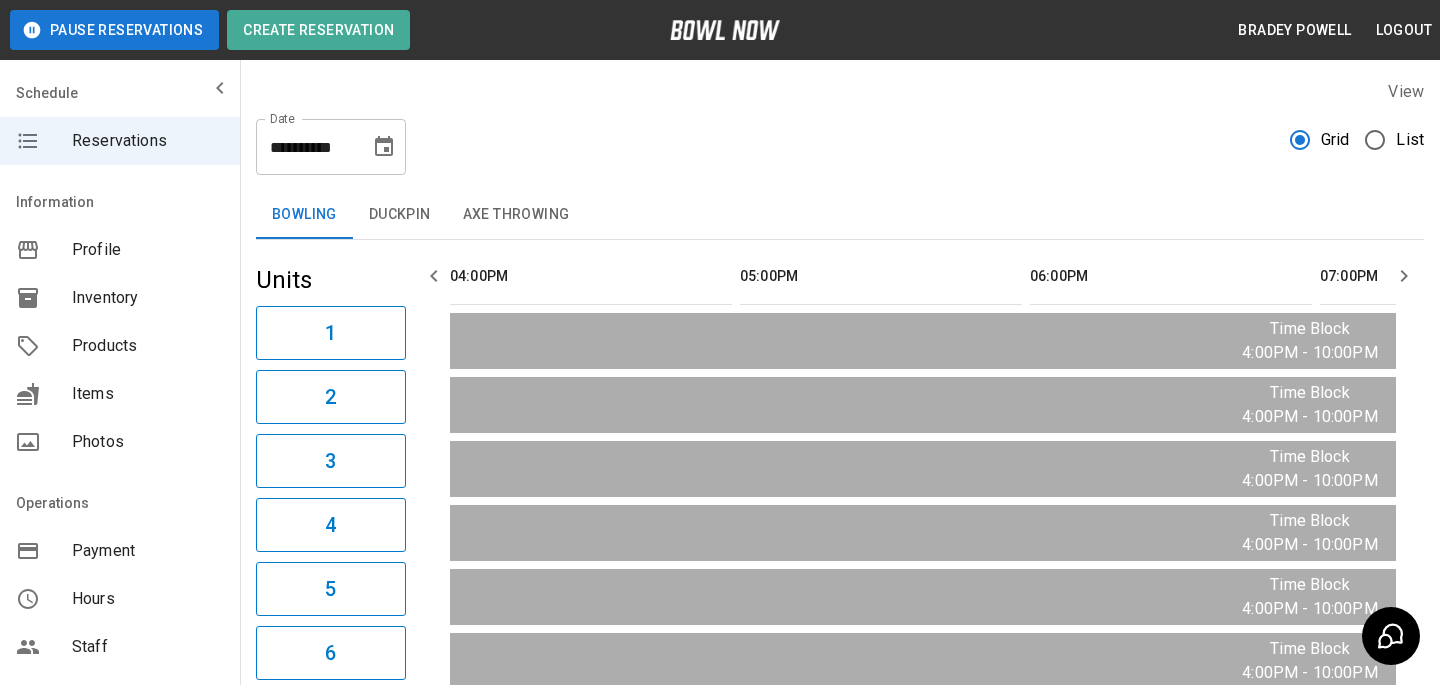 click 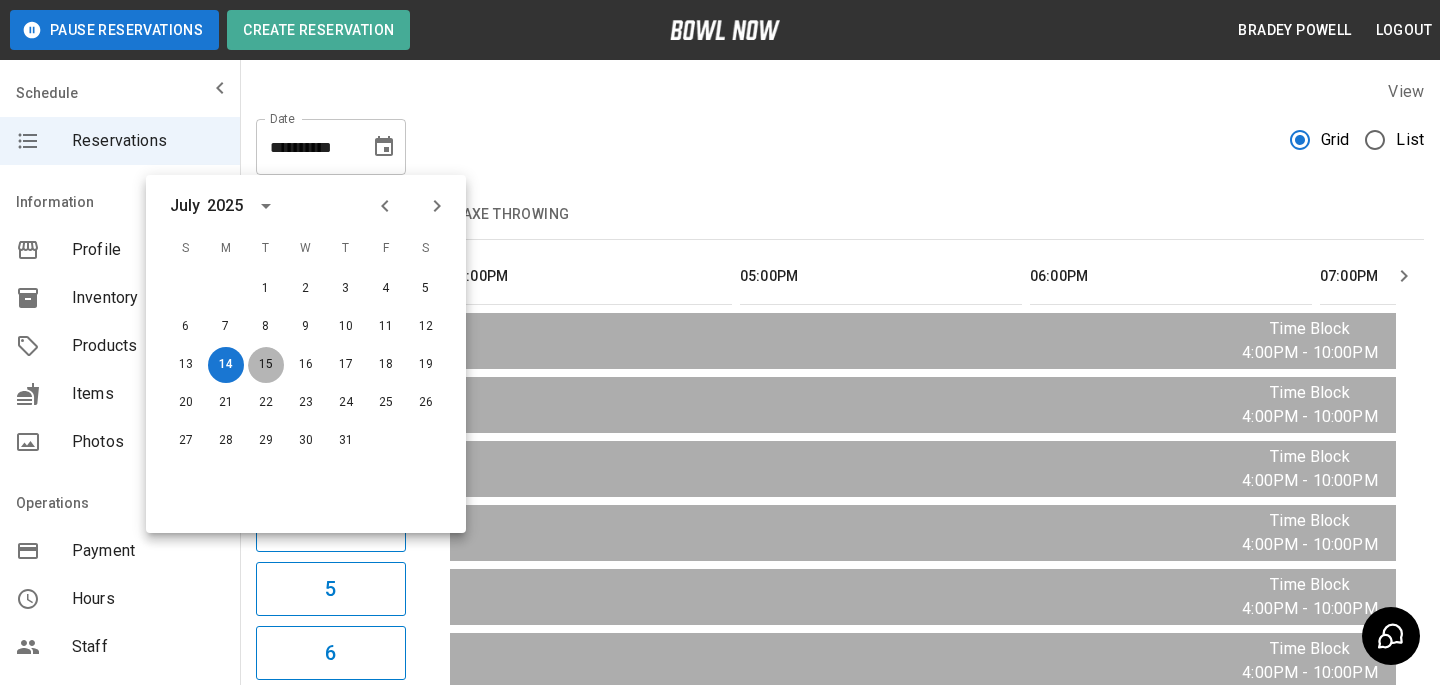 click on "15" at bounding box center (266, 365) 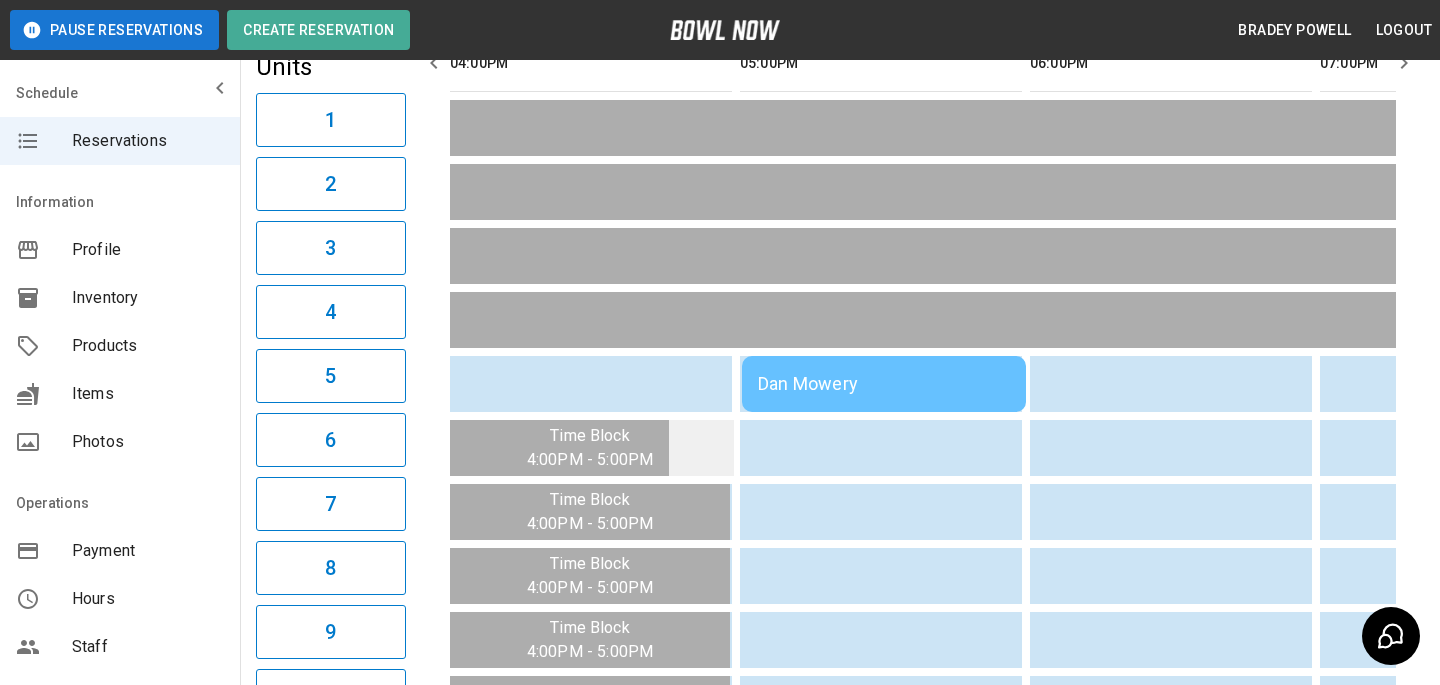 click at bounding box center [701, 448] 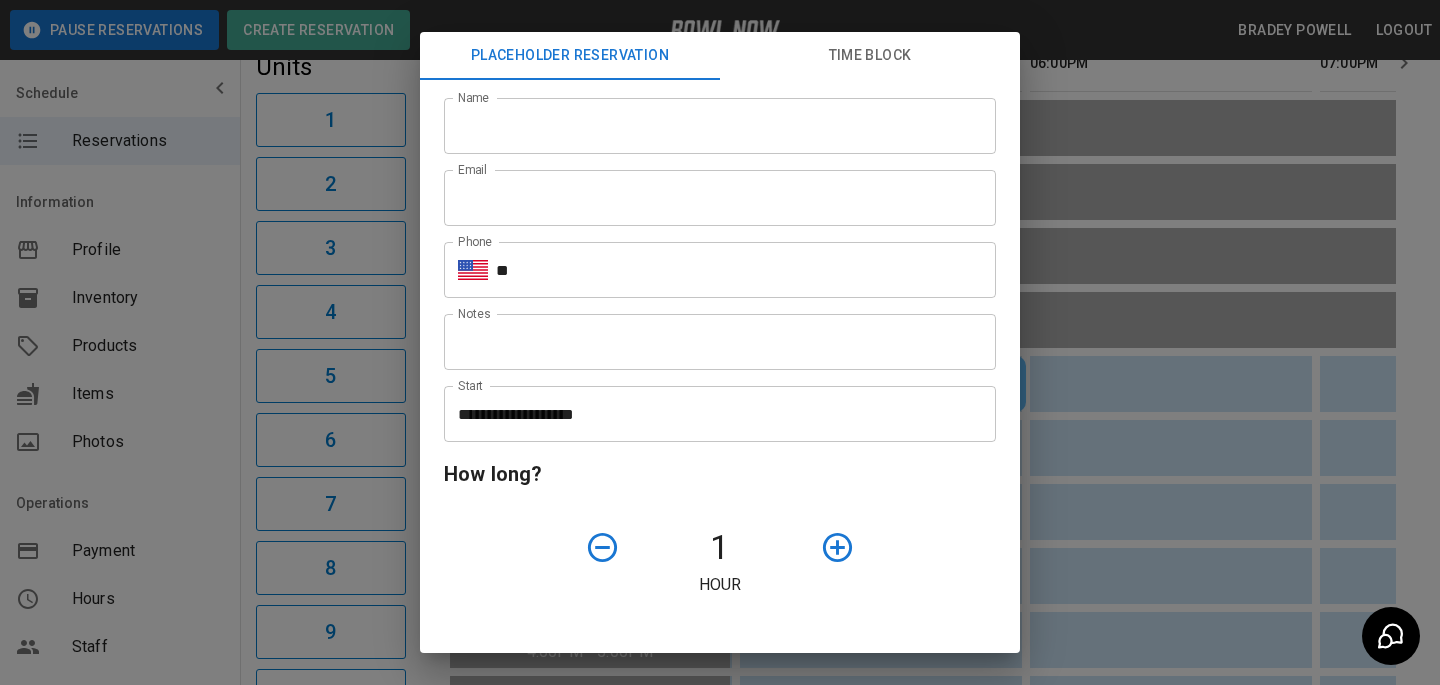click on "**********" at bounding box center (720, 342) 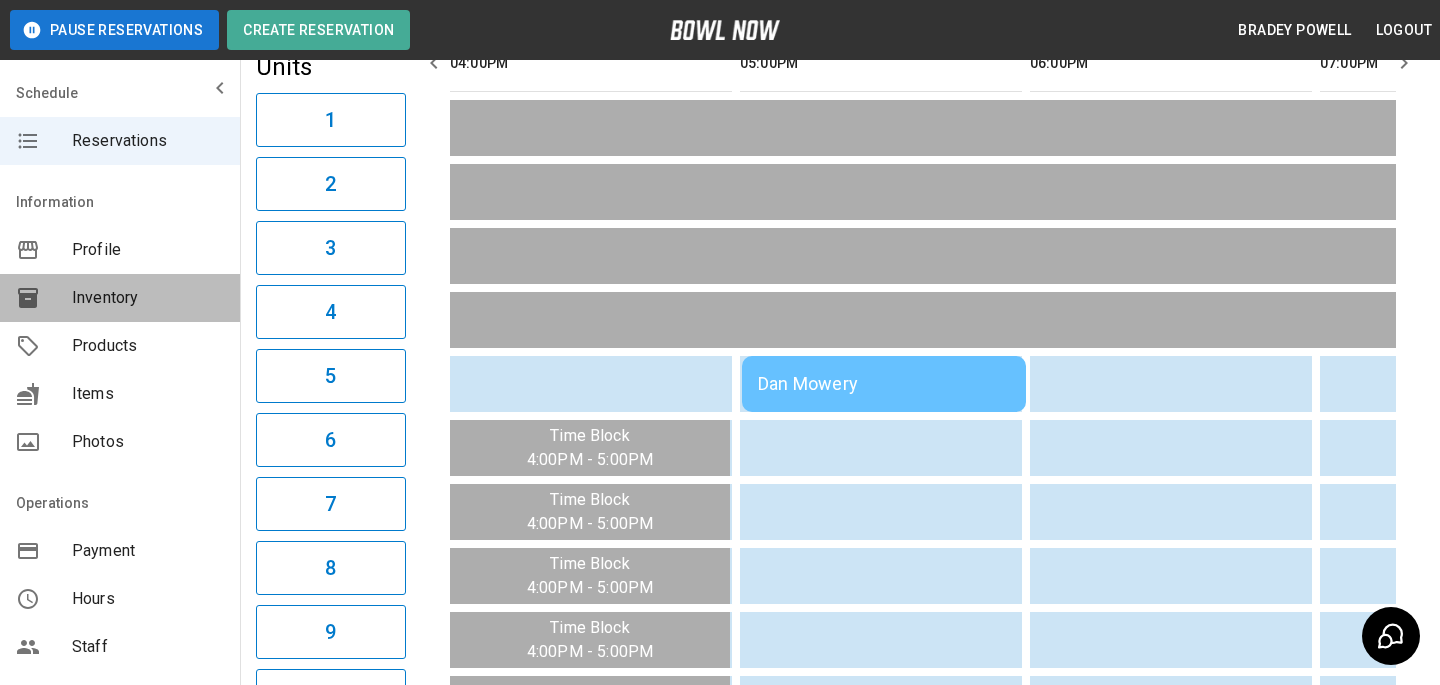 click on "Inventory" at bounding box center (148, 298) 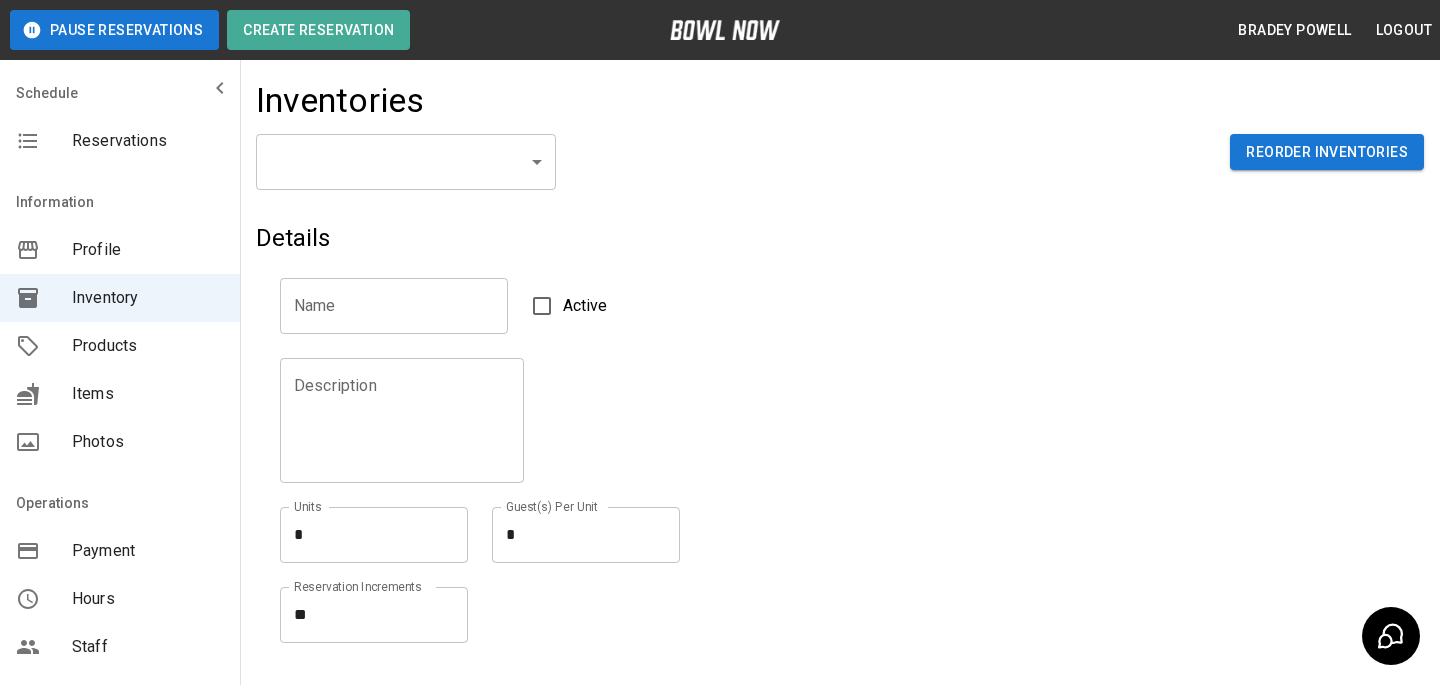 click on "Inventories" at bounding box center [840, 107] 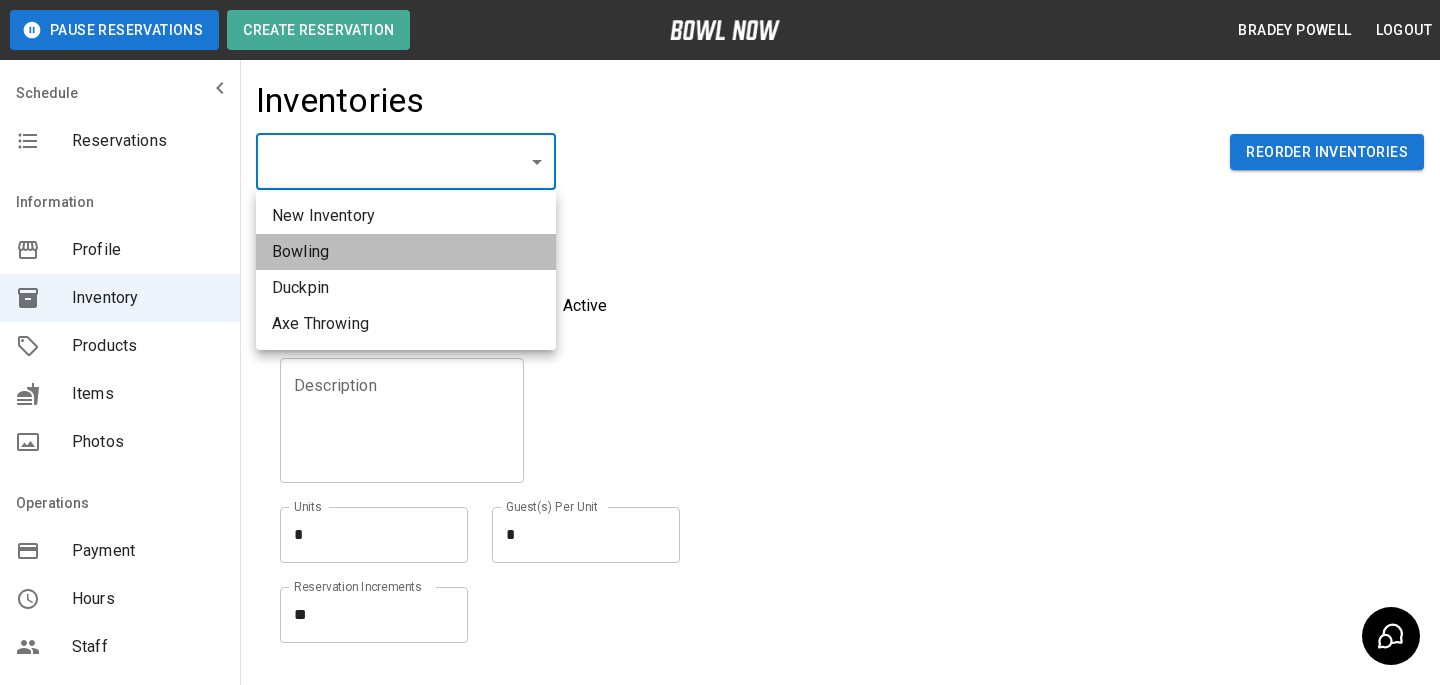 click on "Bowling" at bounding box center [406, 252] 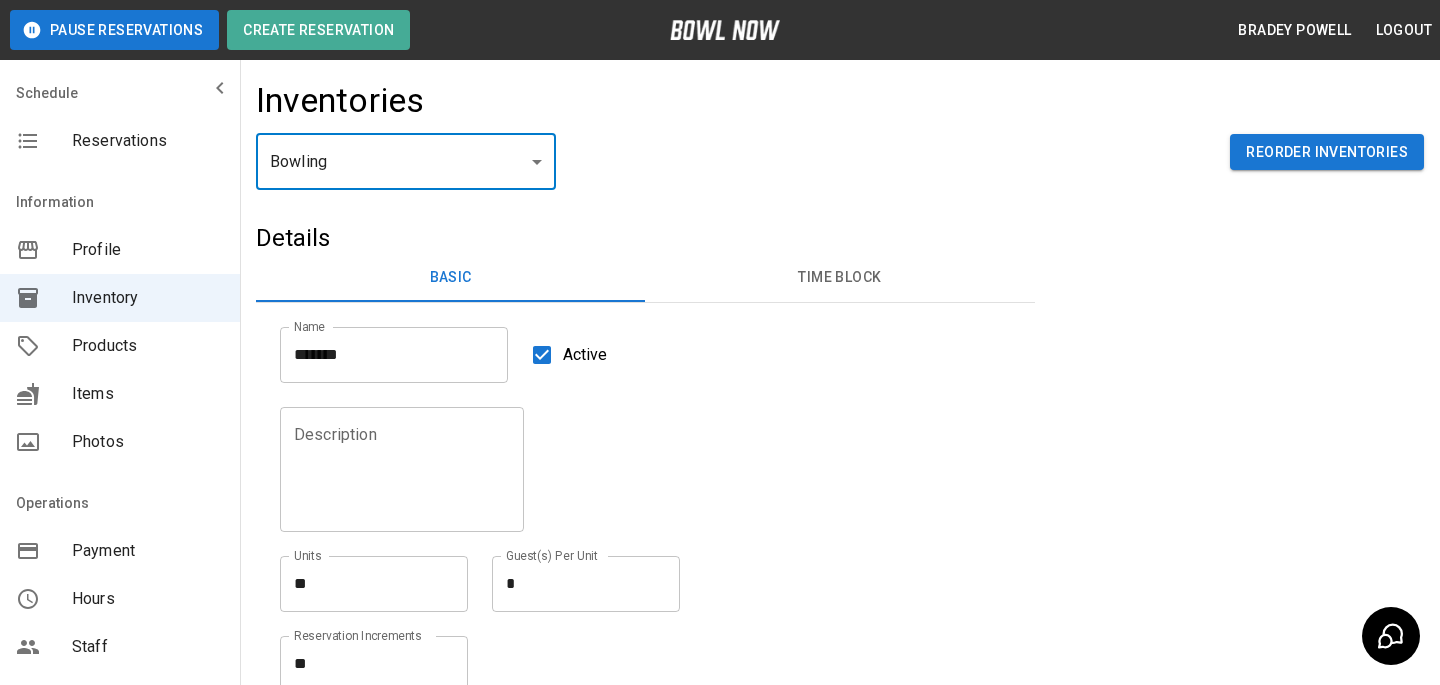 click on "Time Block" at bounding box center (839, 278) 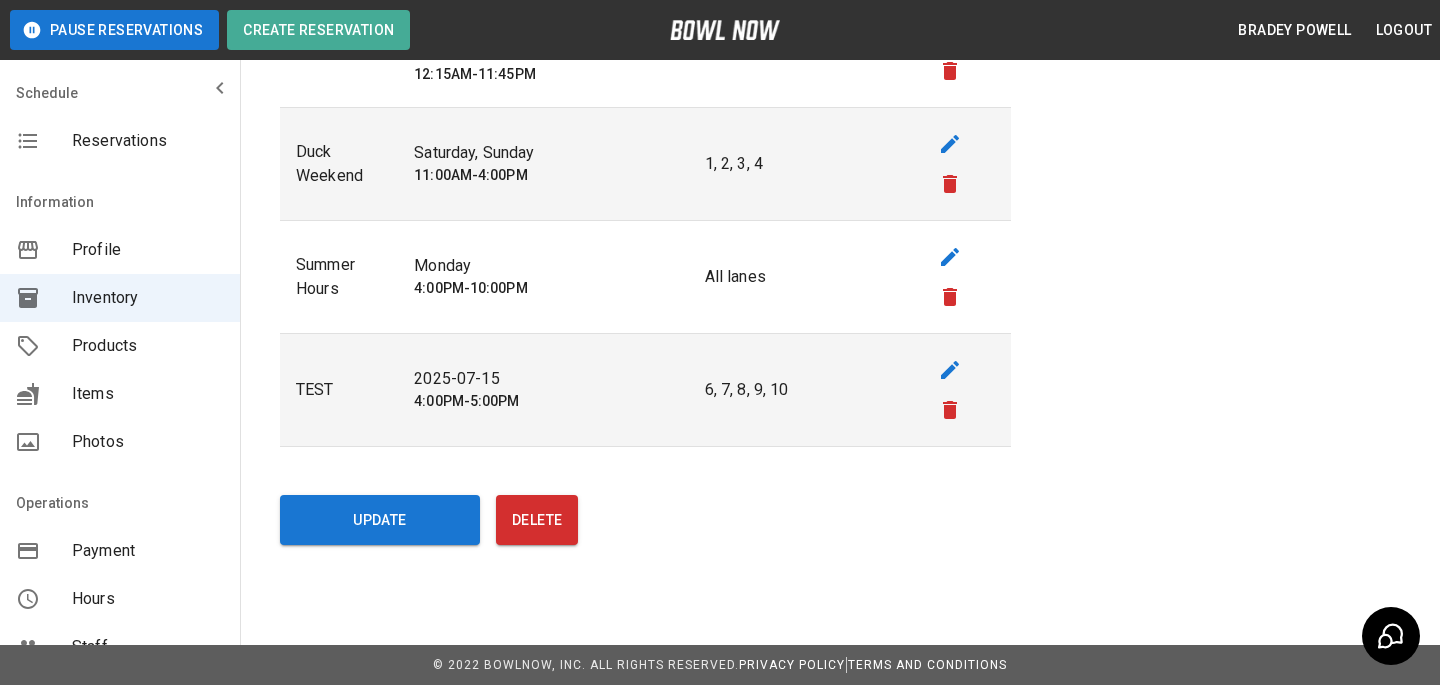 click at bounding box center [950, 410] 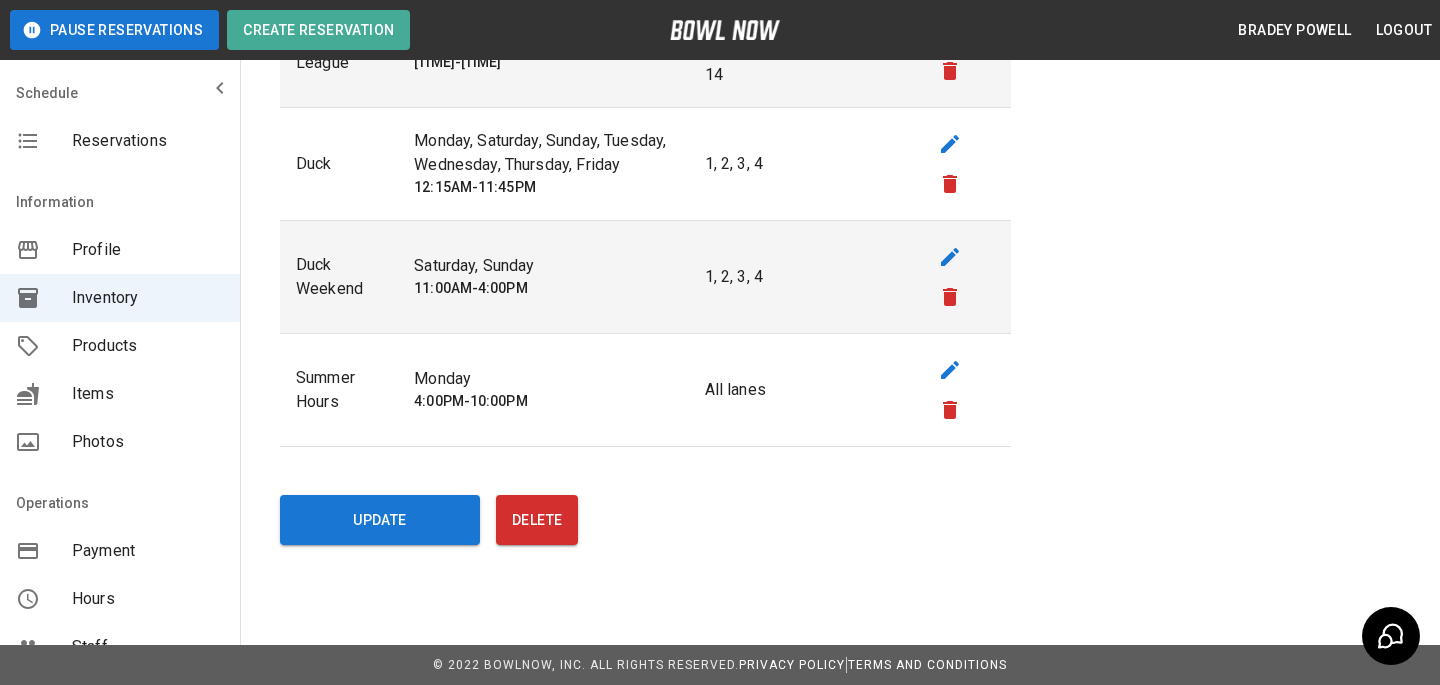 click 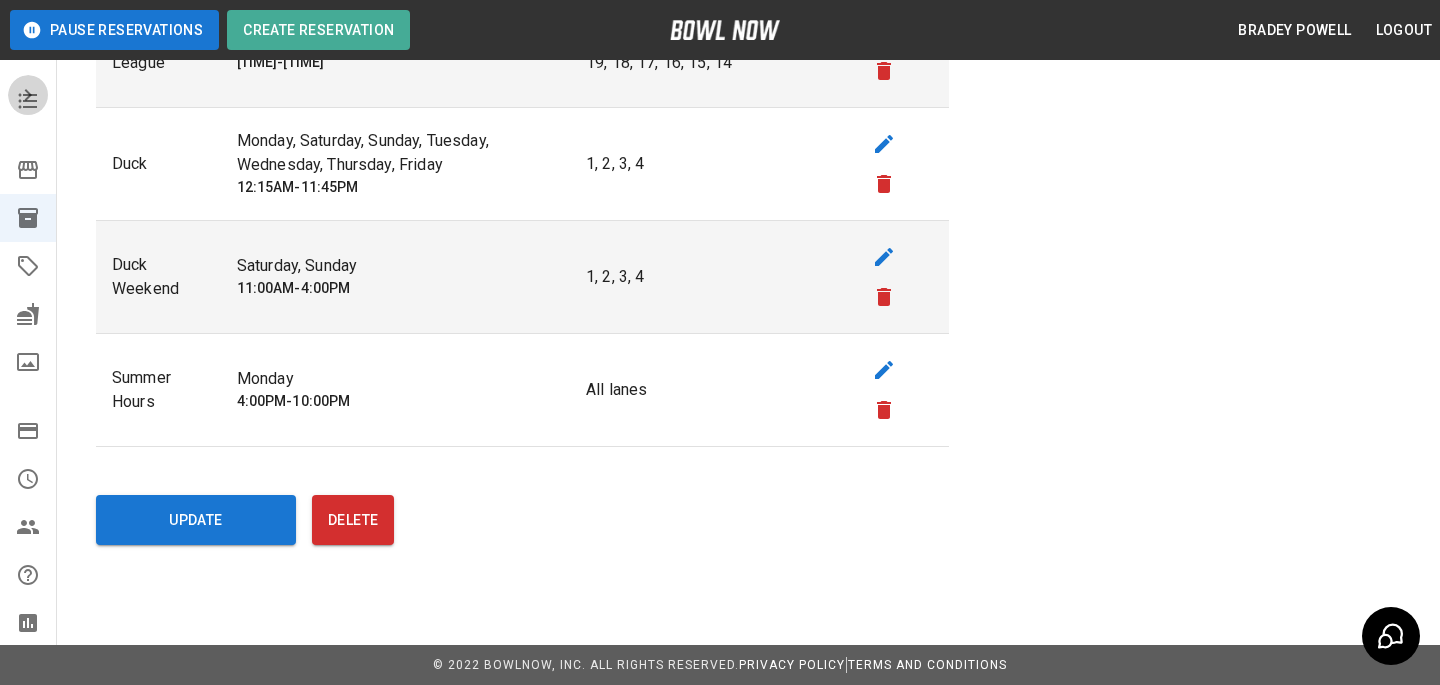 click 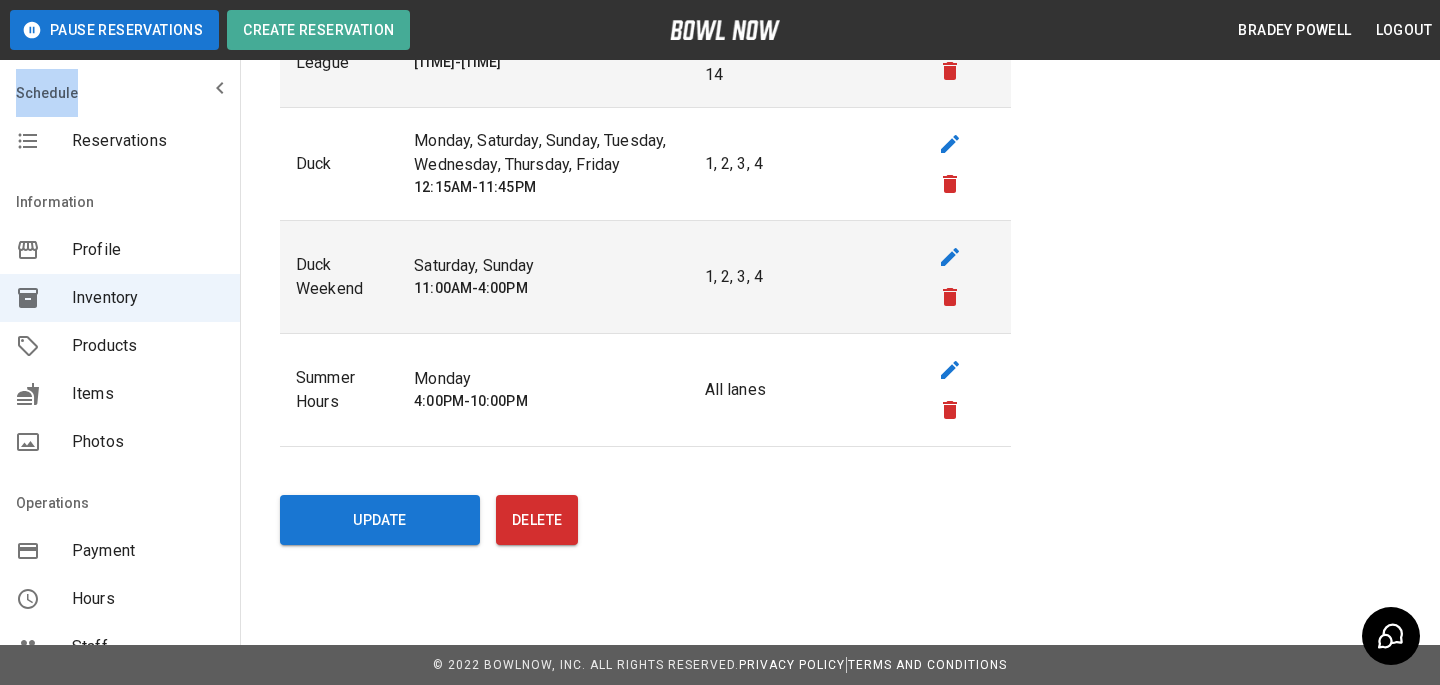 click at bounding box center (120, 88) 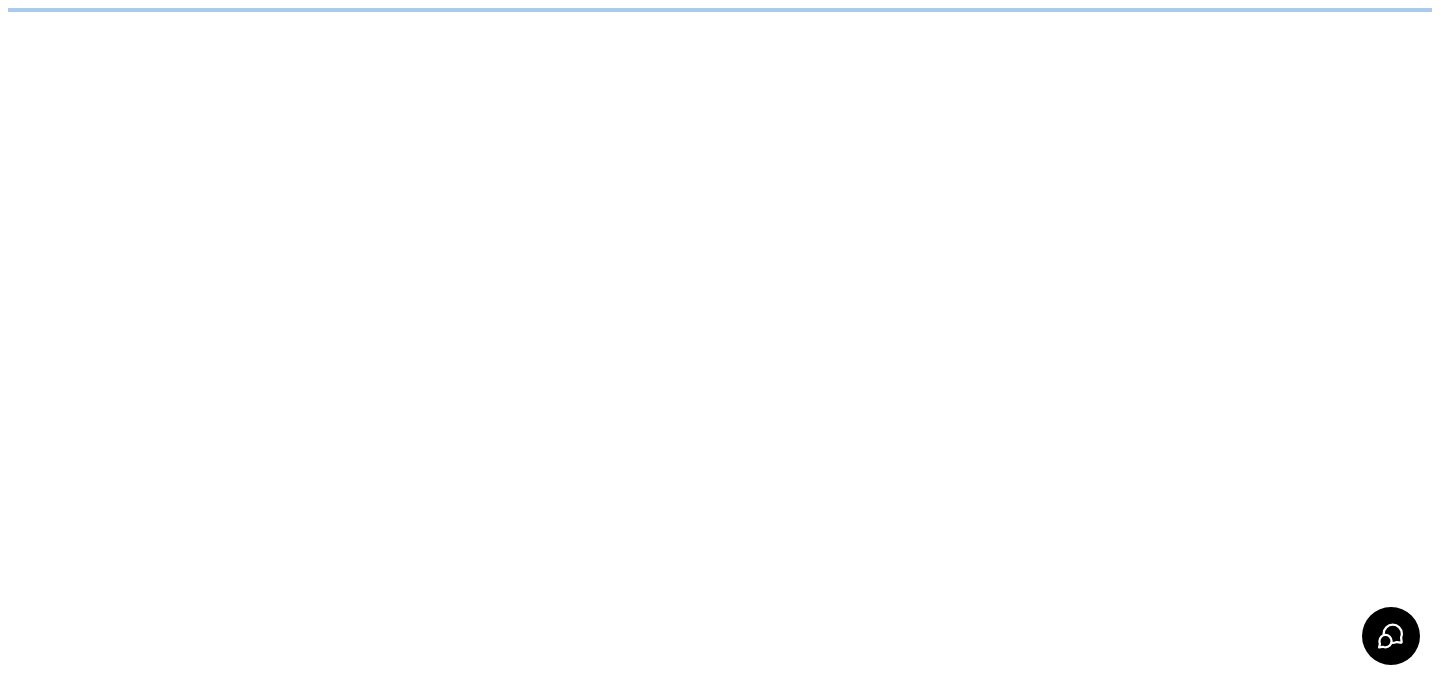 scroll, scrollTop: 0, scrollLeft: 0, axis: both 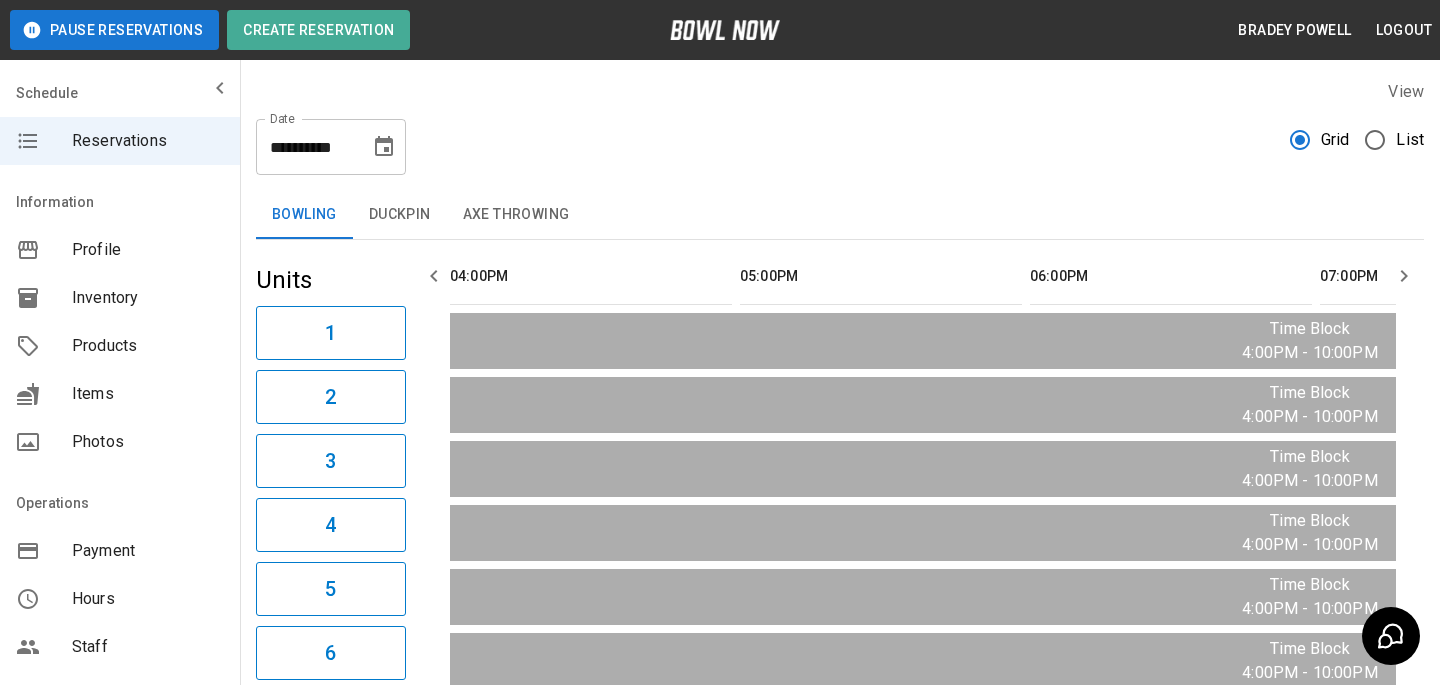 click on "**********" at bounding box center [840, 139] 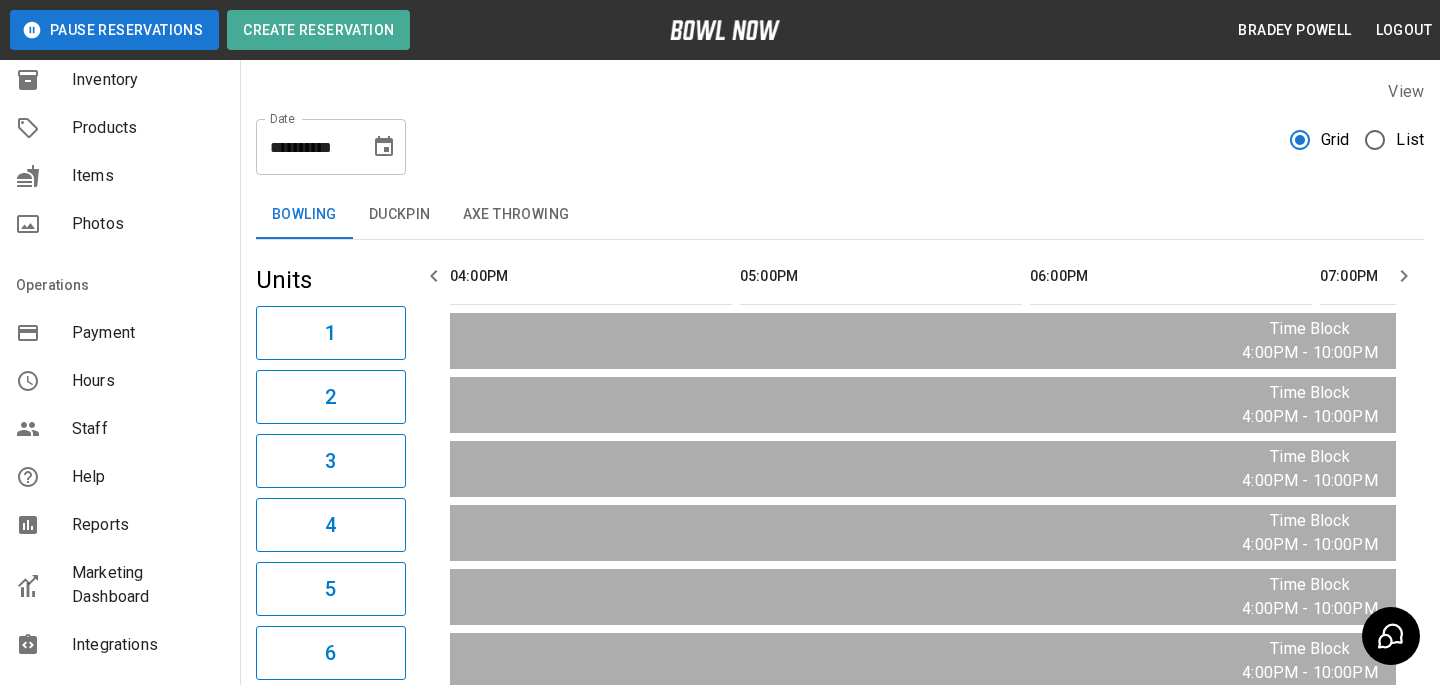 scroll, scrollTop: 239, scrollLeft: 0, axis: vertical 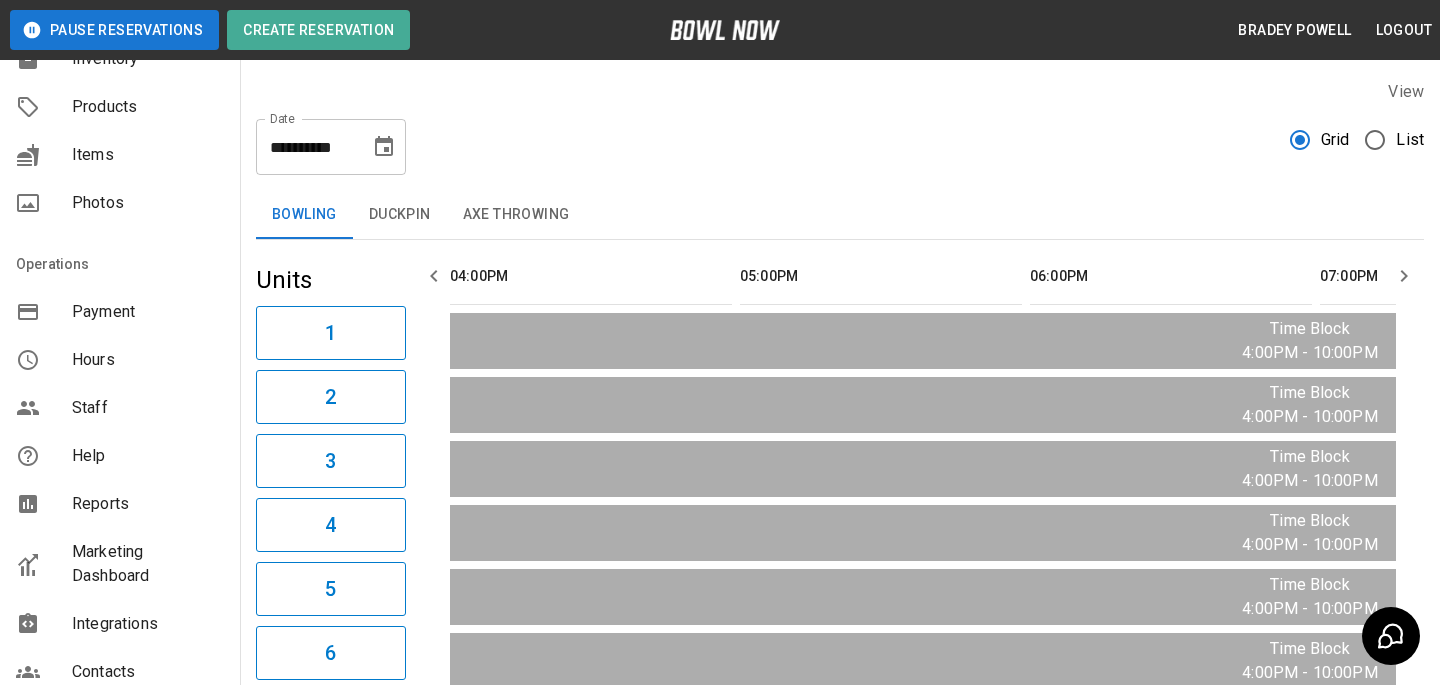 click on "Integrations" at bounding box center [148, 624] 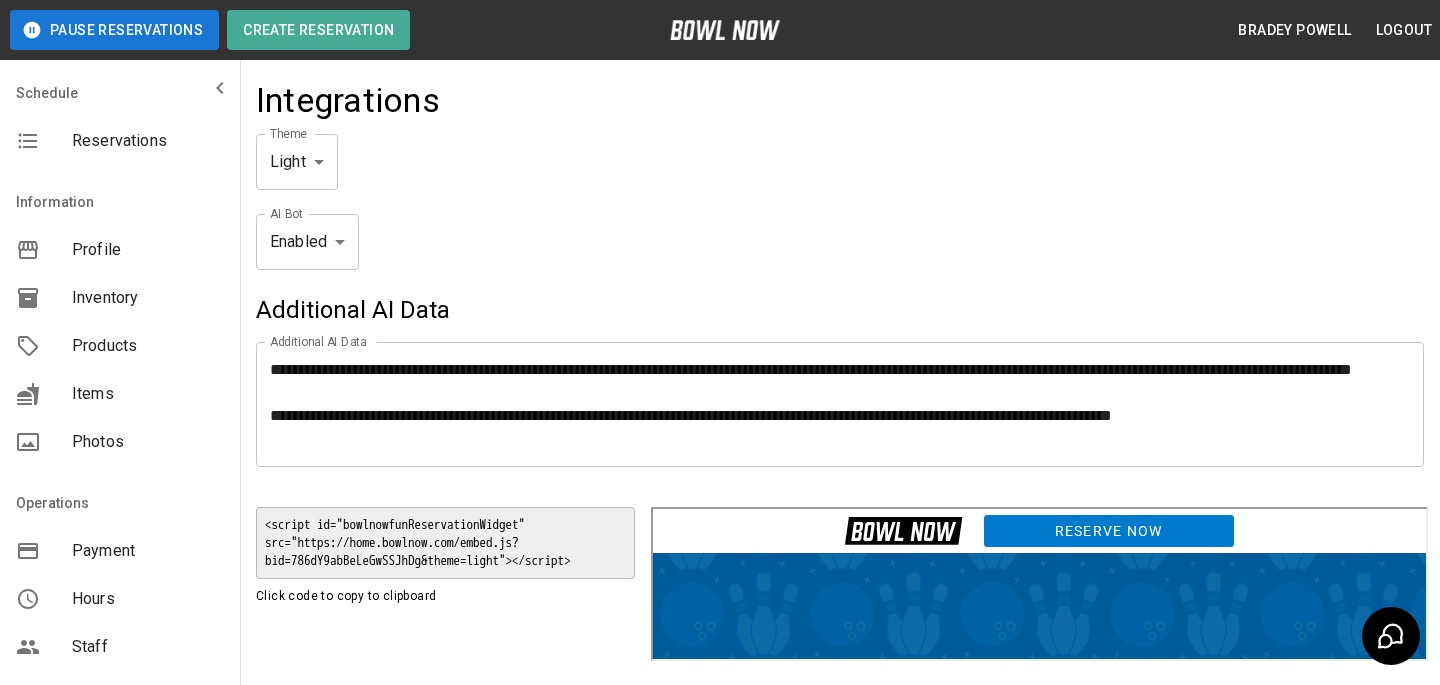 scroll, scrollTop: 0, scrollLeft: 0, axis: both 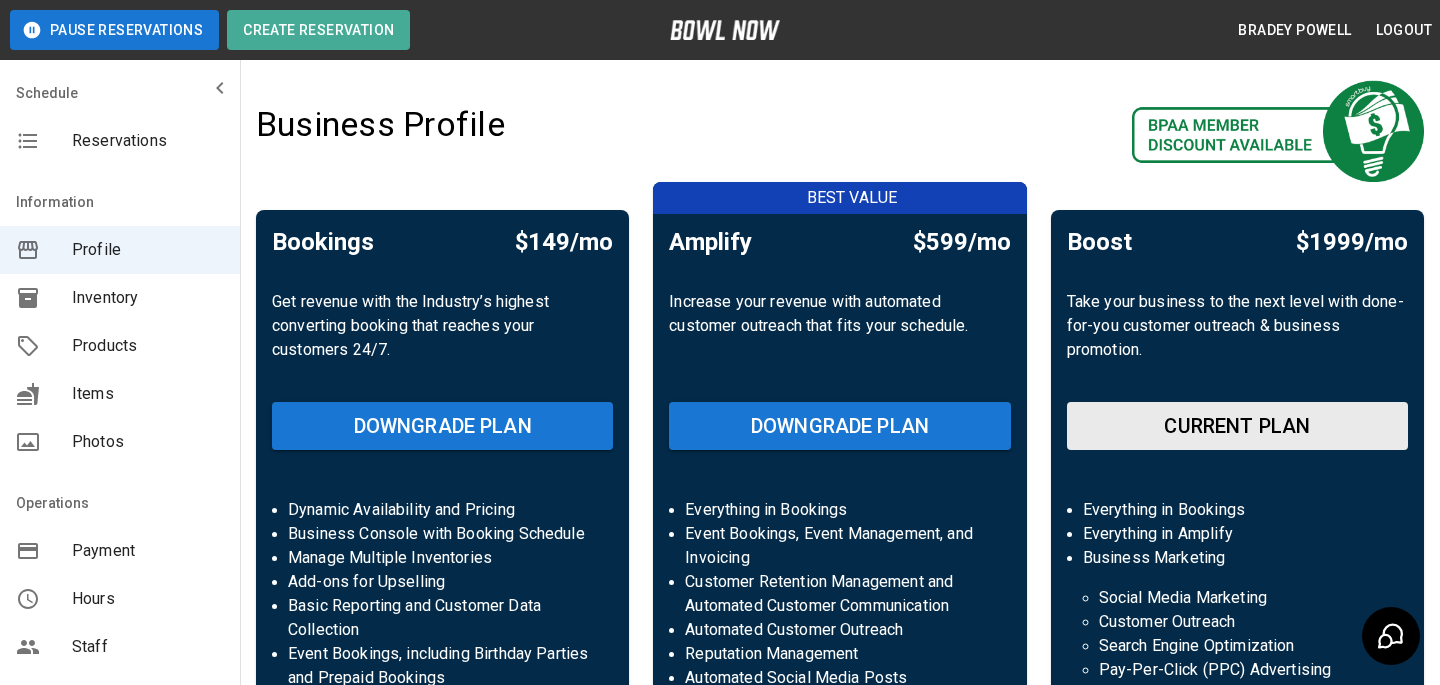 click on "Products" at bounding box center (148, 346) 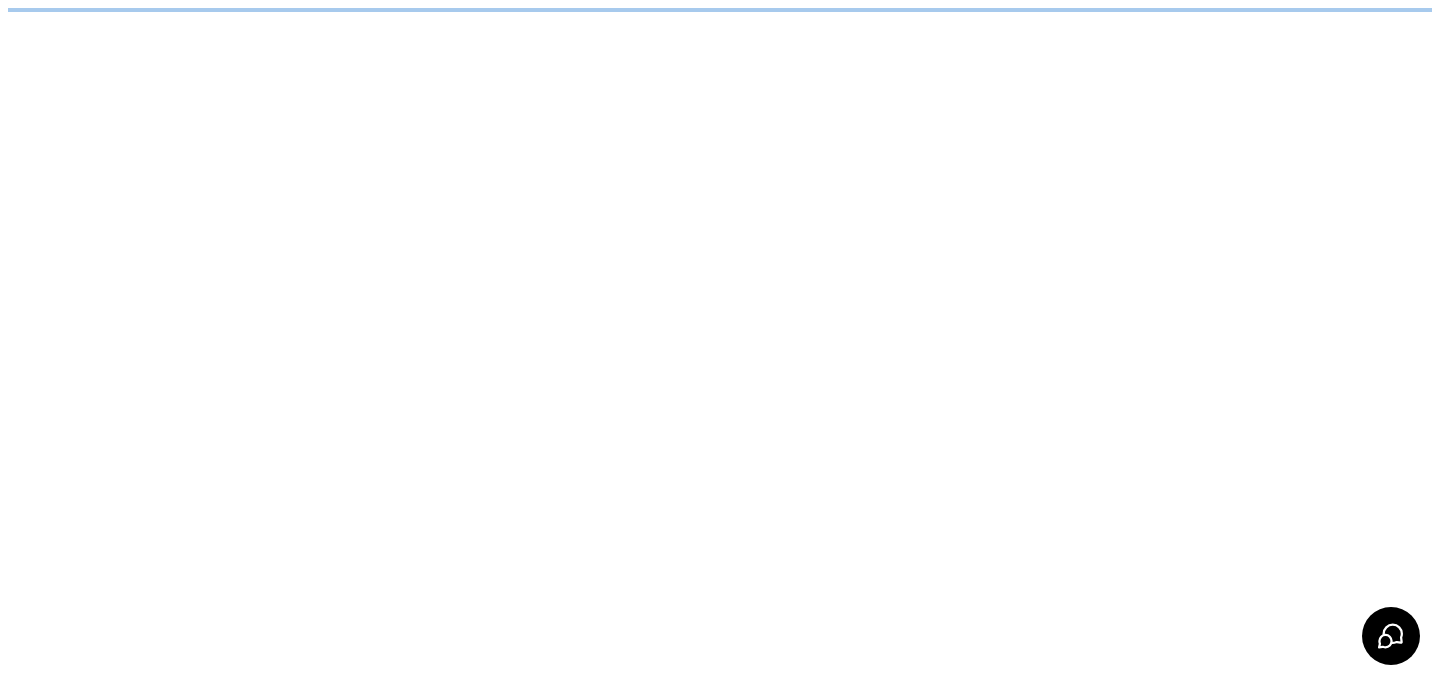 click on "/businesses/786dY9abBeLeGwSSJhDg/products" at bounding box center [720, 10] 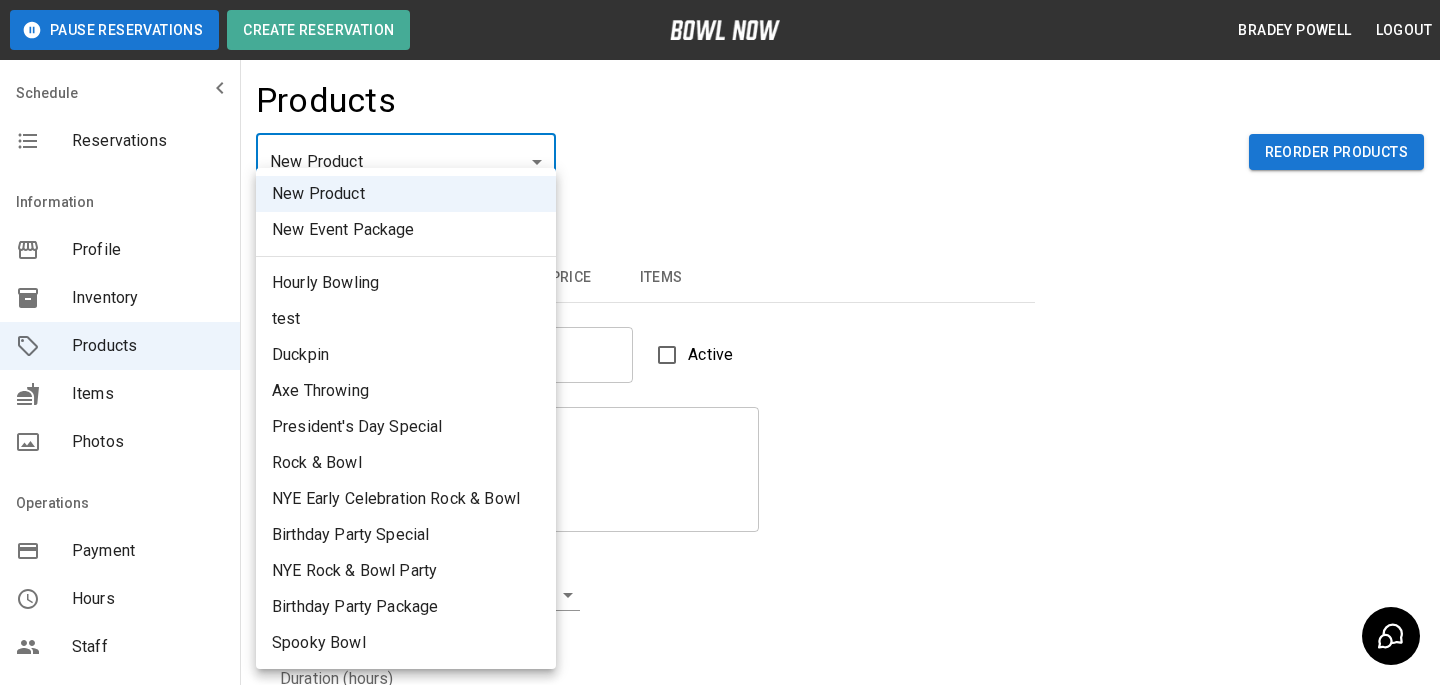 click on "Pause Reservations Create Reservation Bradey Powell Logout Schedule Reservations Information Profile Inventory Products Items Photos Operations Payment Hours Staff Help Reports Marketing Dashboard Integrations Contacts User Account Products New Product ** ​ Reorder Products Details Basic Image Hours Price Items Name Name Active Description Description Inventory ​ Duration (hours) Min * Min Max * Max Guest Count Min * Min Max * Max Limit Product Availability Restrict product availability within a date range Limit Availability? Current Image Select an Image Upload   Product Hours: Same as Business Hours ******* Product Hours: Deposit only? Collect Deposit Only % * ​ percent ******* ​ Unit Price $ * Unit Price per hour **** ​ Price per Shoe $ * Price per Shoe Include Shoes? Require Shoes? Sales Tax % * Sales Tax Tax Unit Price Tax Shoes Discounts and Promos Create discount codes and promos for your product ADD DISCOUNT CODE Select Items For This Product Pizza & Soda Pitcher Package Pitcher of Soda Yes" at bounding box center [720, 644] 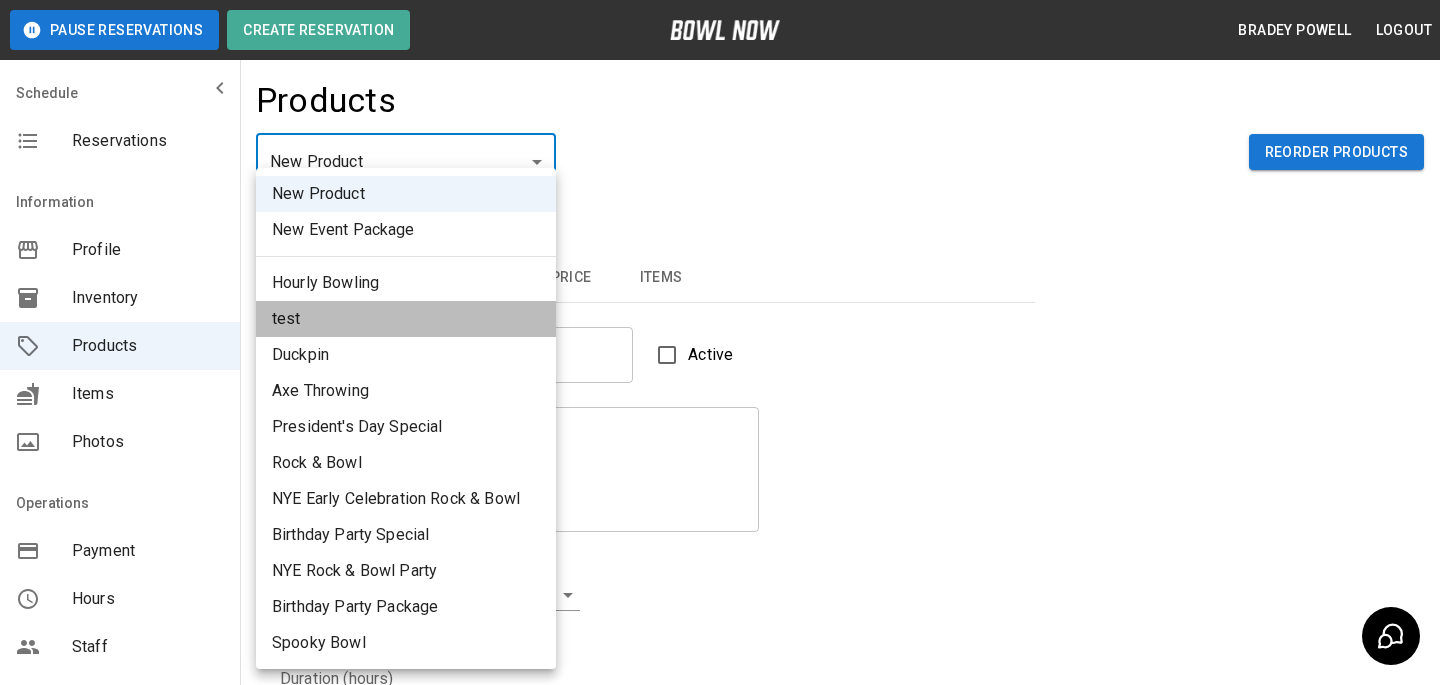 click on "test" at bounding box center (406, 319) 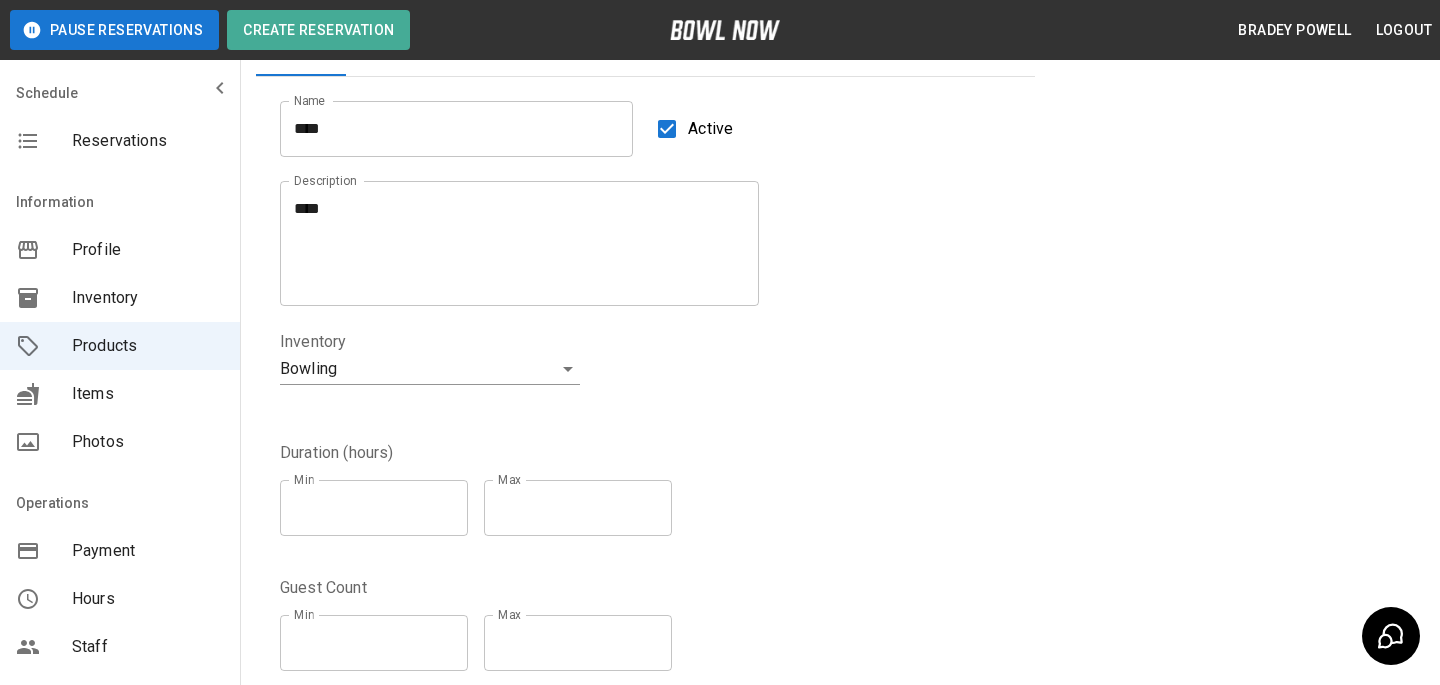 scroll, scrollTop: 0, scrollLeft: 0, axis: both 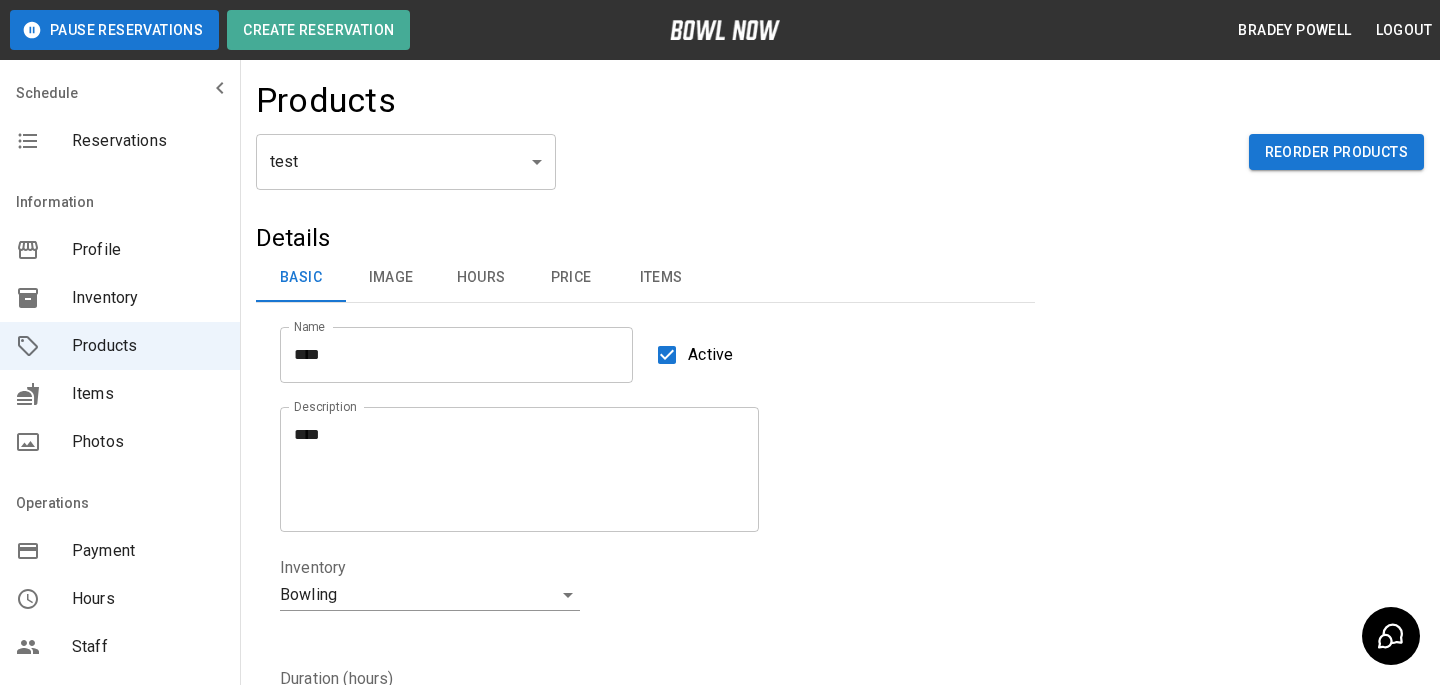 click on "Price" at bounding box center (571, 278) 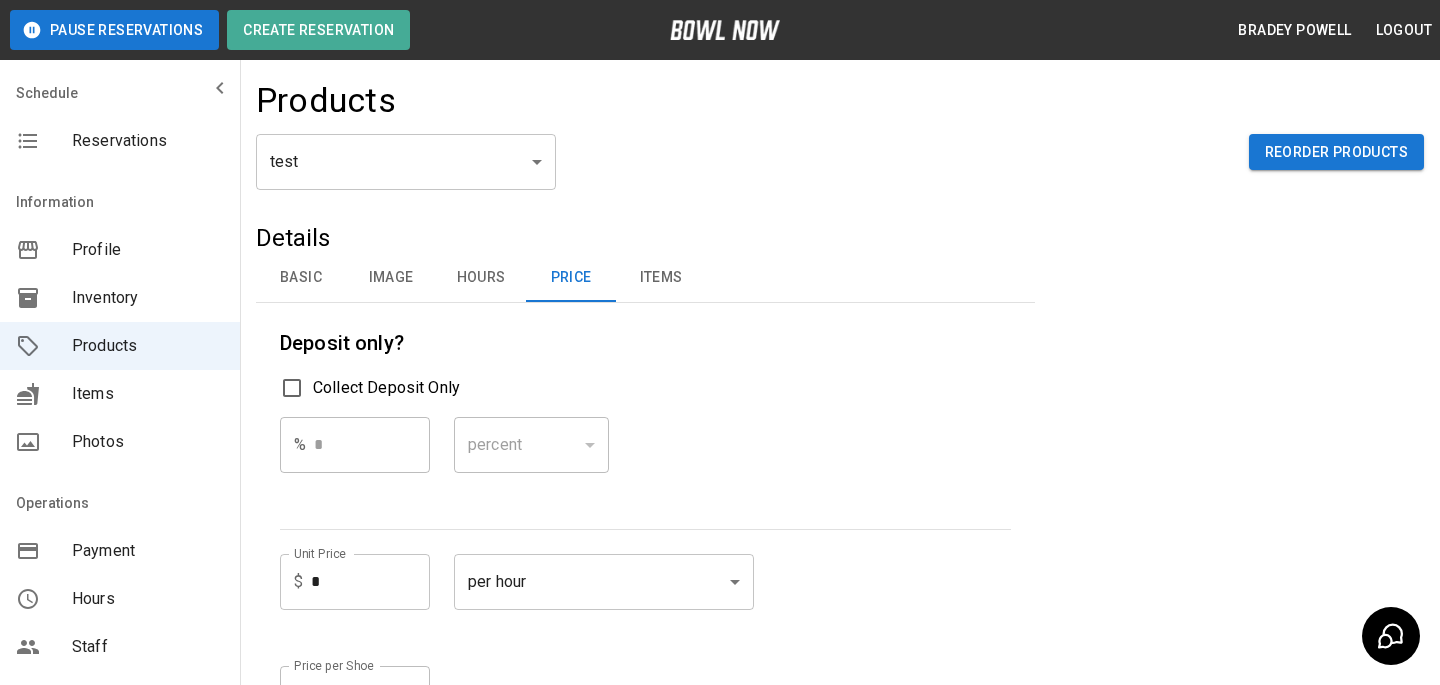click on "per hour **** ​" at bounding box center [604, 598] 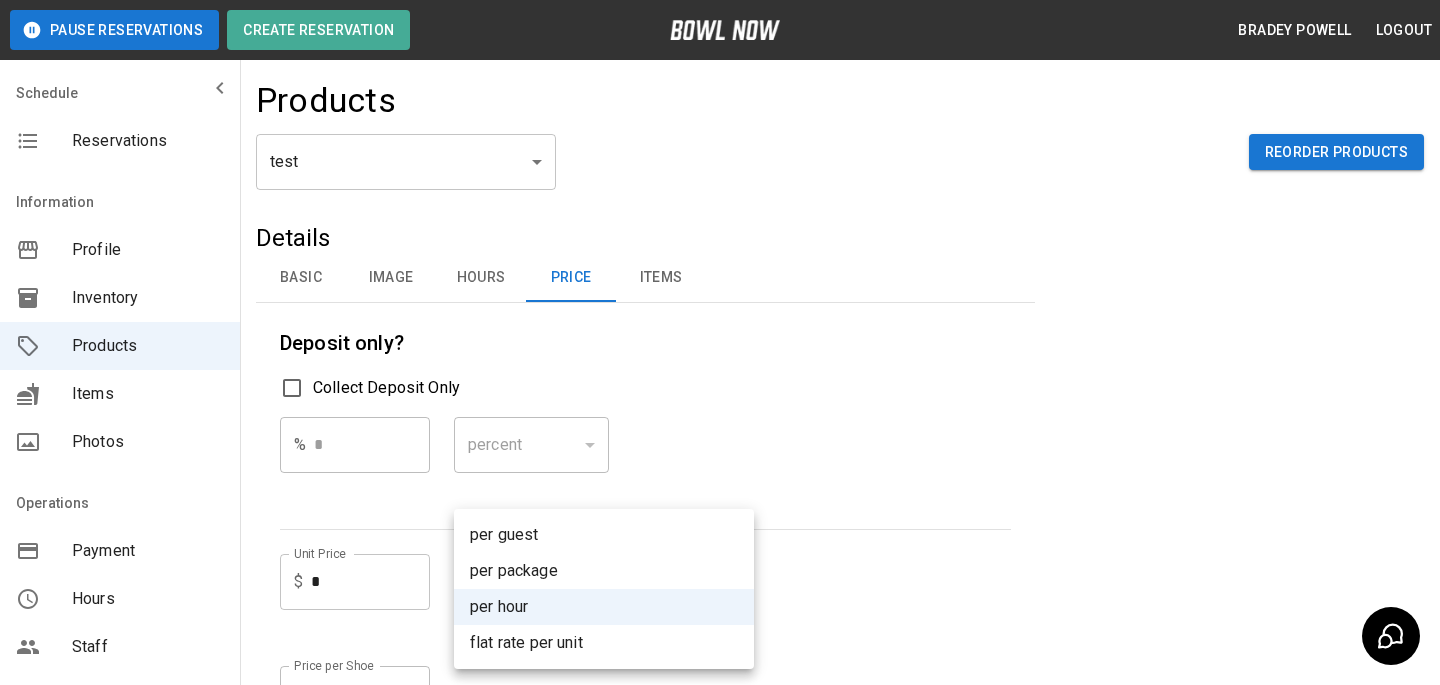 click on "**********" at bounding box center [720, 680] 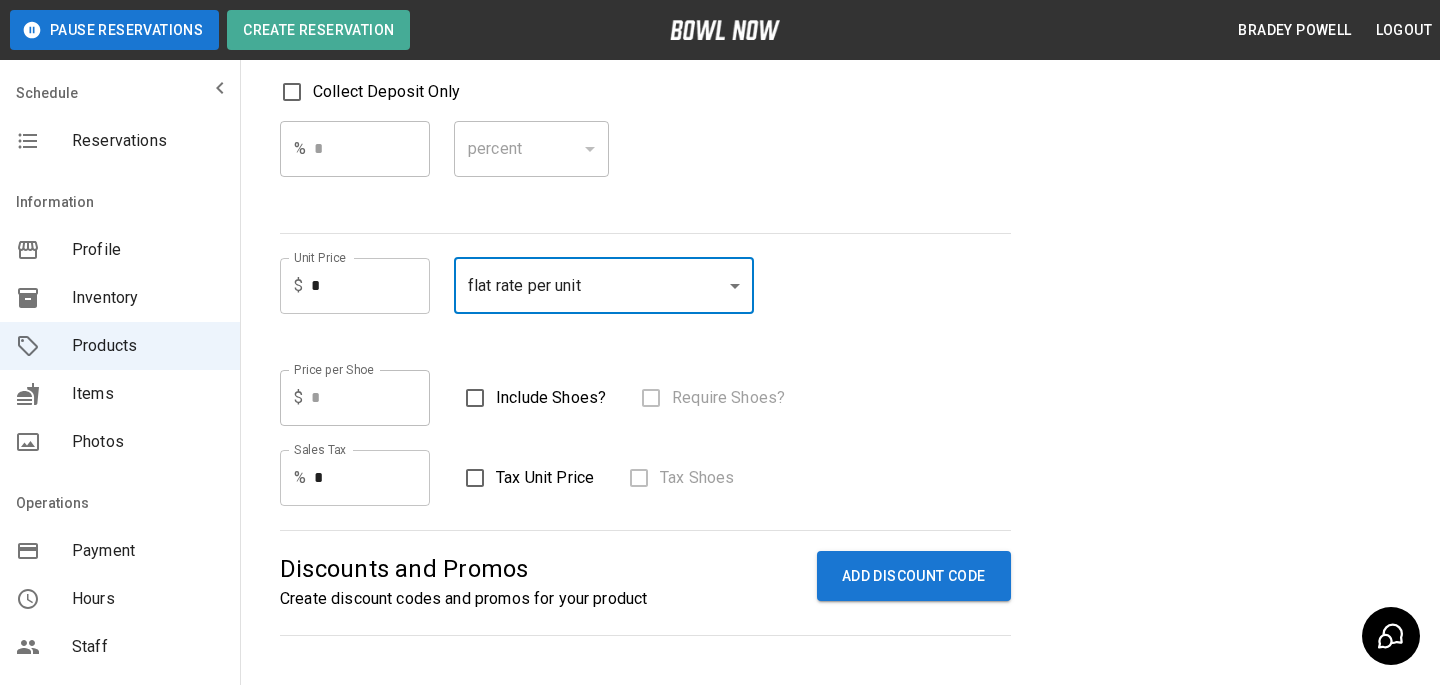 scroll, scrollTop: 298, scrollLeft: 0, axis: vertical 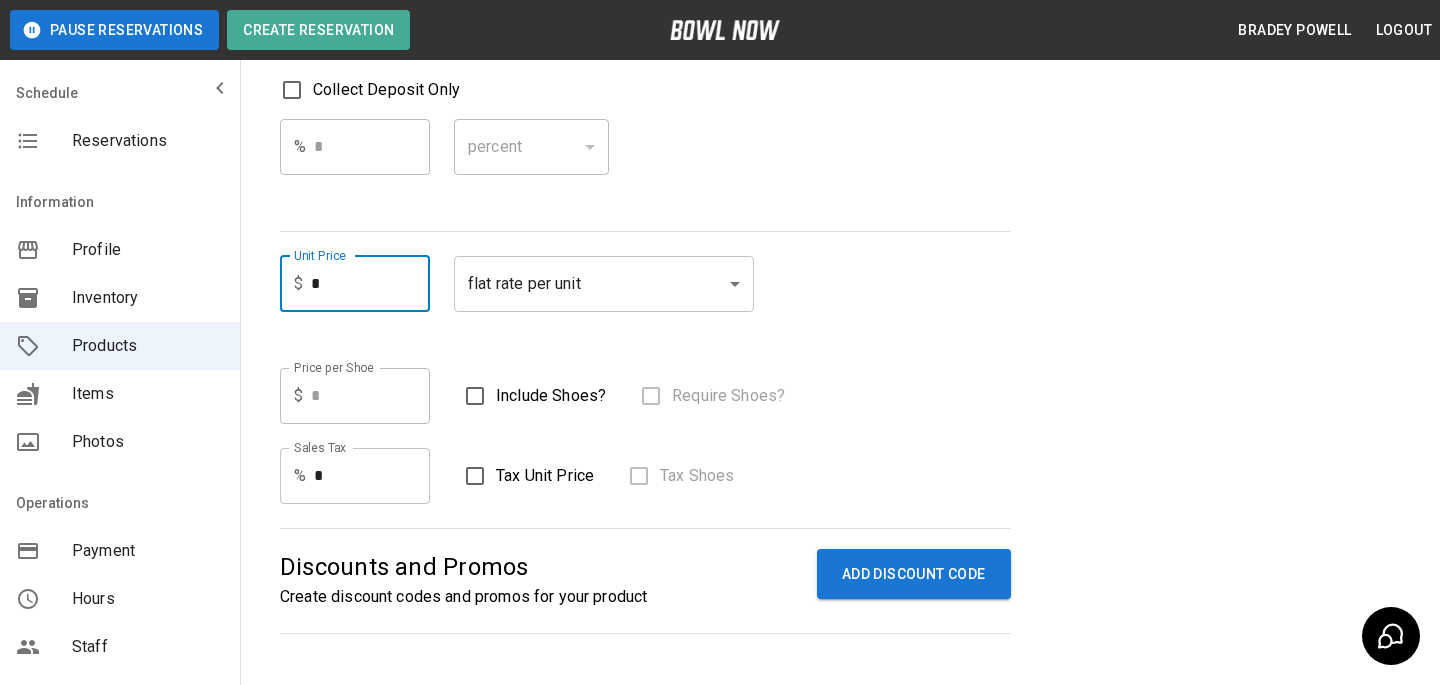 click on "*" at bounding box center (370, 284) 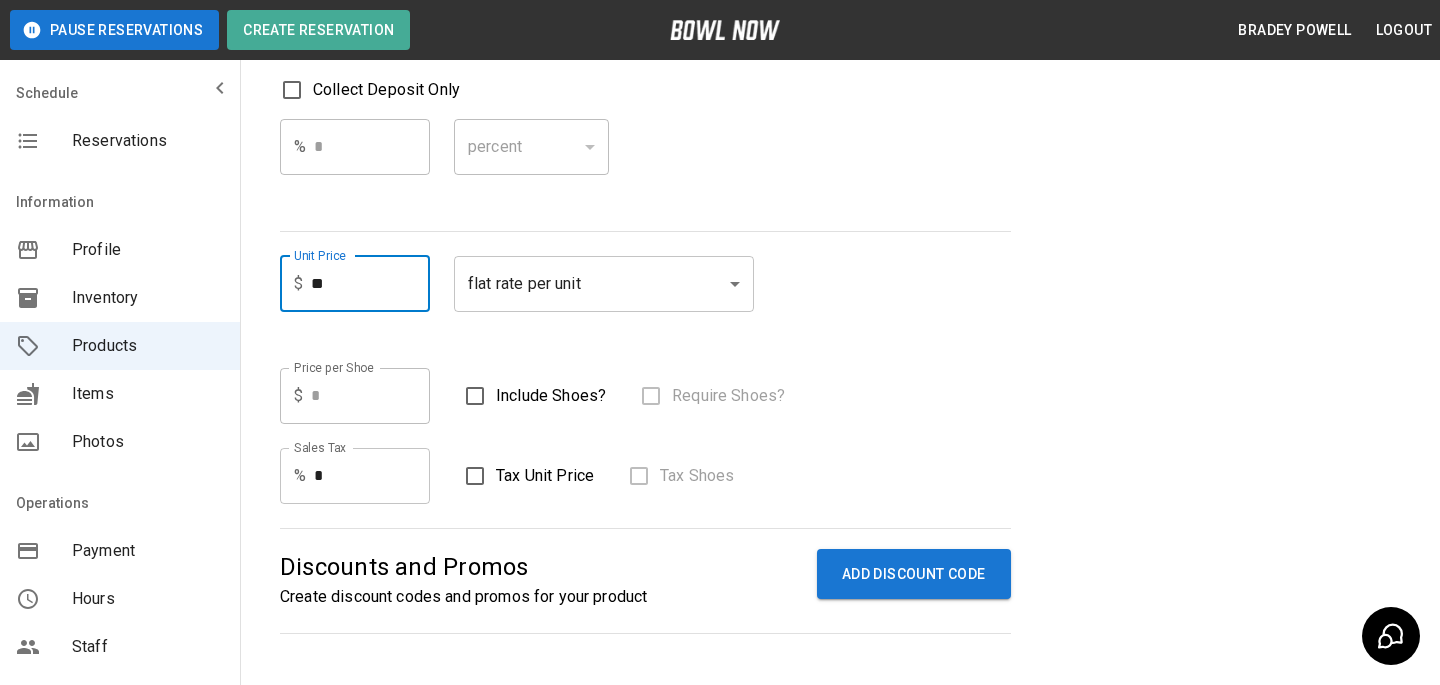 type on "**" 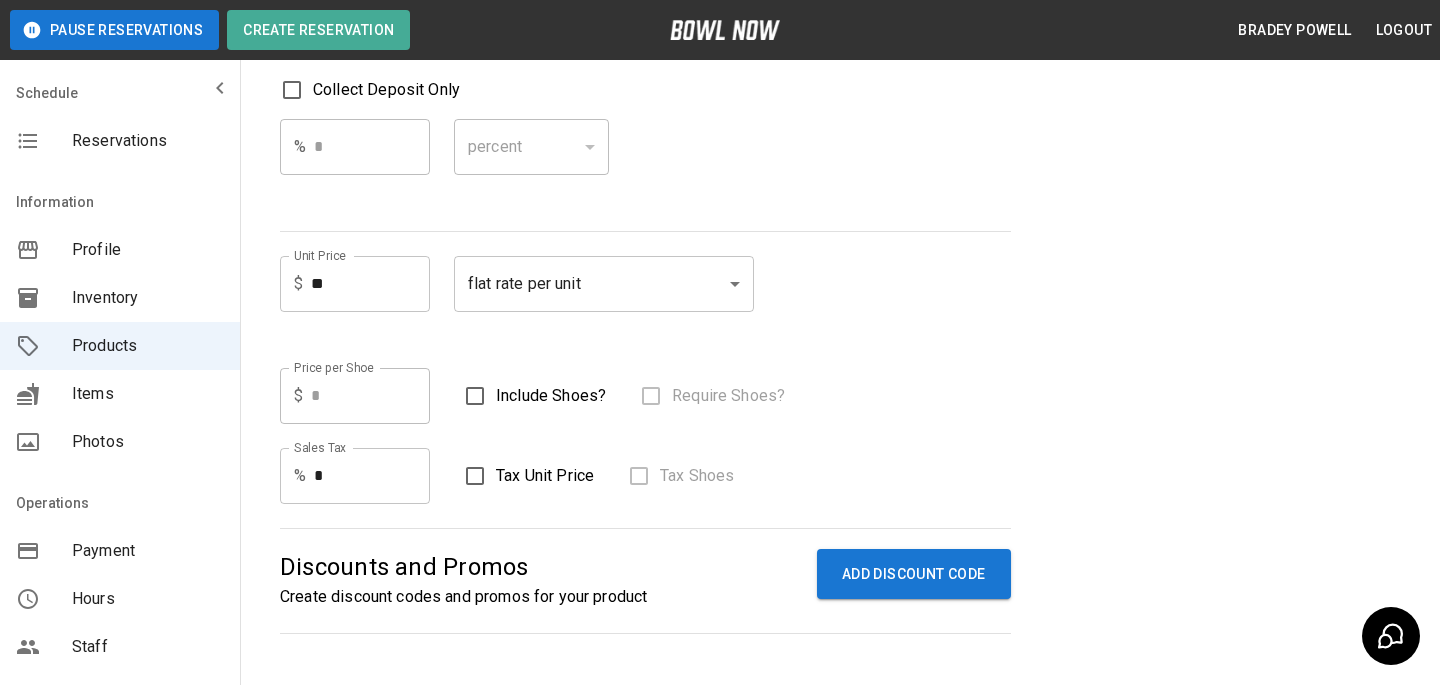 click on "Price per Shoe $ * Price per Shoe Include Shoes? Require Shoes?" at bounding box center [645, 396] 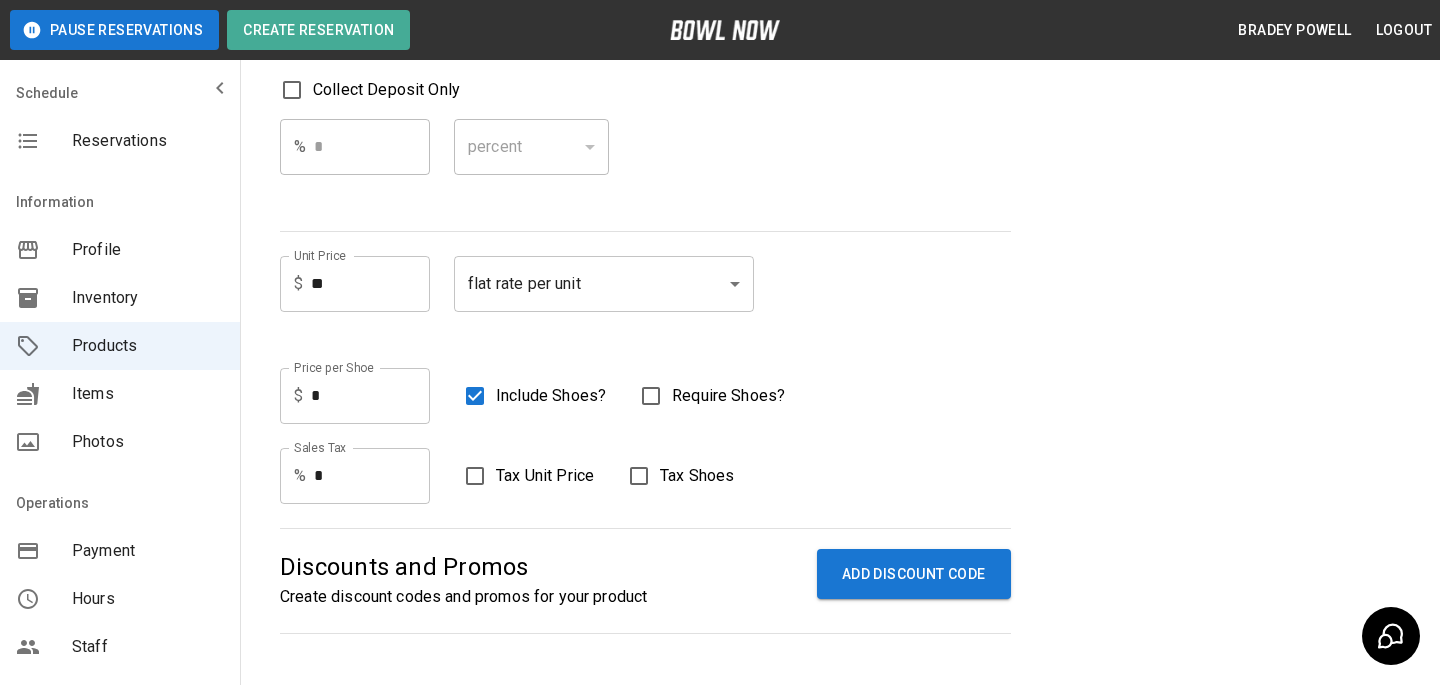 click on "*" at bounding box center (370, 396) 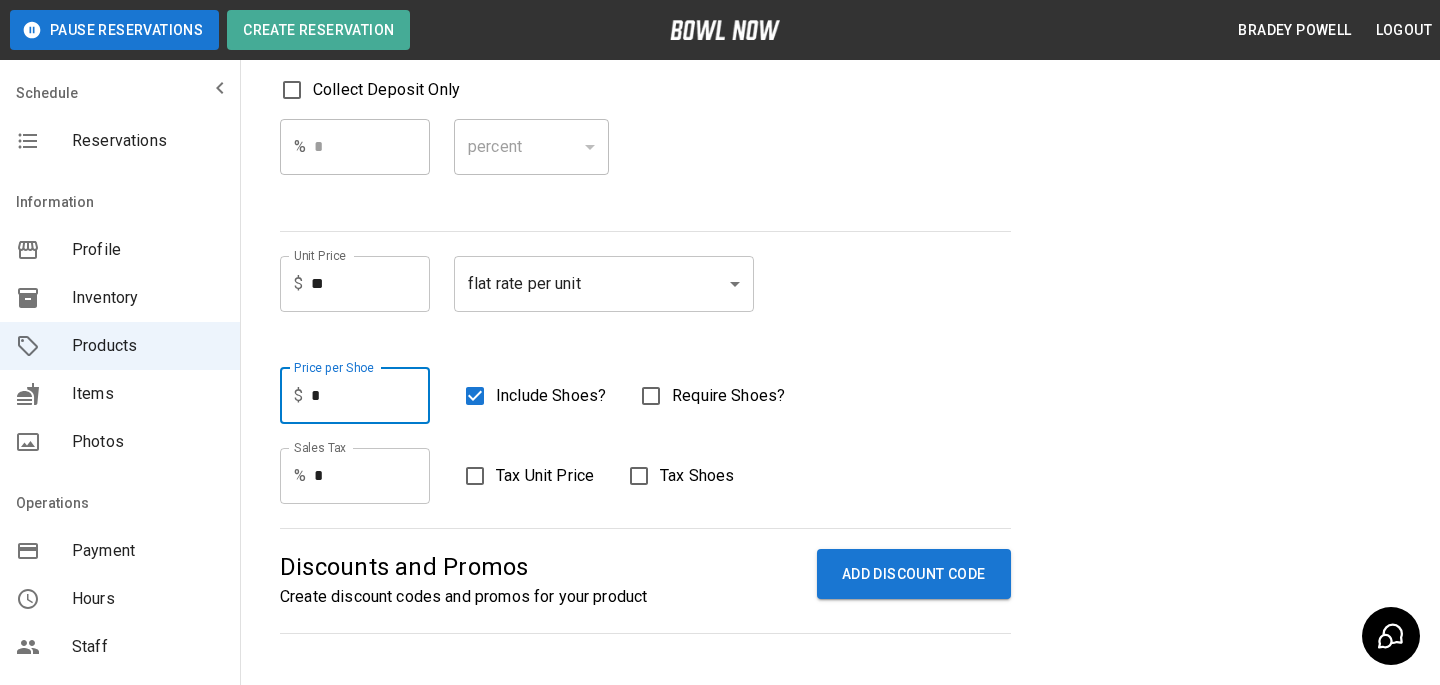 type on "*" 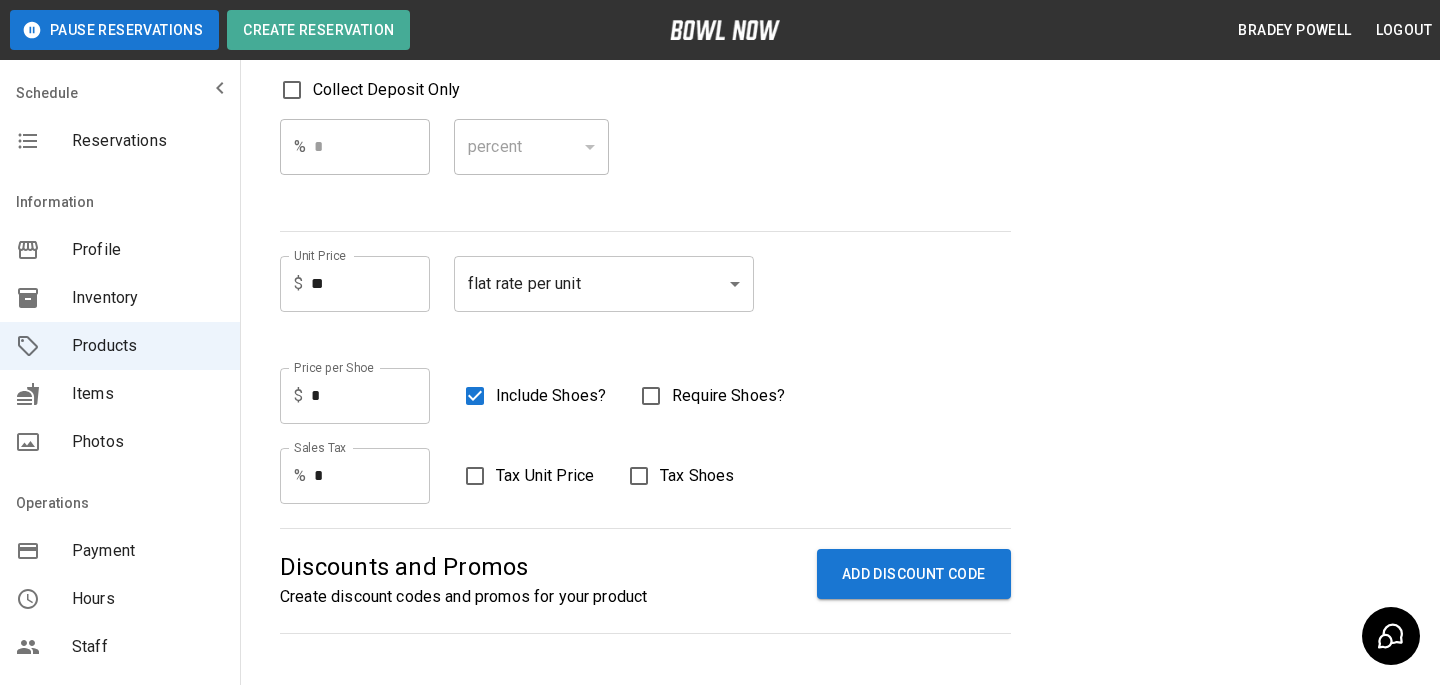 click on "Deposit only? Collect Deposit Only % * ​ percent ******* ​ Unit Price $ ** Unit Price flat rate per unit **** ​ Price per Shoe $ * Price per Shoe Include Shoes? Require Shoes? Sales Tax % * Sales Tax Tax Unit Price Tax Shoes" at bounding box center (645, 266) 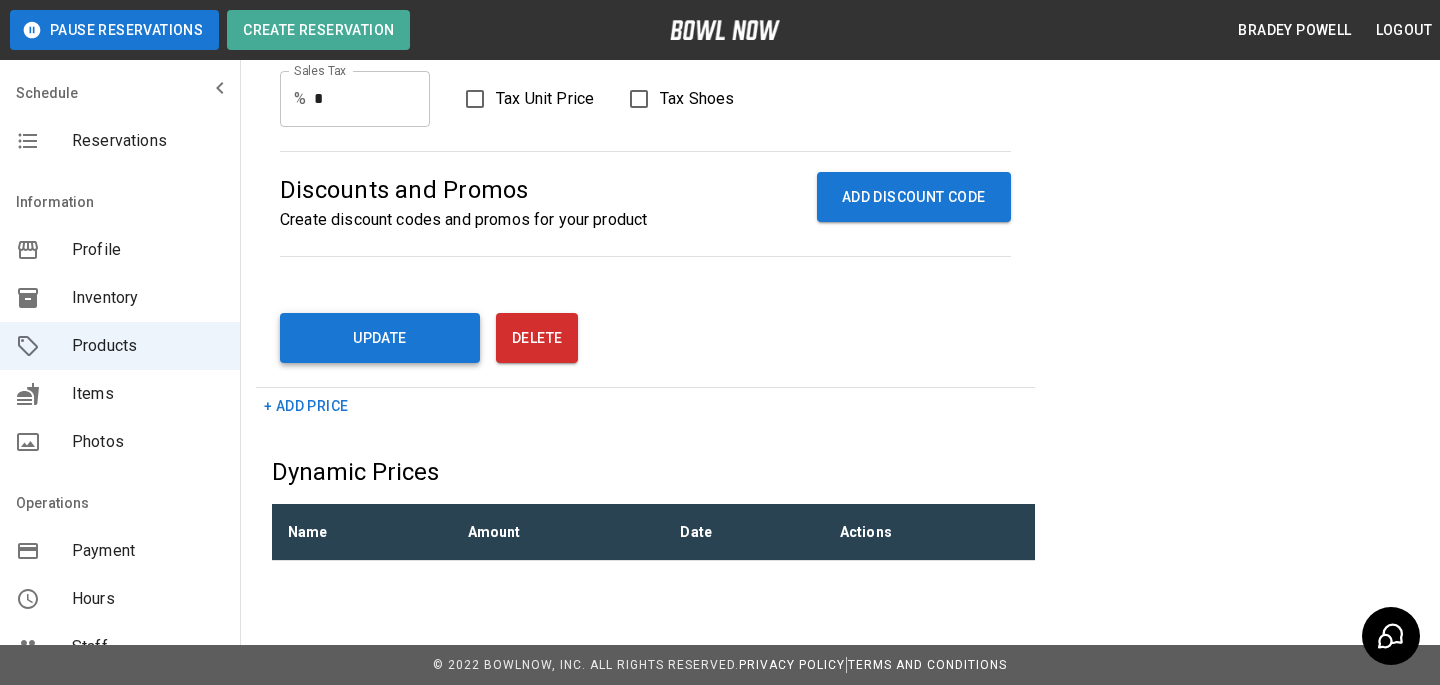 click on "Update" at bounding box center (380, 338) 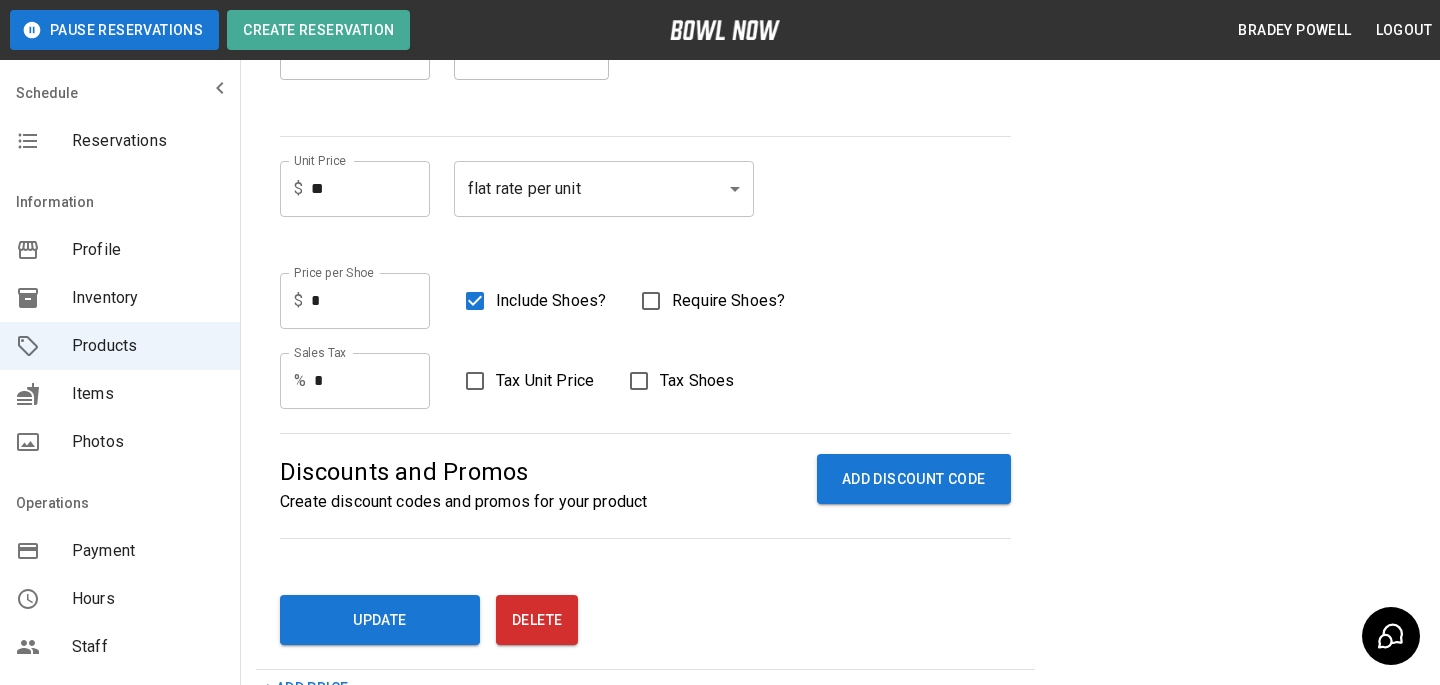 scroll, scrollTop: 0, scrollLeft: 0, axis: both 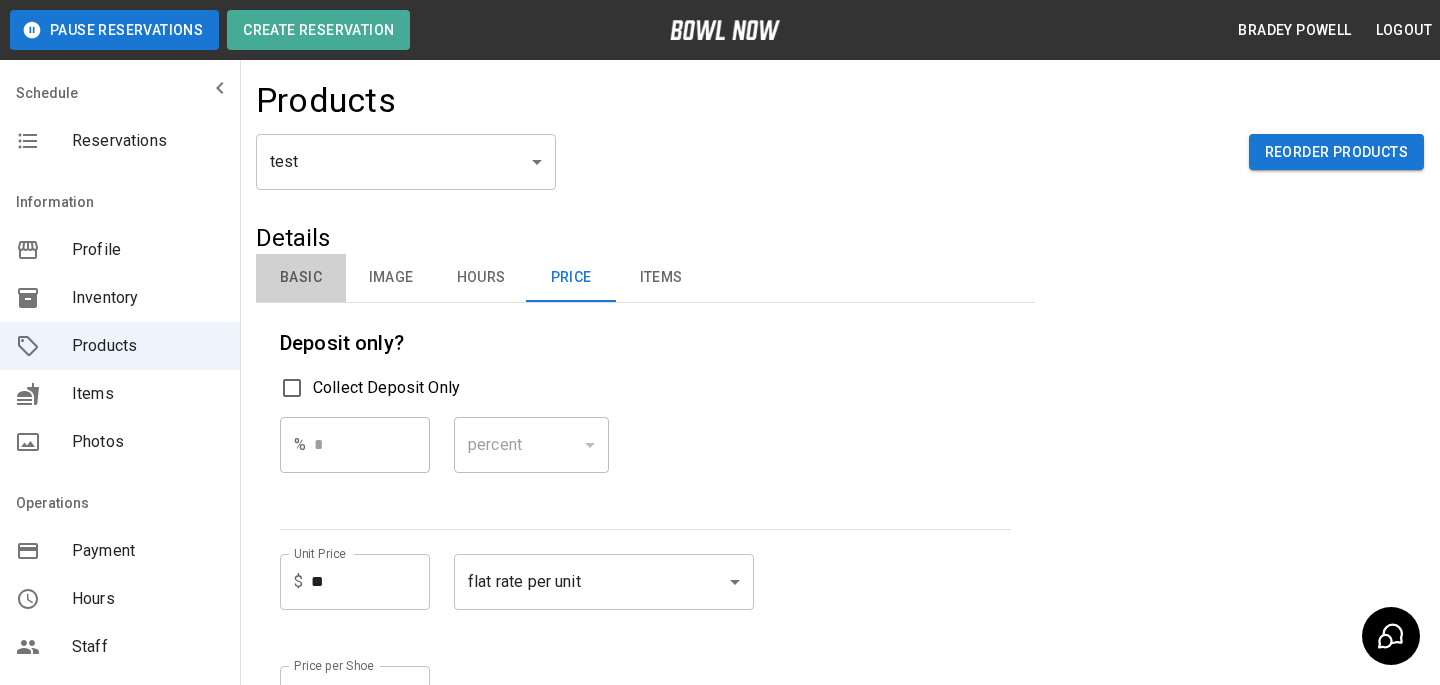 click on "Basic" at bounding box center (301, 278) 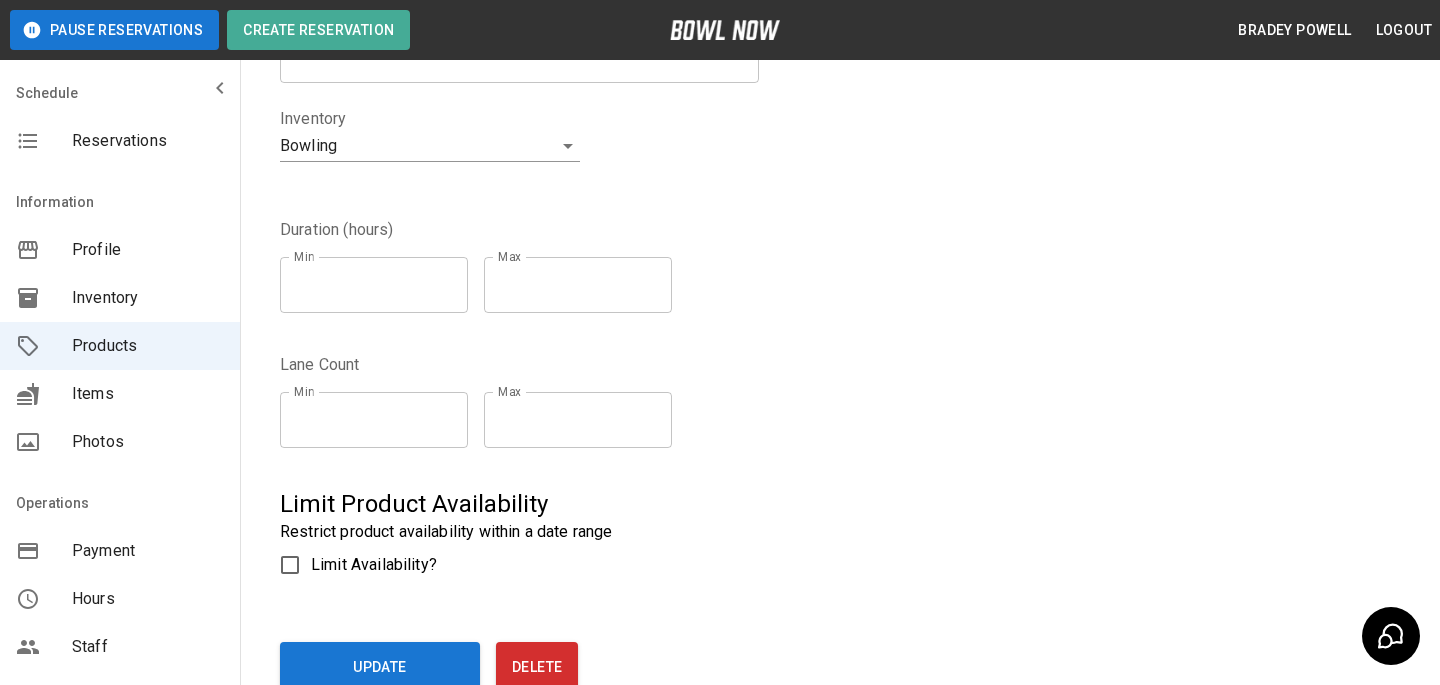 scroll, scrollTop: 451, scrollLeft: 0, axis: vertical 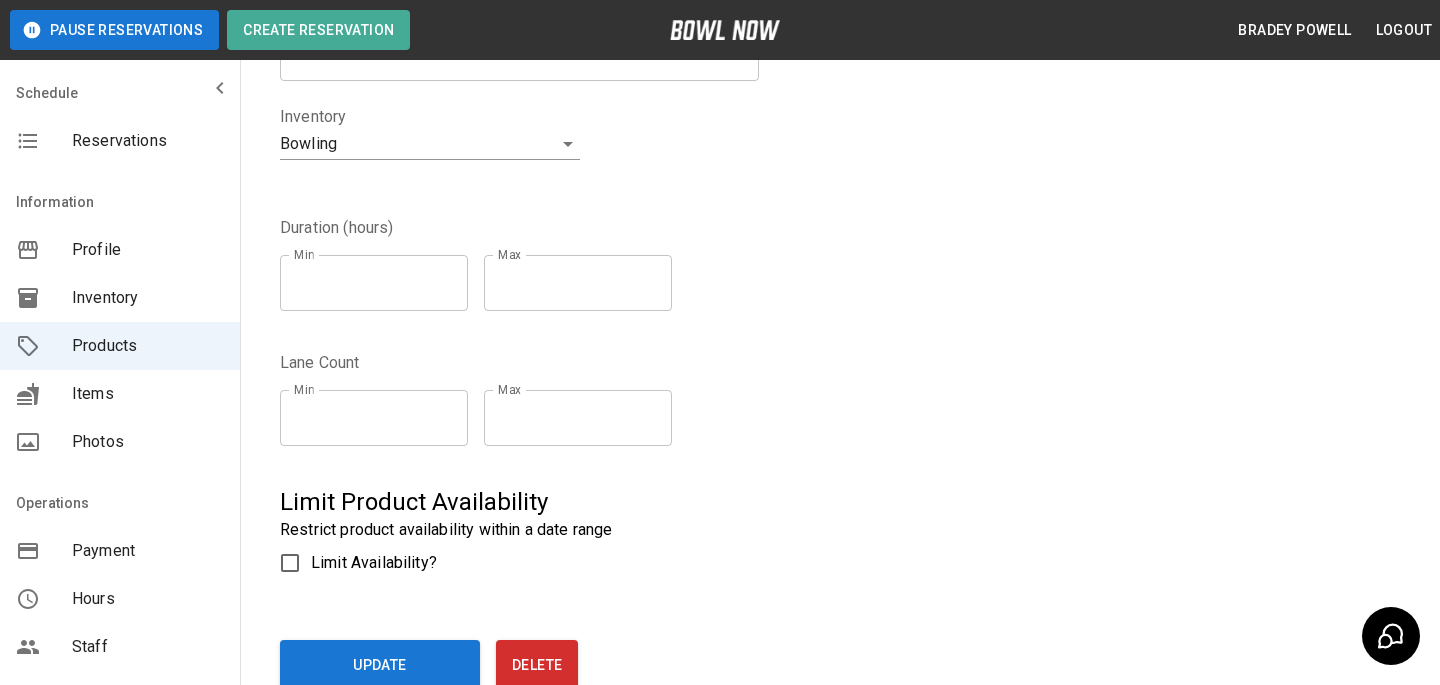 click on "*" at bounding box center [578, 418] 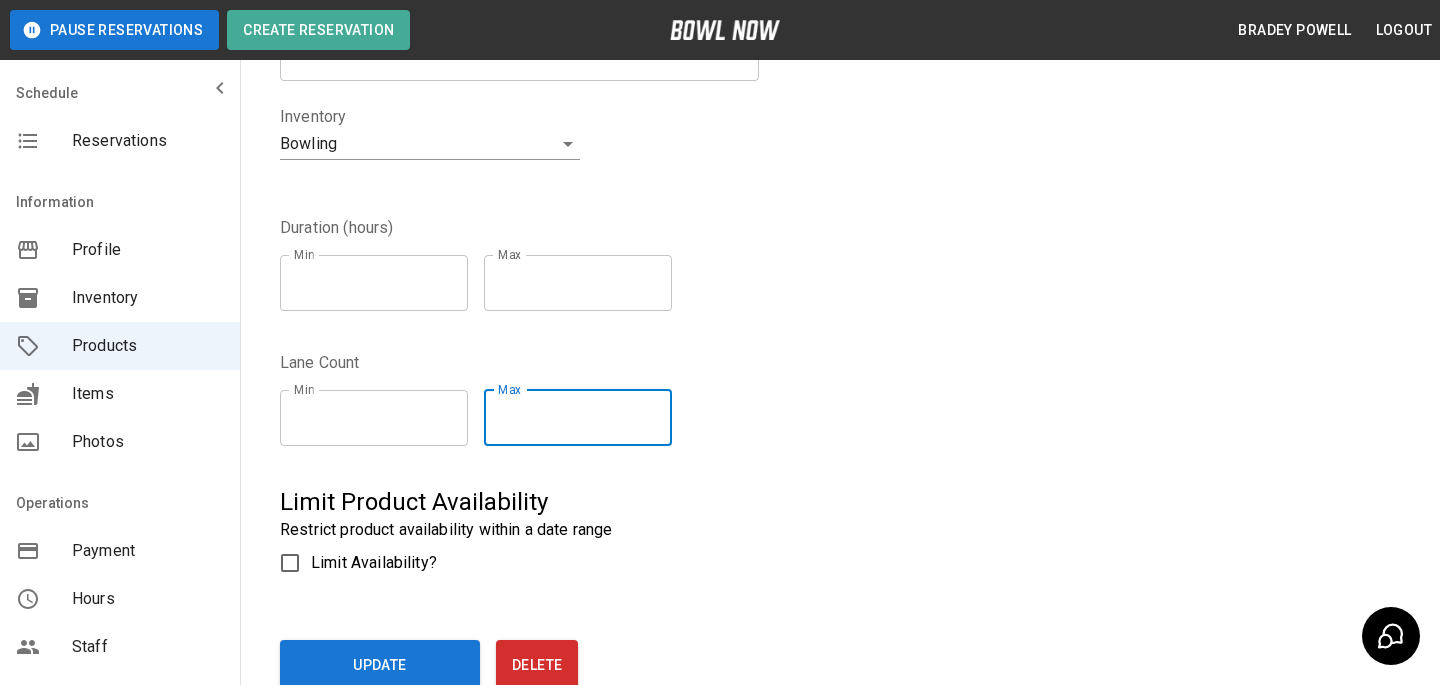 type on "*" 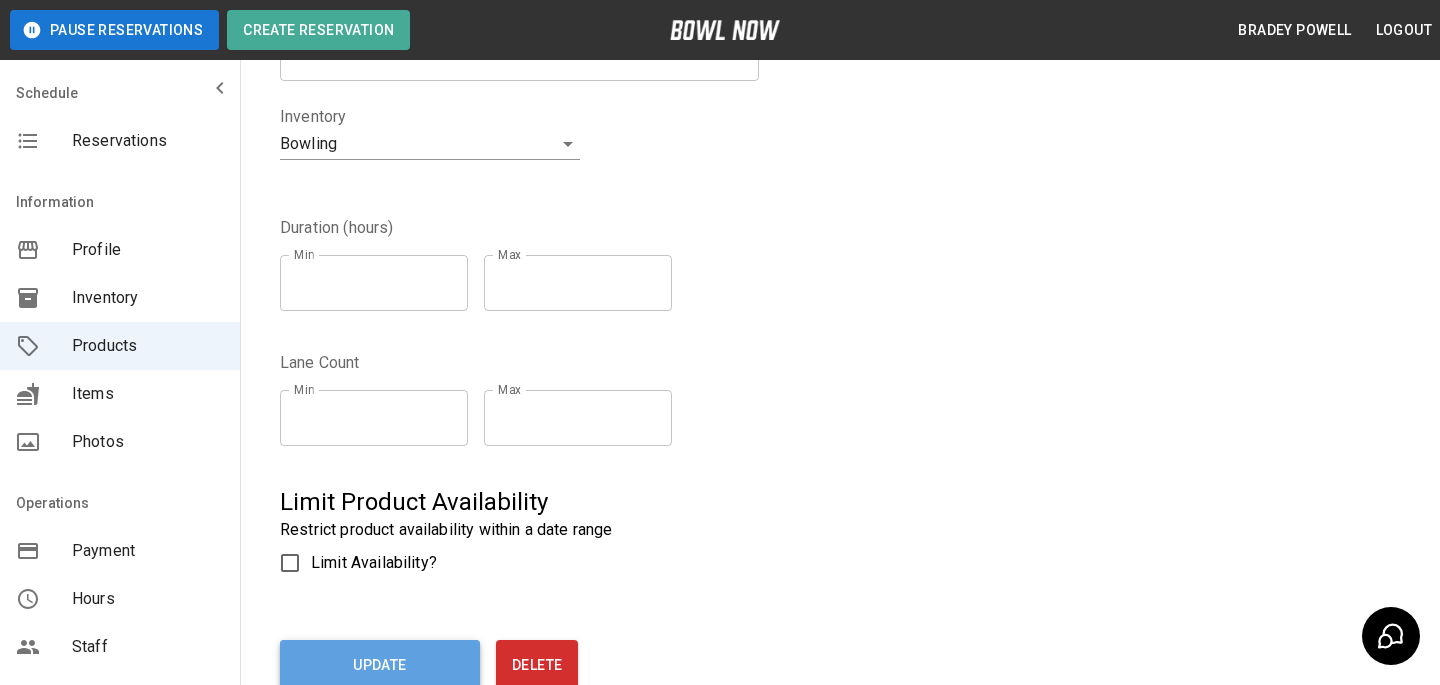click on "Update" at bounding box center [380, 665] 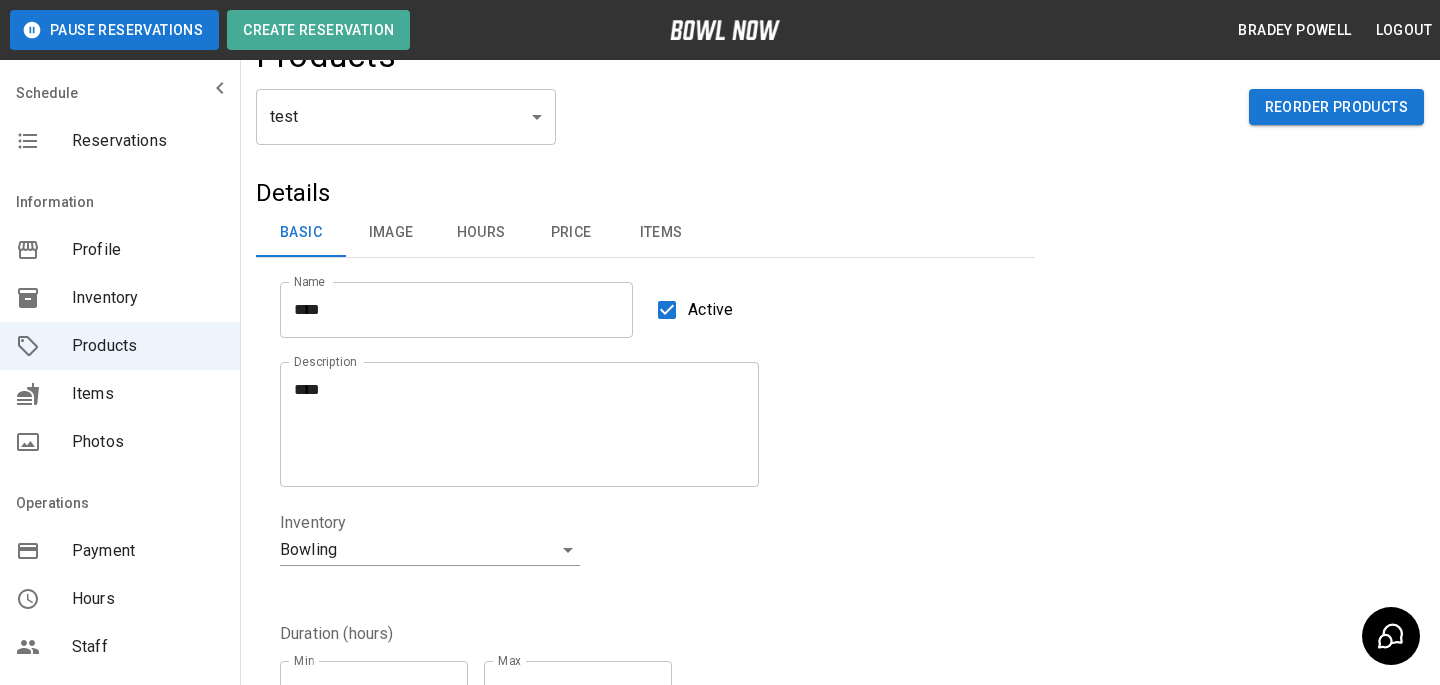 scroll, scrollTop: 0, scrollLeft: 0, axis: both 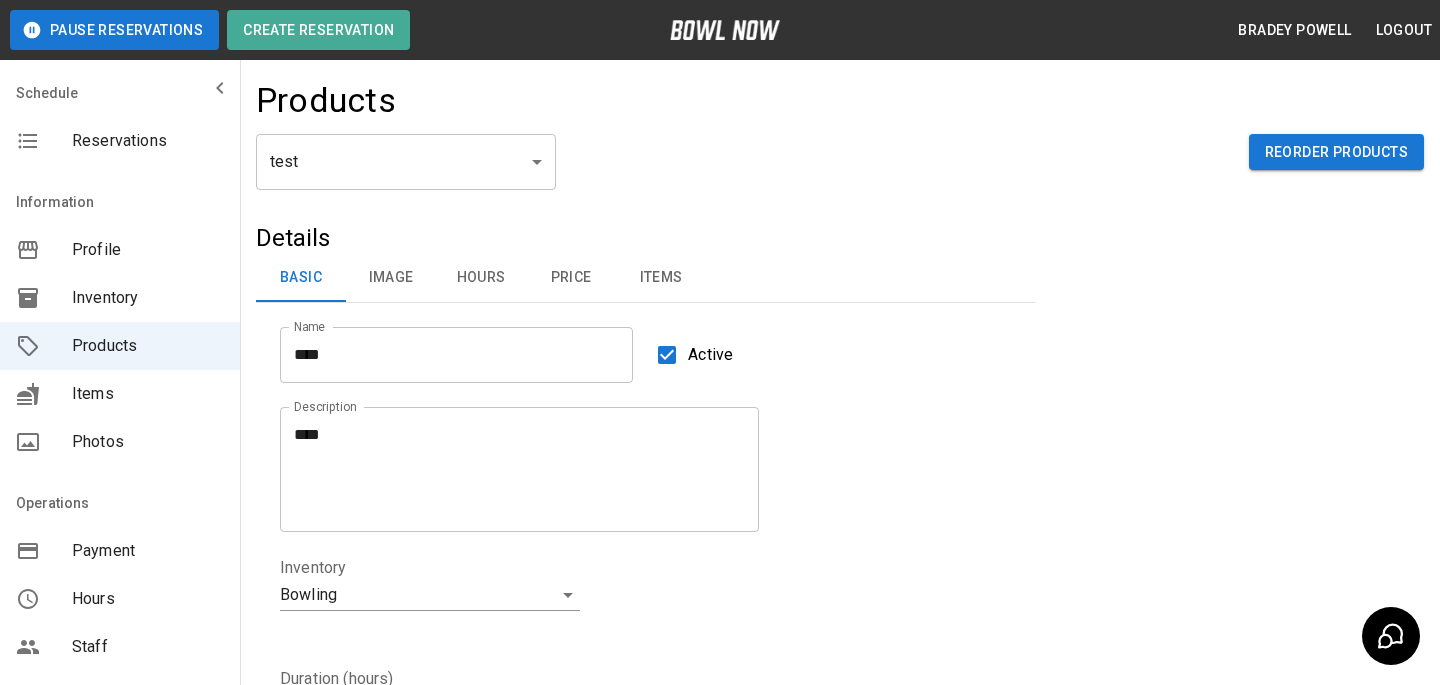 click on "Active" at bounding box center (689, 355) 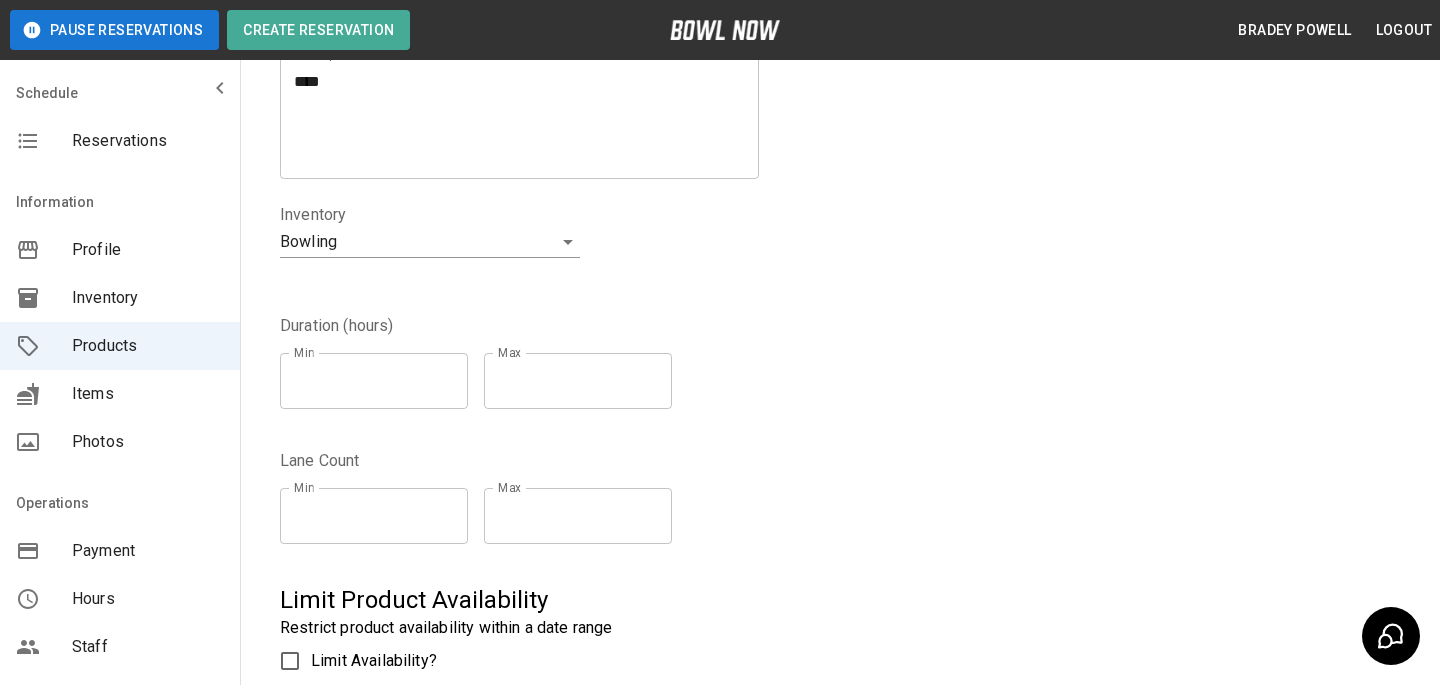 scroll, scrollTop: 604, scrollLeft: 0, axis: vertical 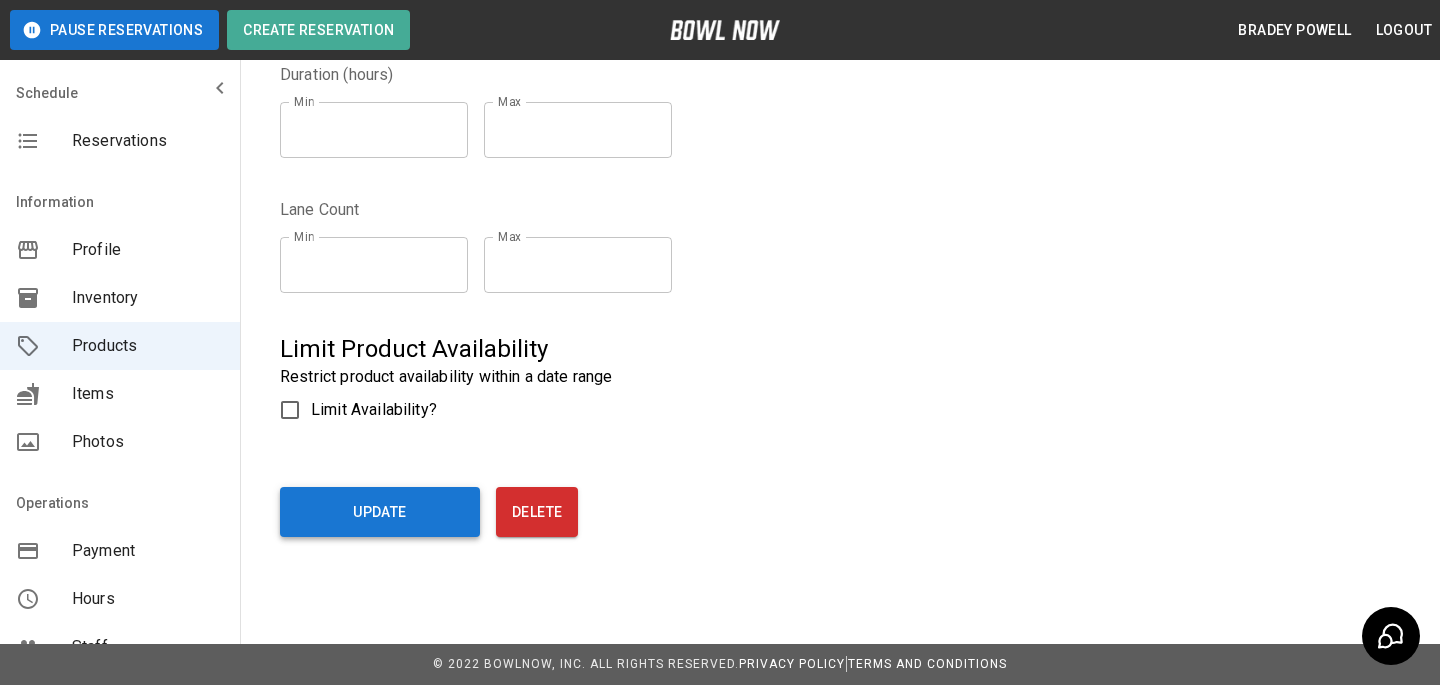 click on "Update" at bounding box center (380, 512) 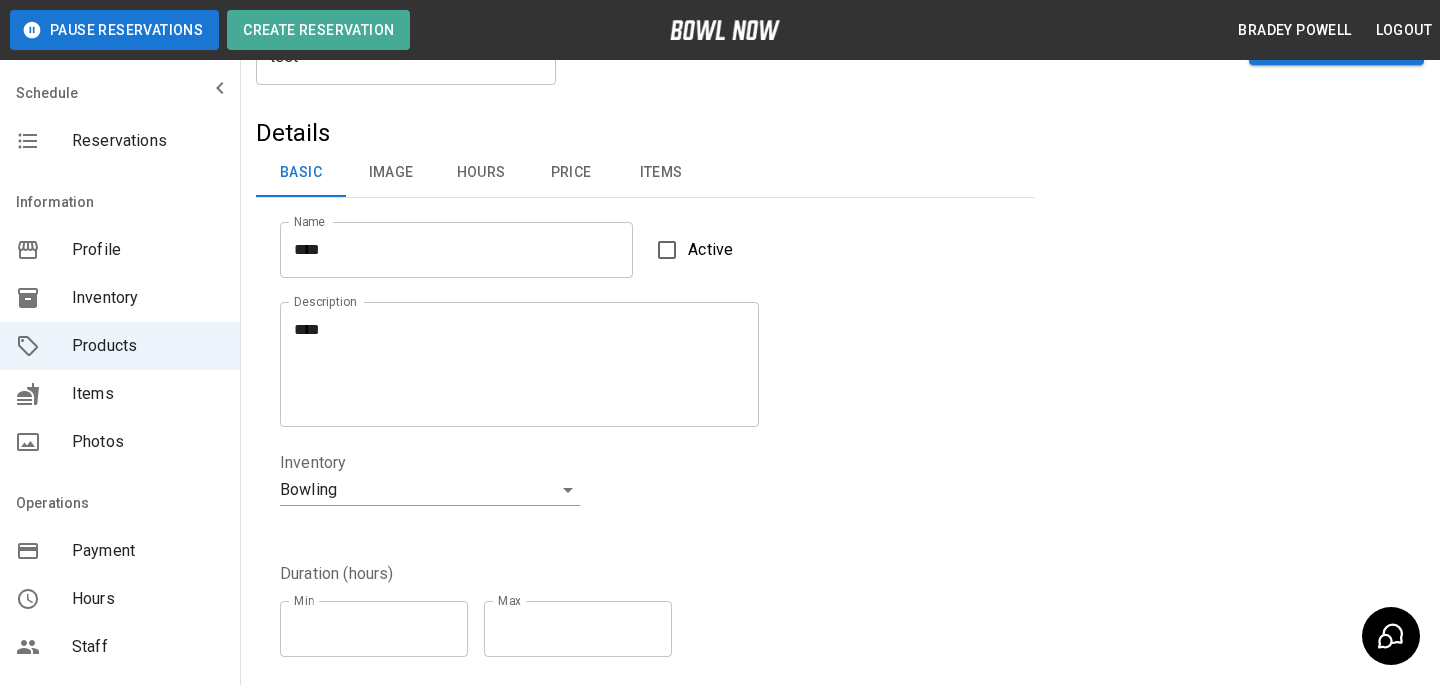 scroll, scrollTop: 0, scrollLeft: 0, axis: both 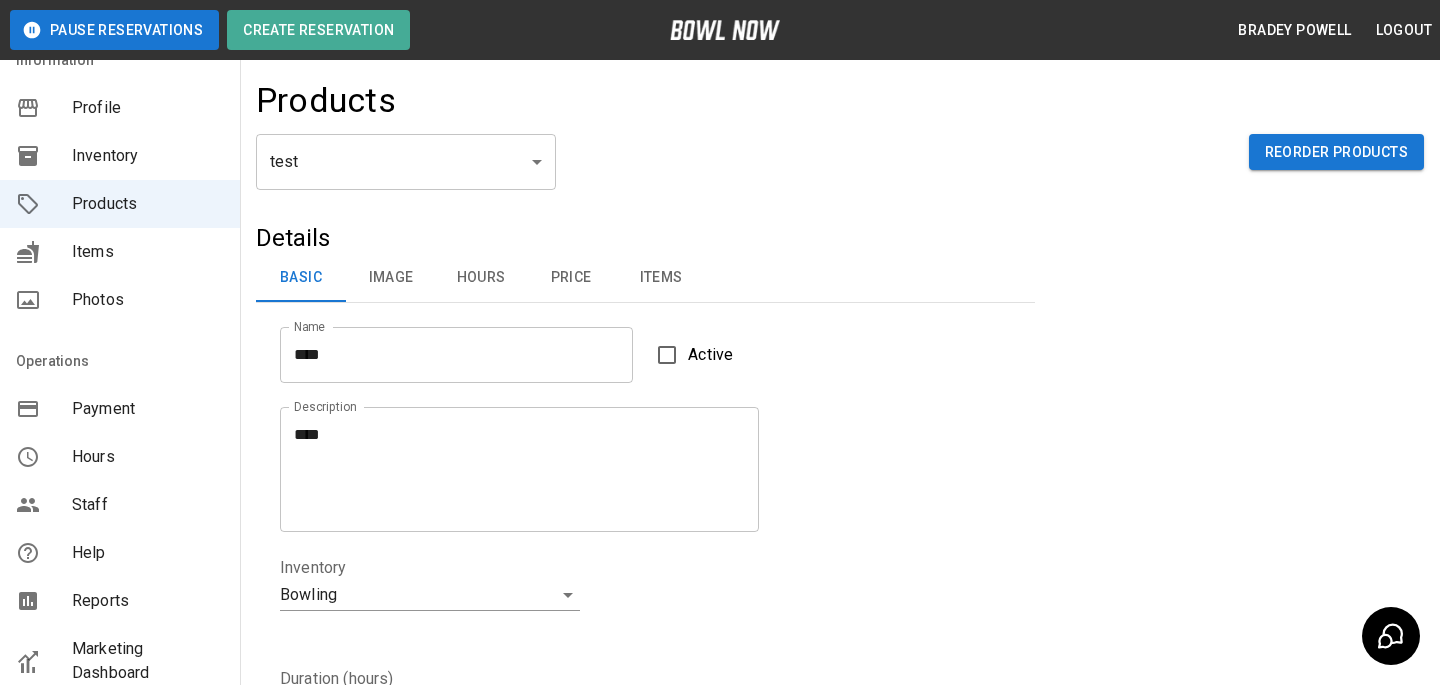click on "Reports" at bounding box center (120, 601) 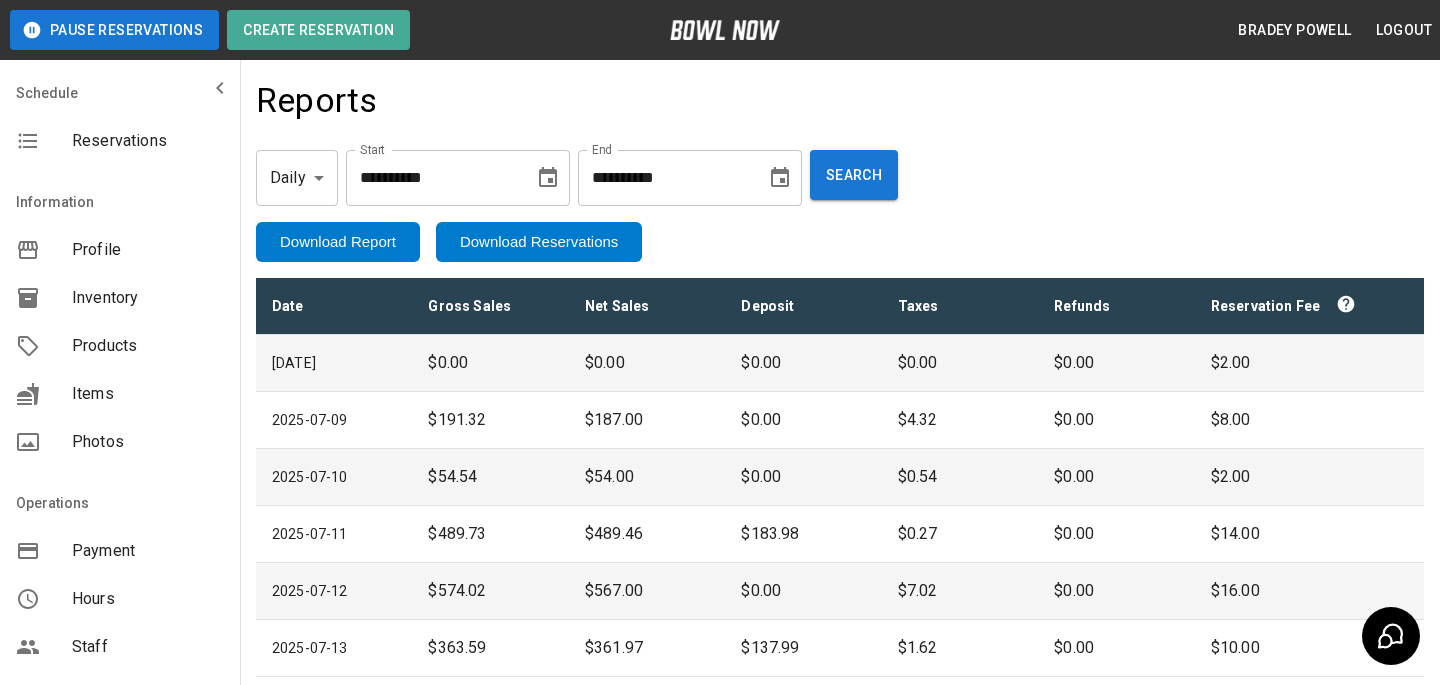 click on "Inventory" at bounding box center [148, 298] 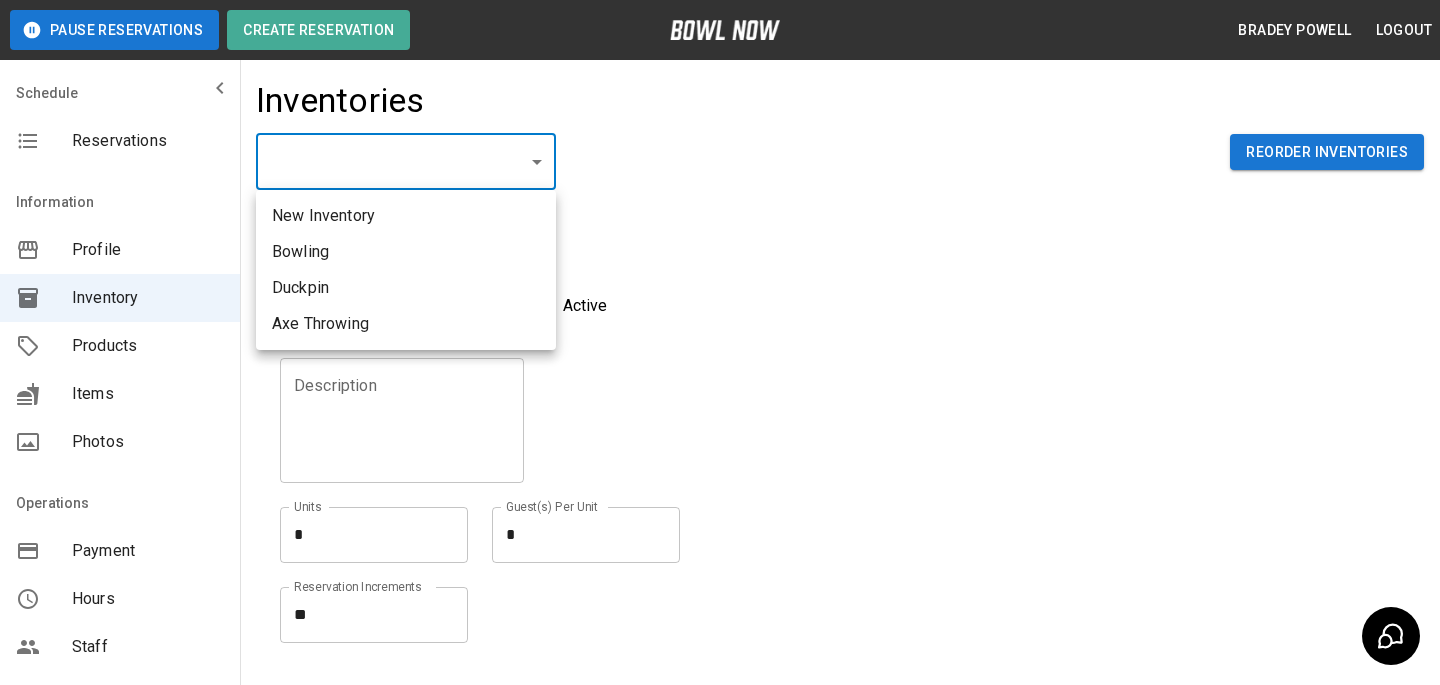 click on "Pause Reservations Create Reservation Bradey Powell Logout Schedule Reservations Information Profile Inventory Products Items Photos Operations Payment Hours Staff Help Reports Marketing Dashboard Integrations Contacts User Account Inventories ​ ​ Reorder Inventories Details Name Name Active Description Description Units * * Units Guest(s) Per Unit * * Guest(s) Per Unit Reservation Increments ** * Reservation Increments Create © 2022 BowlNow, Inc. All Rights Reserved. Privacy Policy   |   Terms and Conditions /businesses/786dY9abBeLeGwSSJhDg/inventories Bradey Powell Logout Reservations Profile Inventory Products Items Photos Payment Hours Staff Help Reports Marketing Dashboard Integrations Contacts Account New Inventory Bowling Duckpin Axe Throwing" at bounding box center (720, 440) 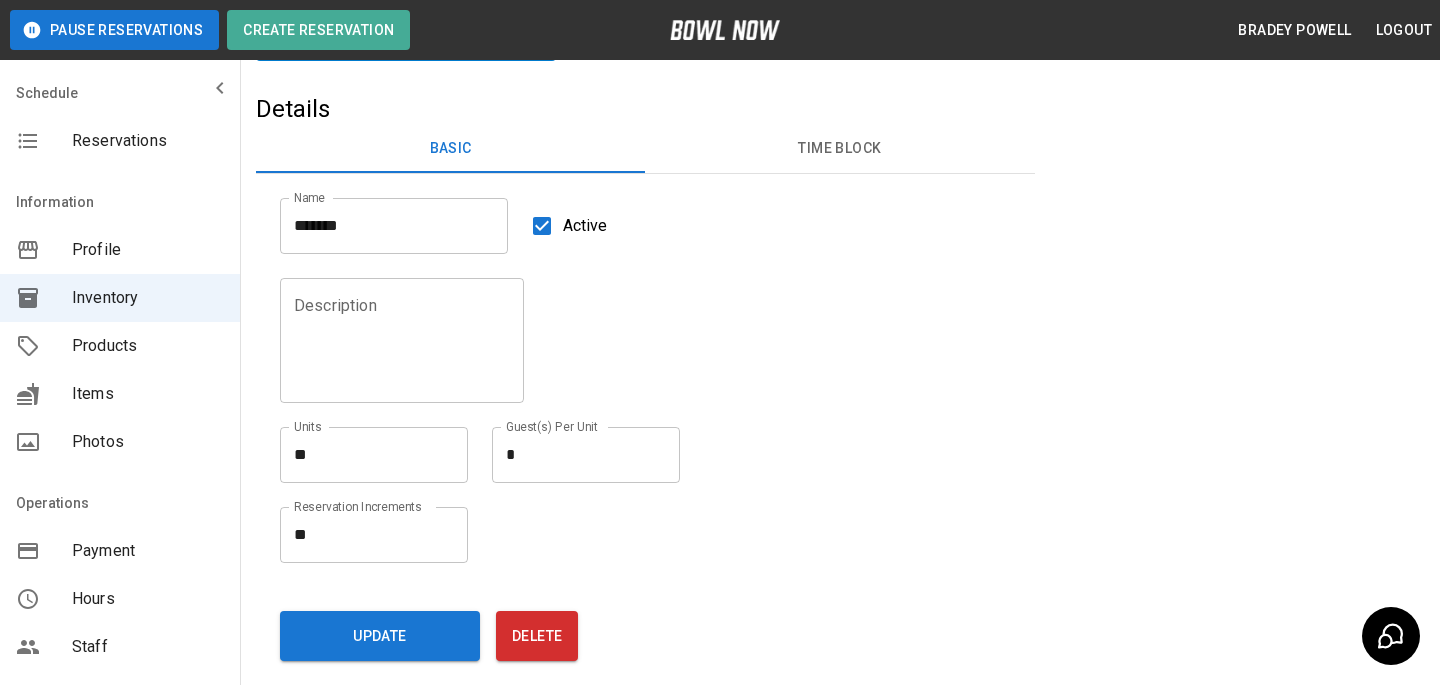 scroll, scrollTop: 161, scrollLeft: 0, axis: vertical 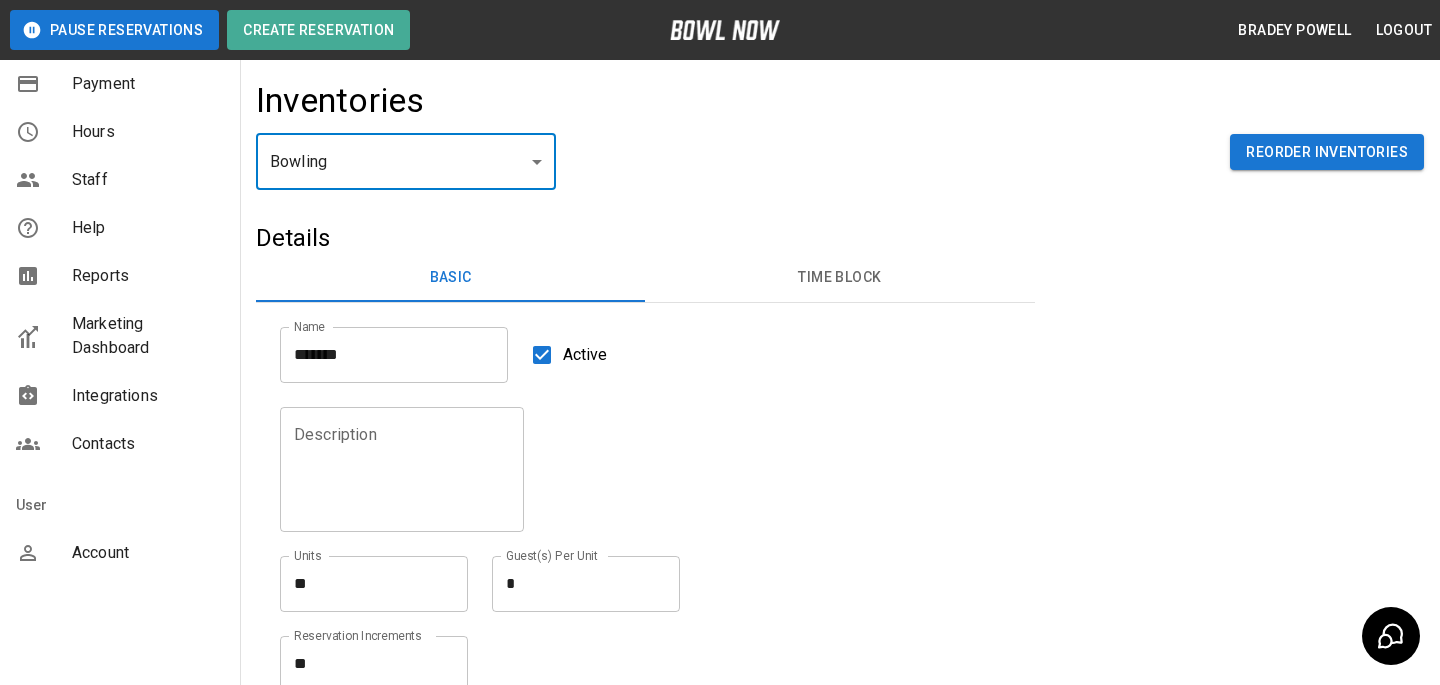 click on "Account" at bounding box center [120, 553] 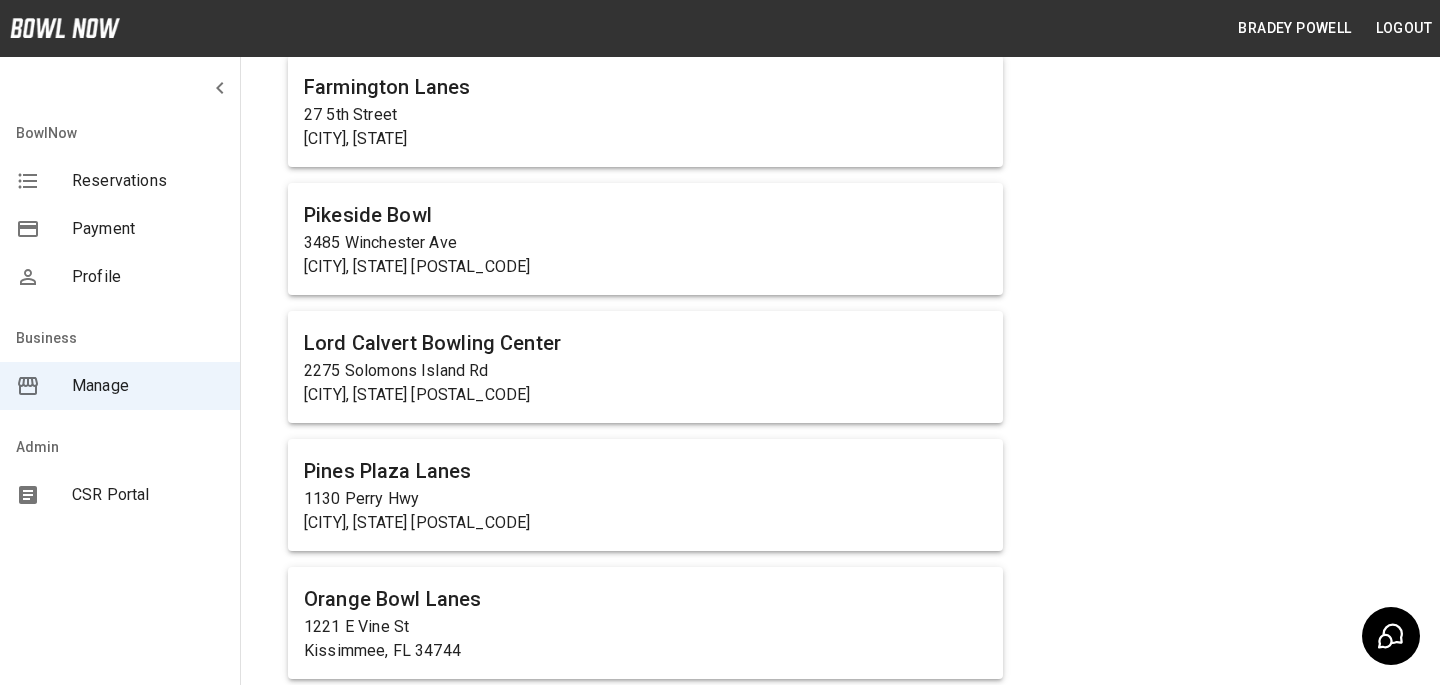 scroll, scrollTop: 11767, scrollLeft: 0, axis: vertical 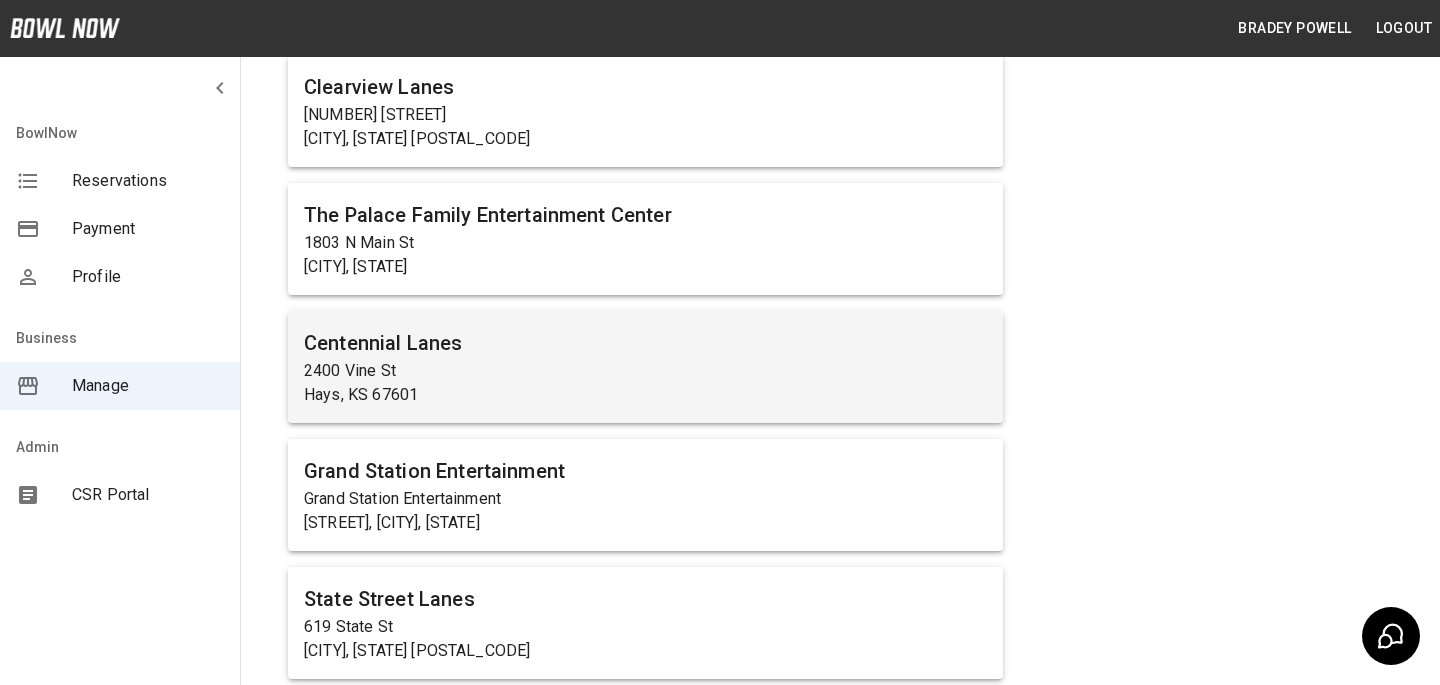 click on "Centennial Lanes" at bounding box center (645, 343) 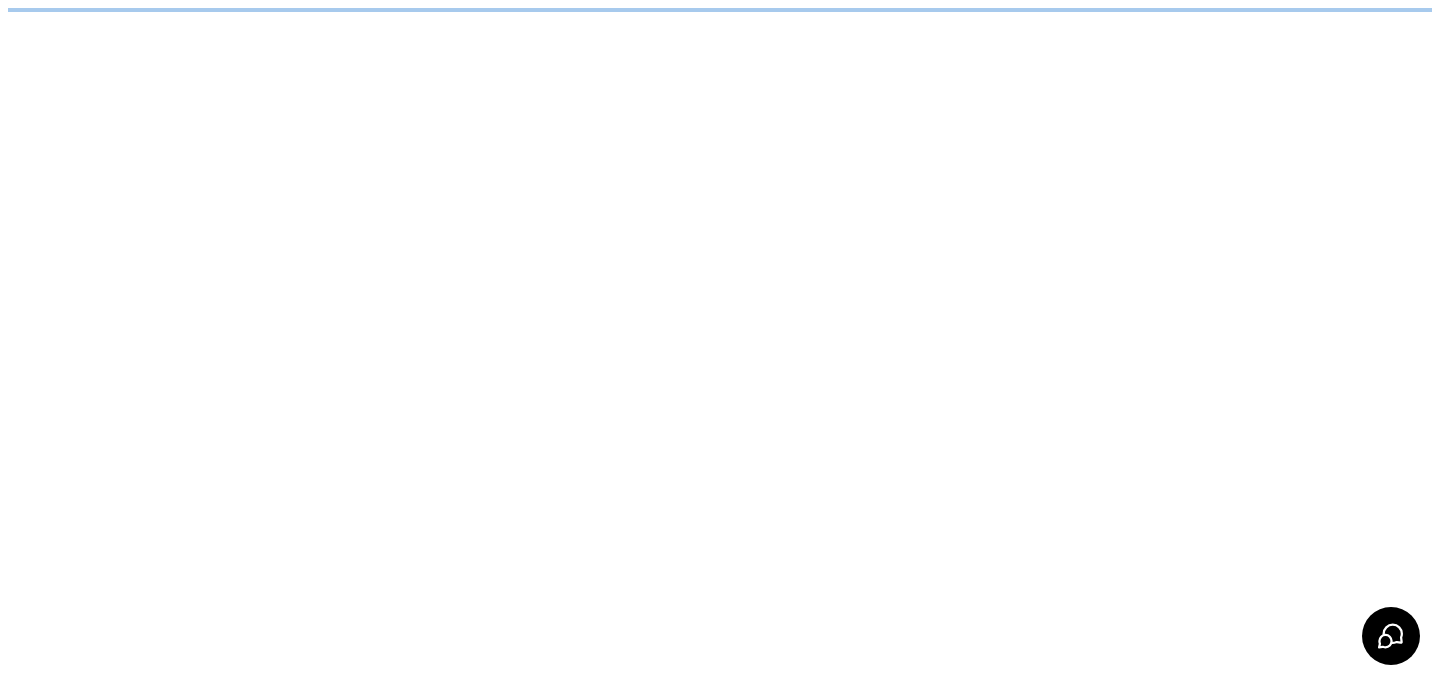 scroll, scrollTop: 0, scrollLeft: 0, axis: both 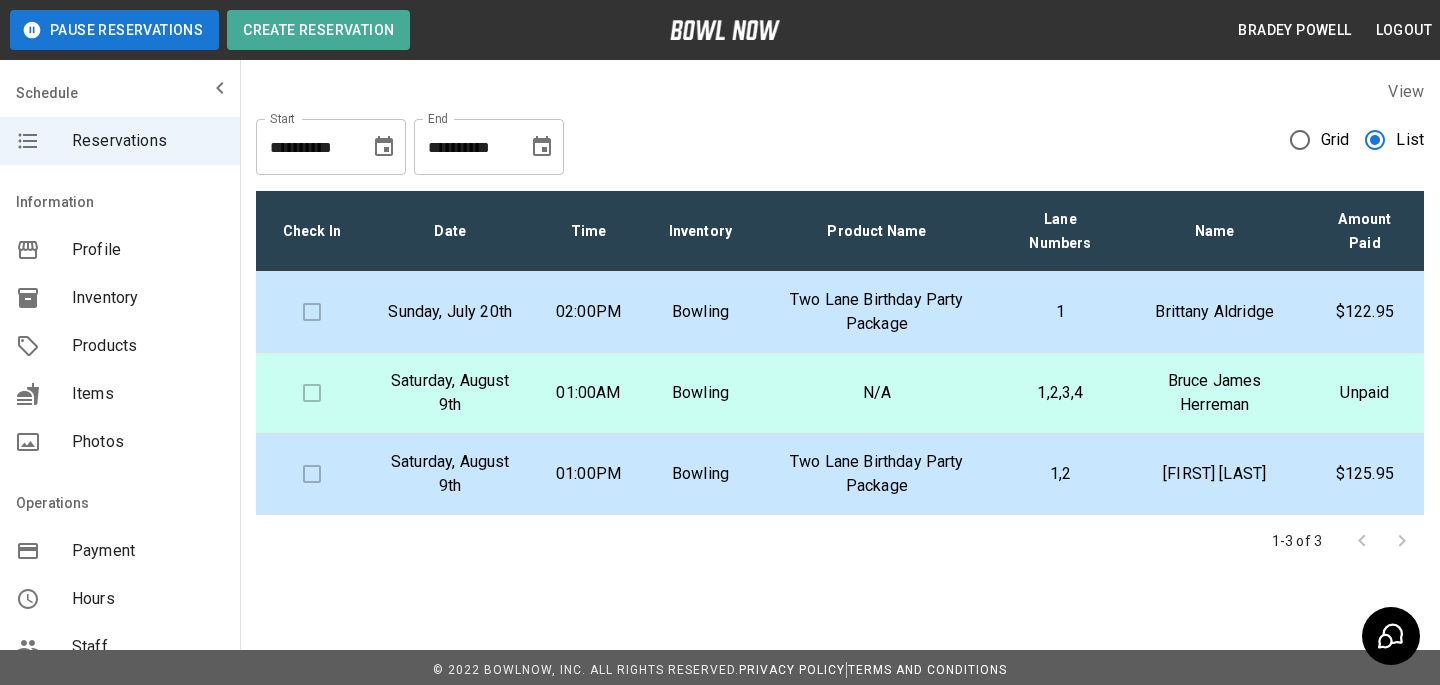 click on "Bowling" at bounding box center (700, 474) 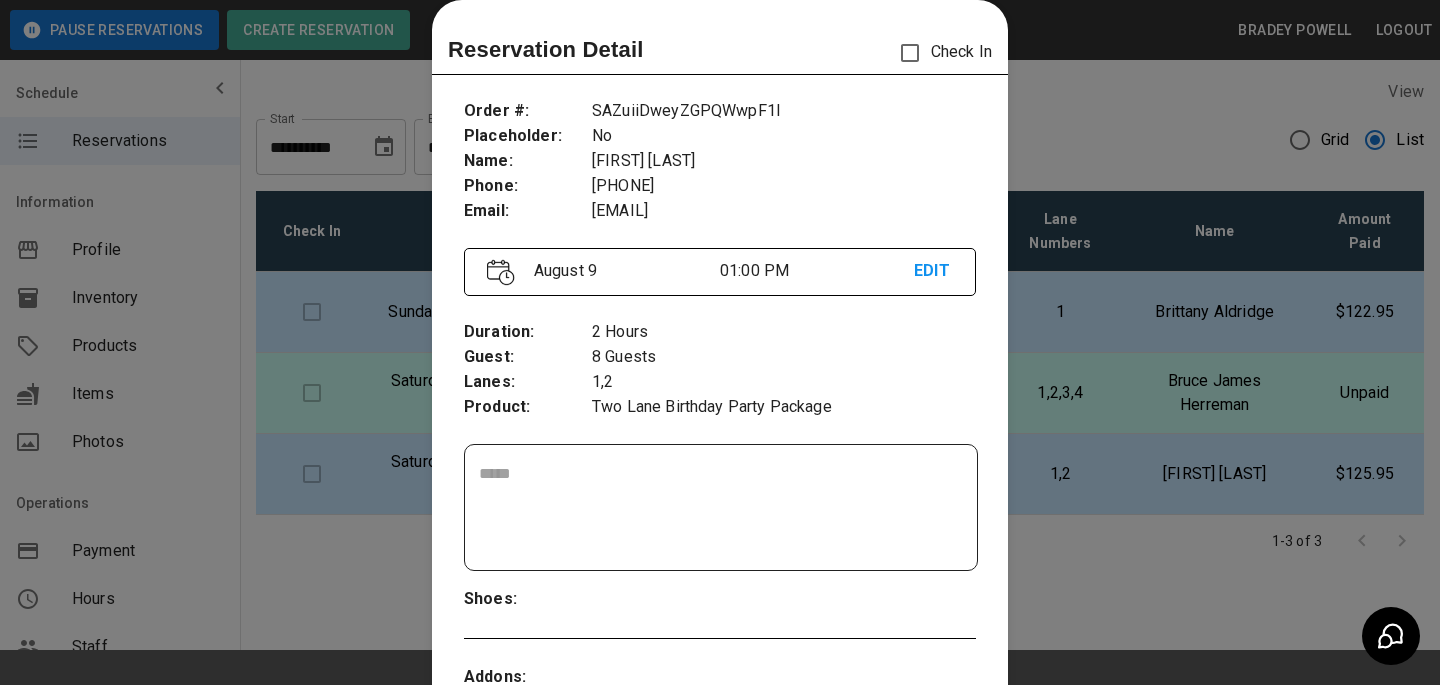 scroll, scrollTop: 741, scrollLeft: 0, axis: vertical 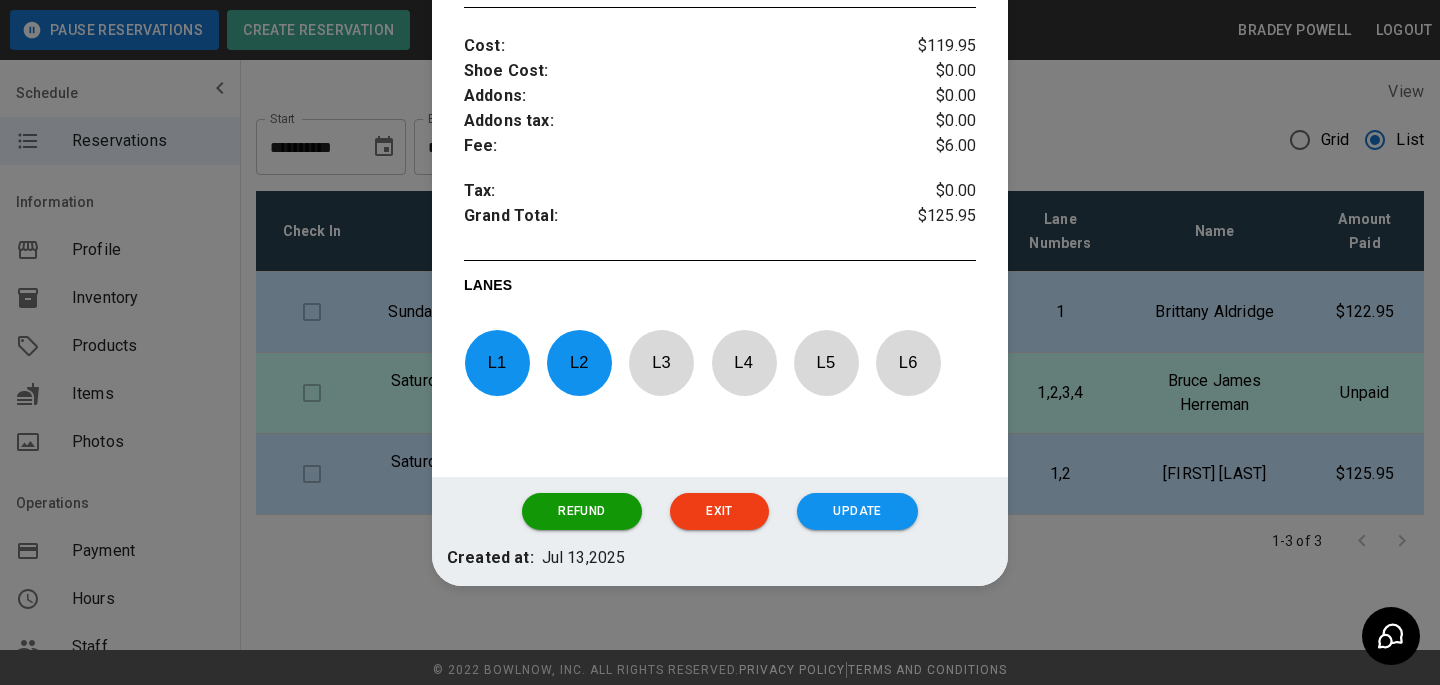 click at bounding box center (720, 342) 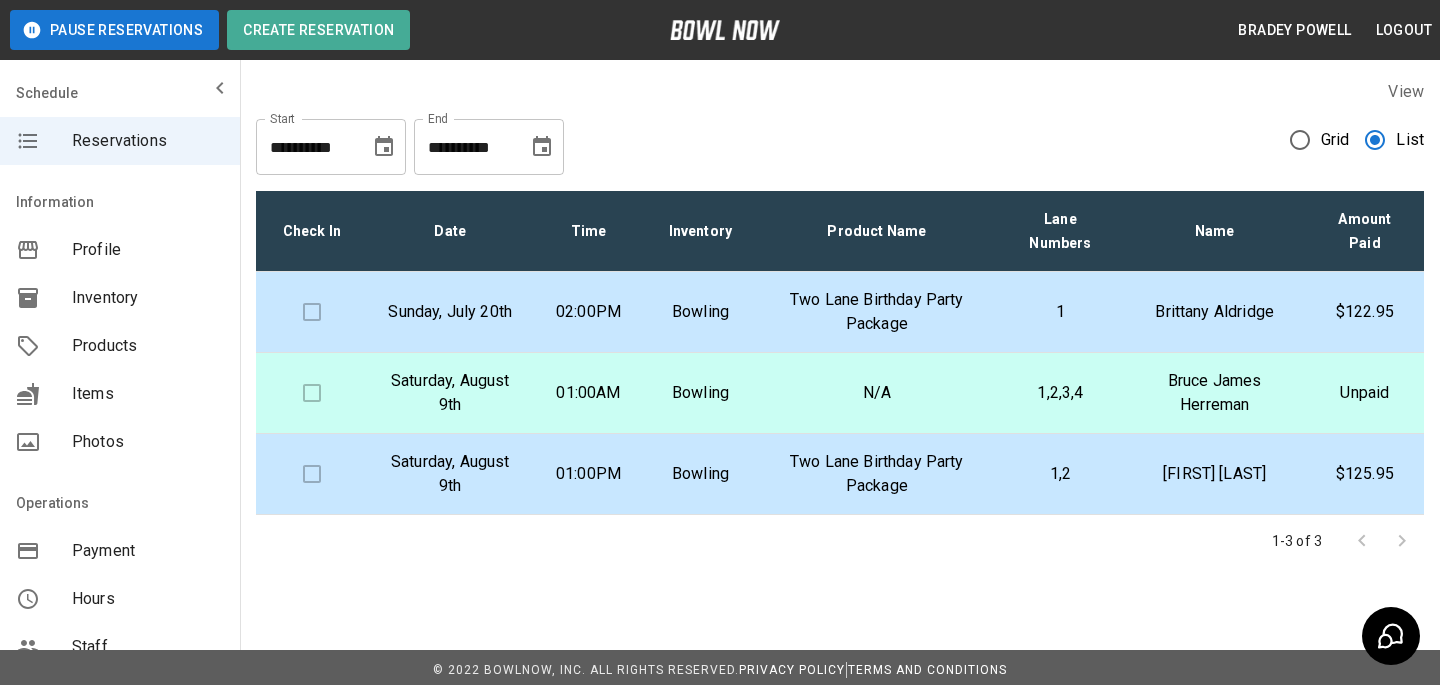 click on "1" at bounding box center [1060, 312] 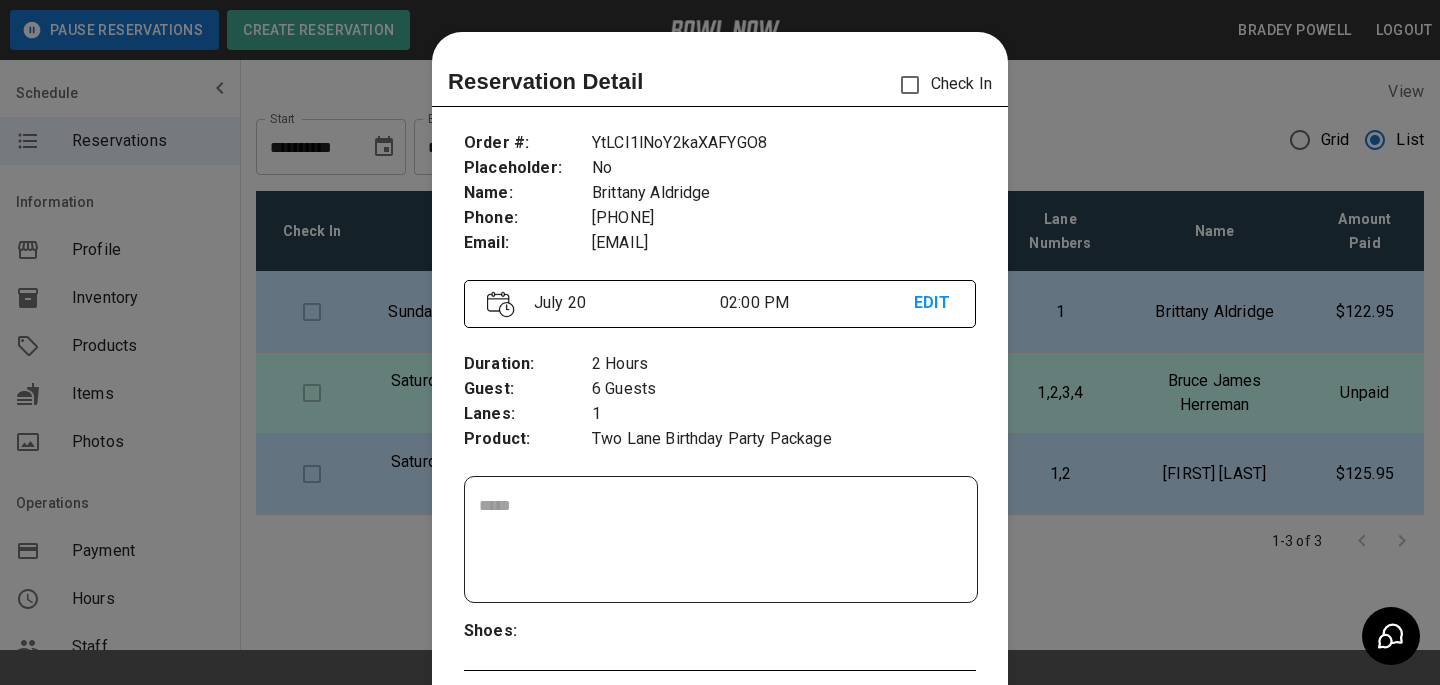 scroll, scrollTop: 32, scrollLeft: 0, axis: vertical 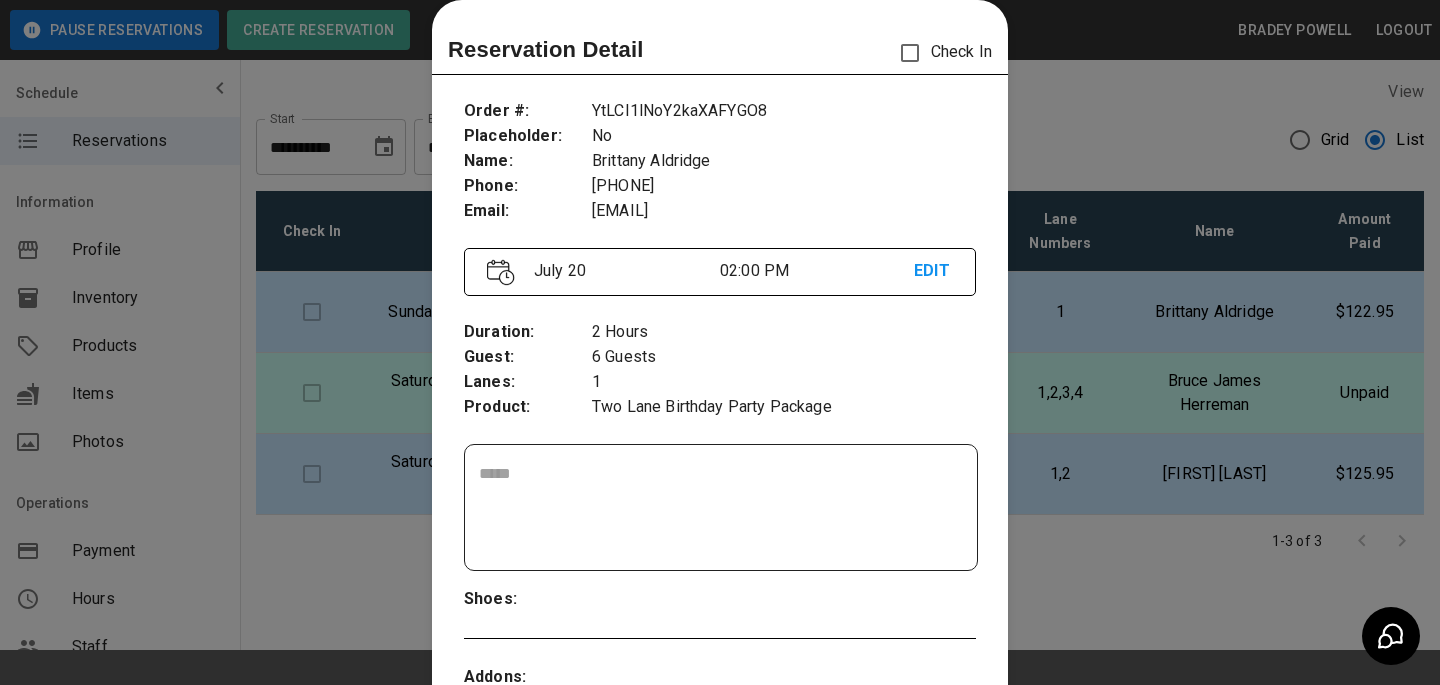 click at bounding box center (720, 342) 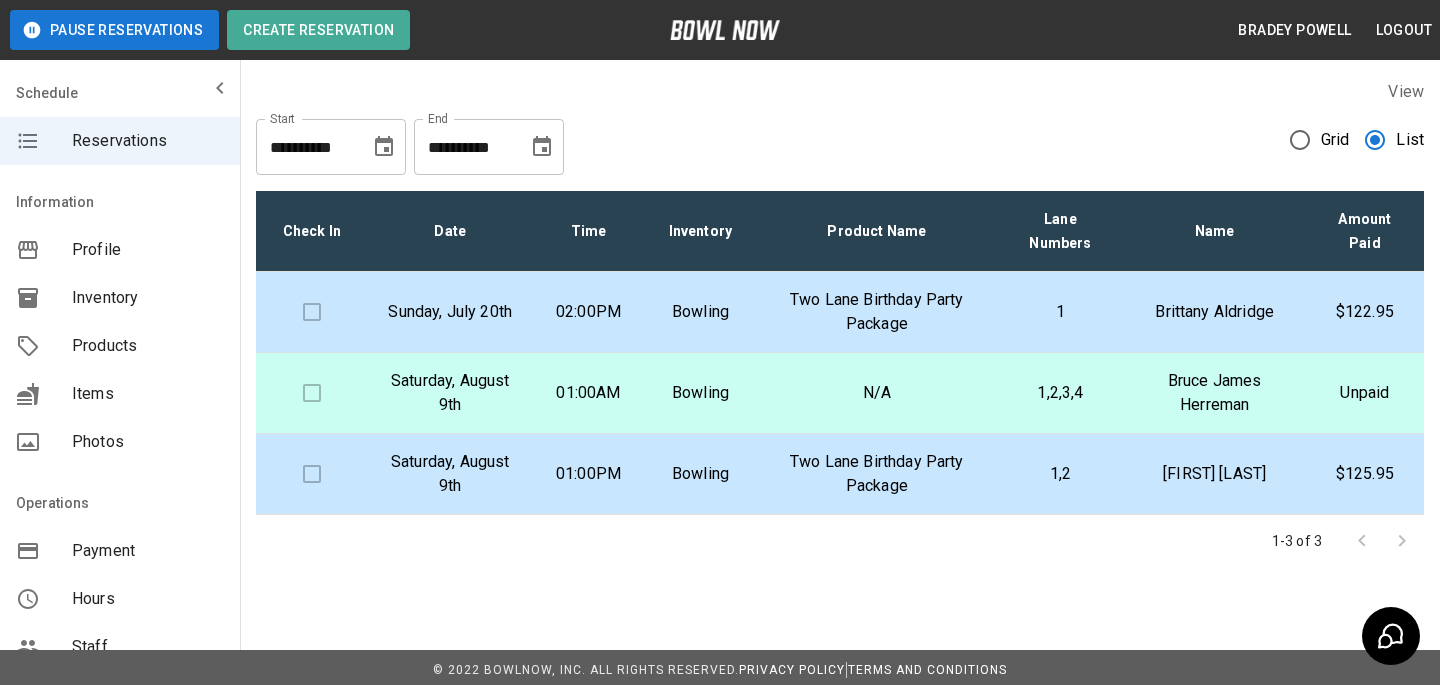 click on "1" at bounding box center (1060, 312) 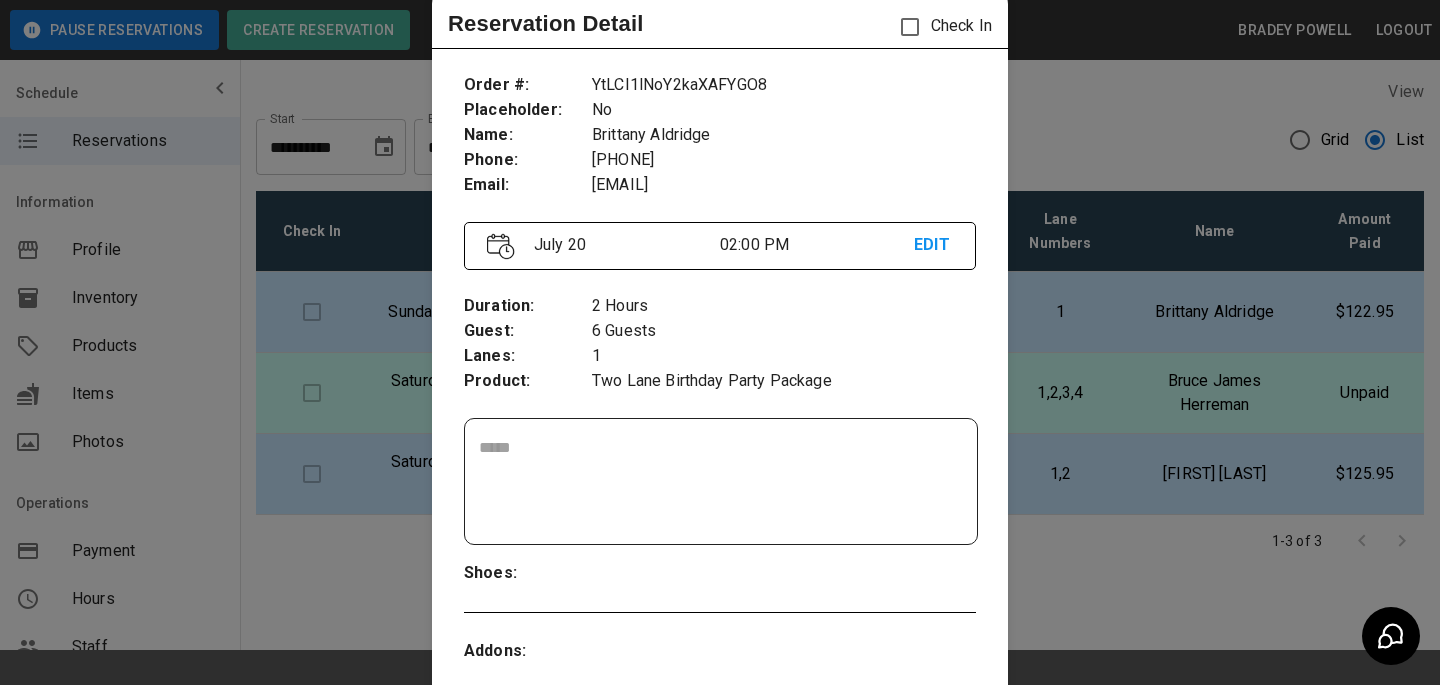 scroll, scrollTop: 1, scrollLeft: 0, axis: vertical 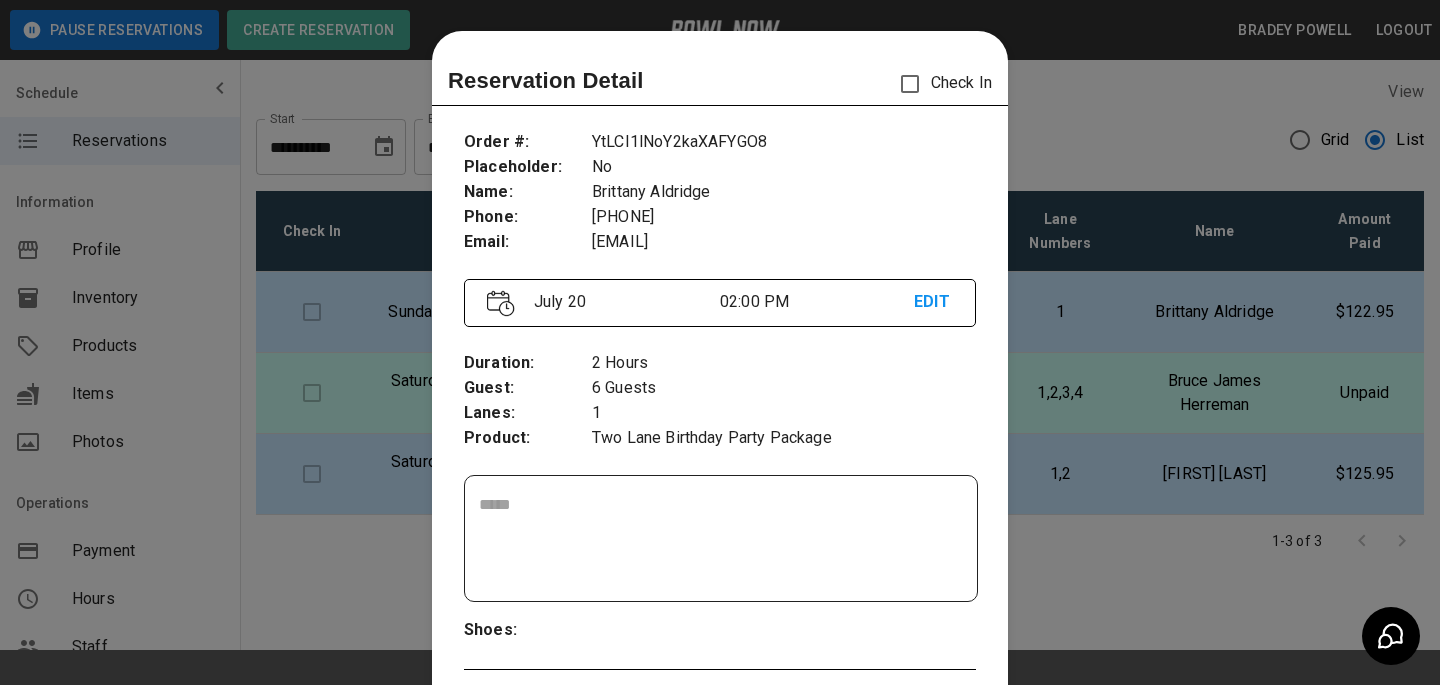click at bounding box center (720, 342) 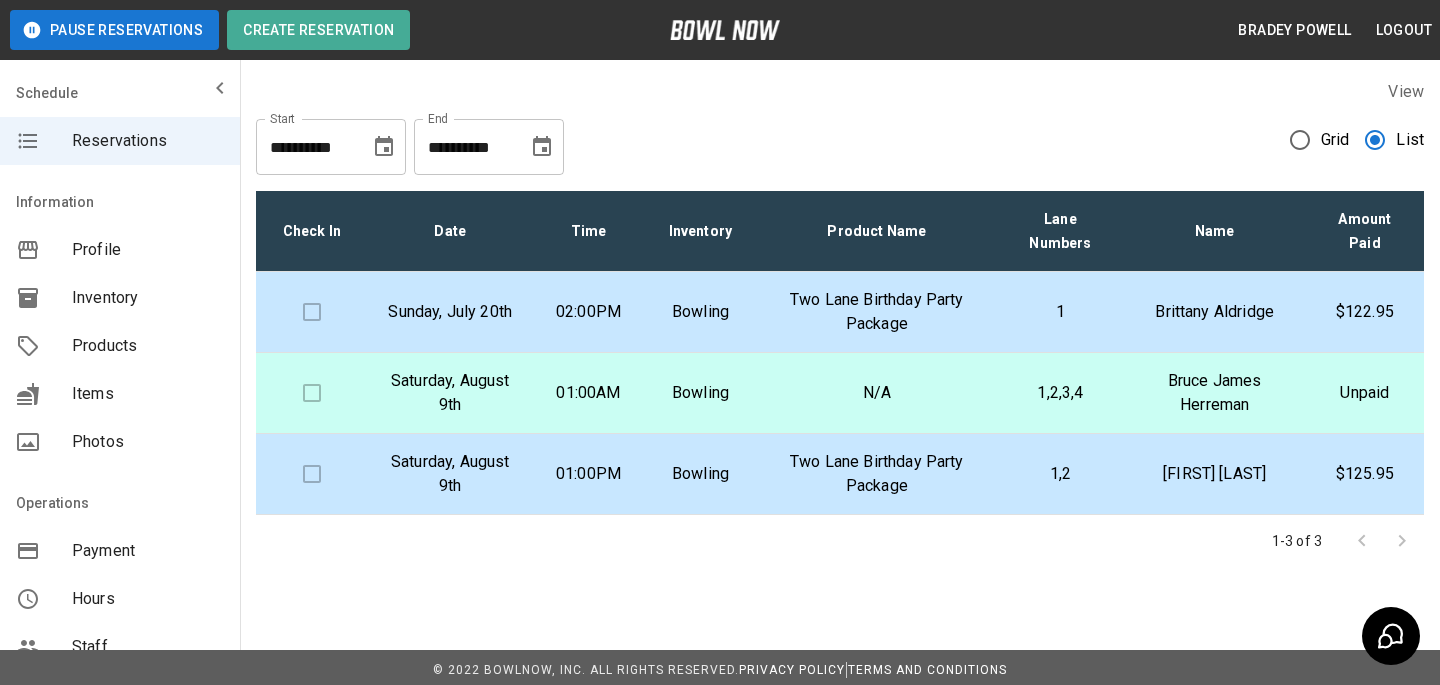 click on "Bowling" at bounding box center [700, 474] 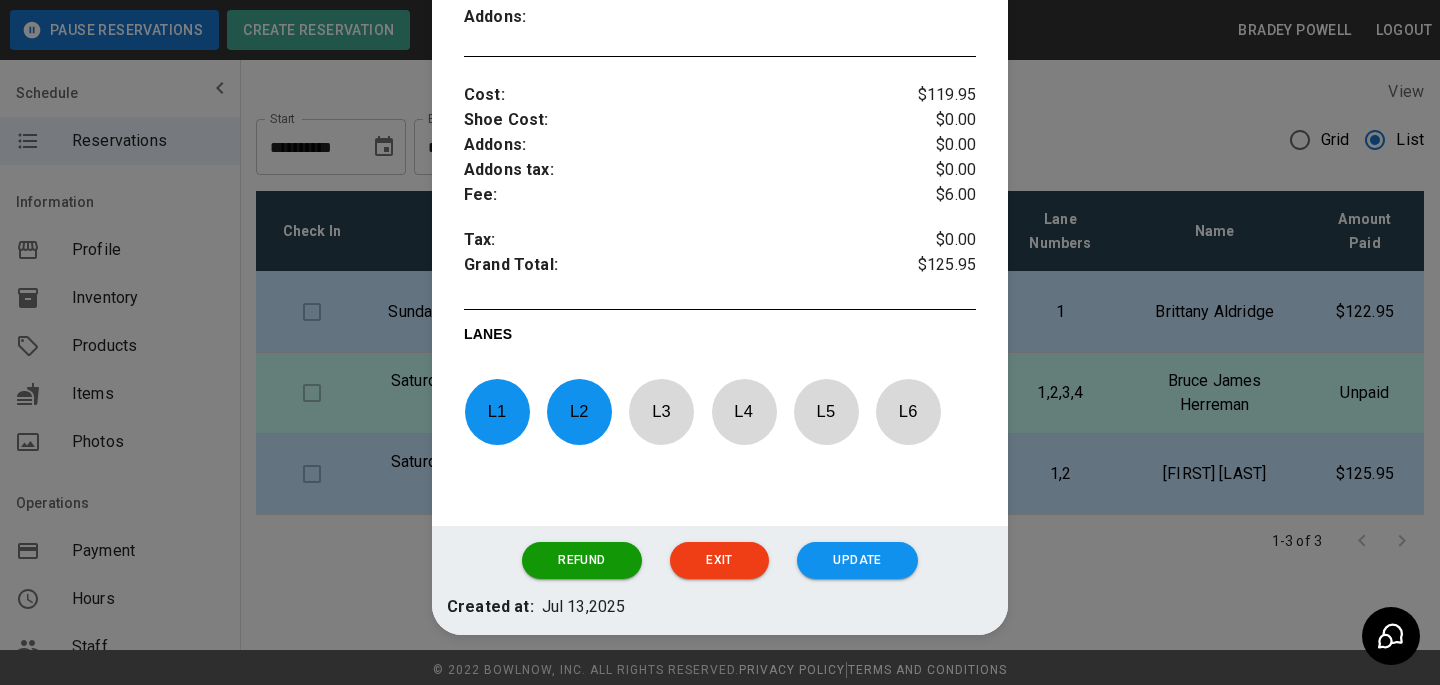 scroll, scrollTop: 741, scrollLeft: 0, axis: vertical 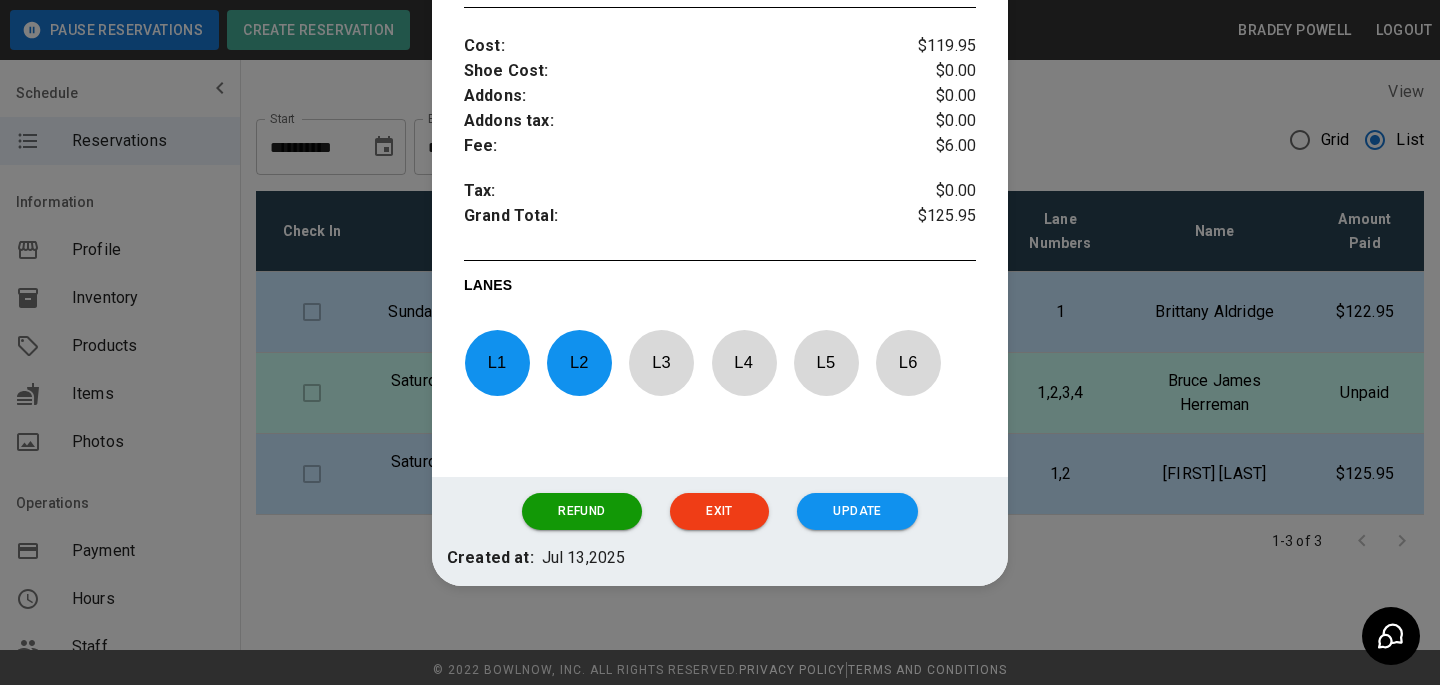 click at bounding box center [720, 342] 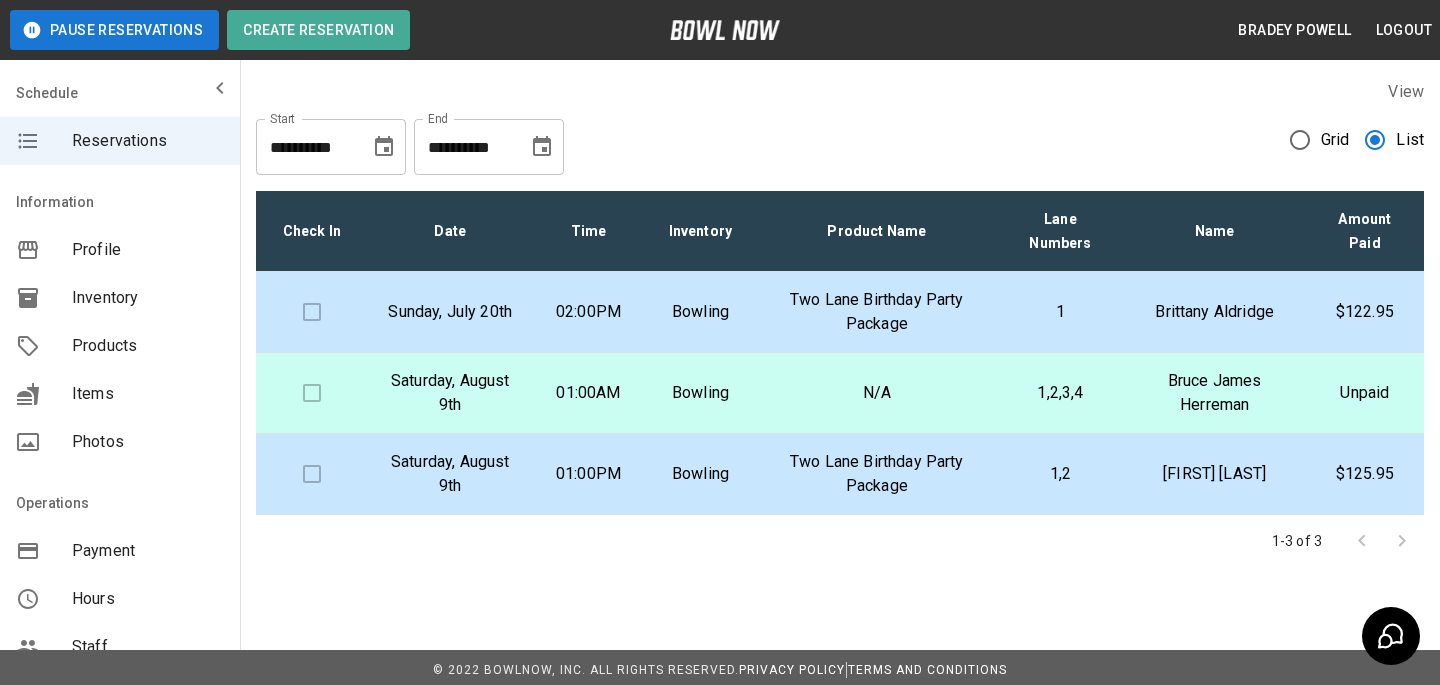 click on "1,2,3,4" at bounding box center (1060, 393) 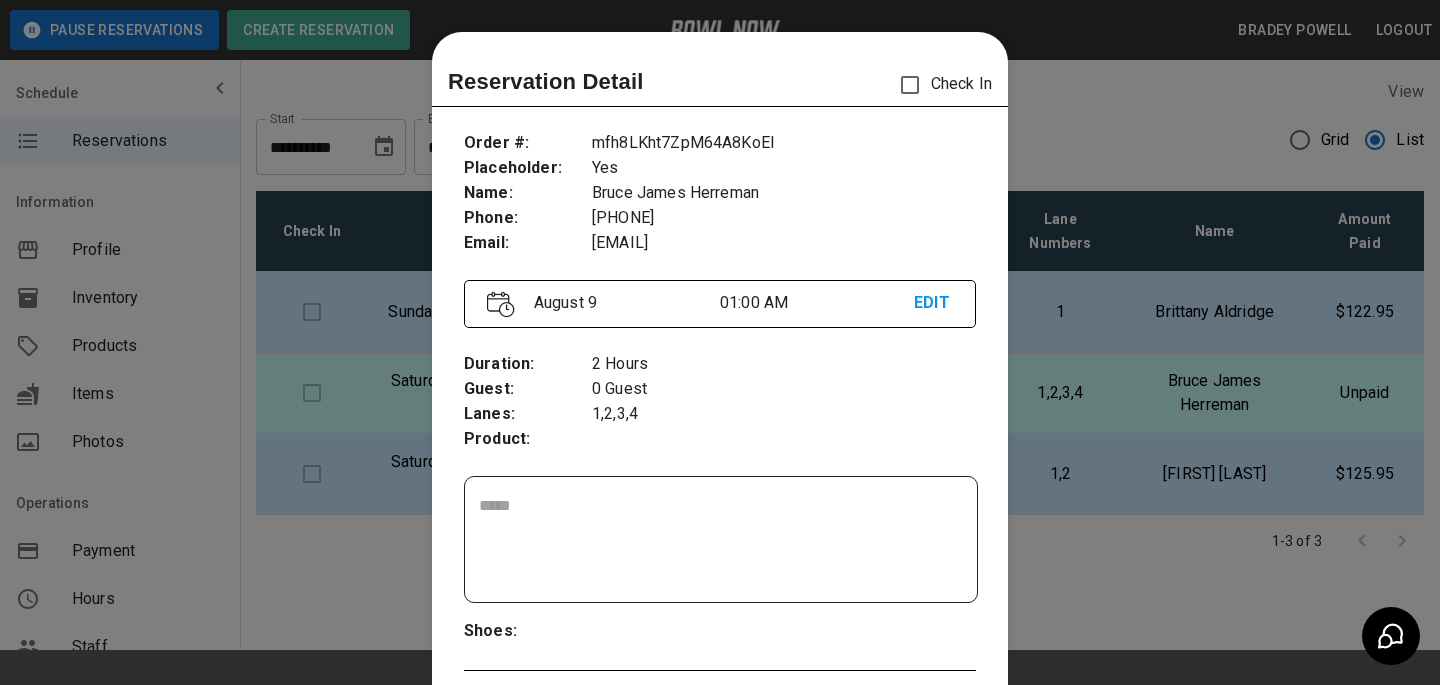 scroll, scrollTop: 32, scrollLeft: 0, axis: vertical 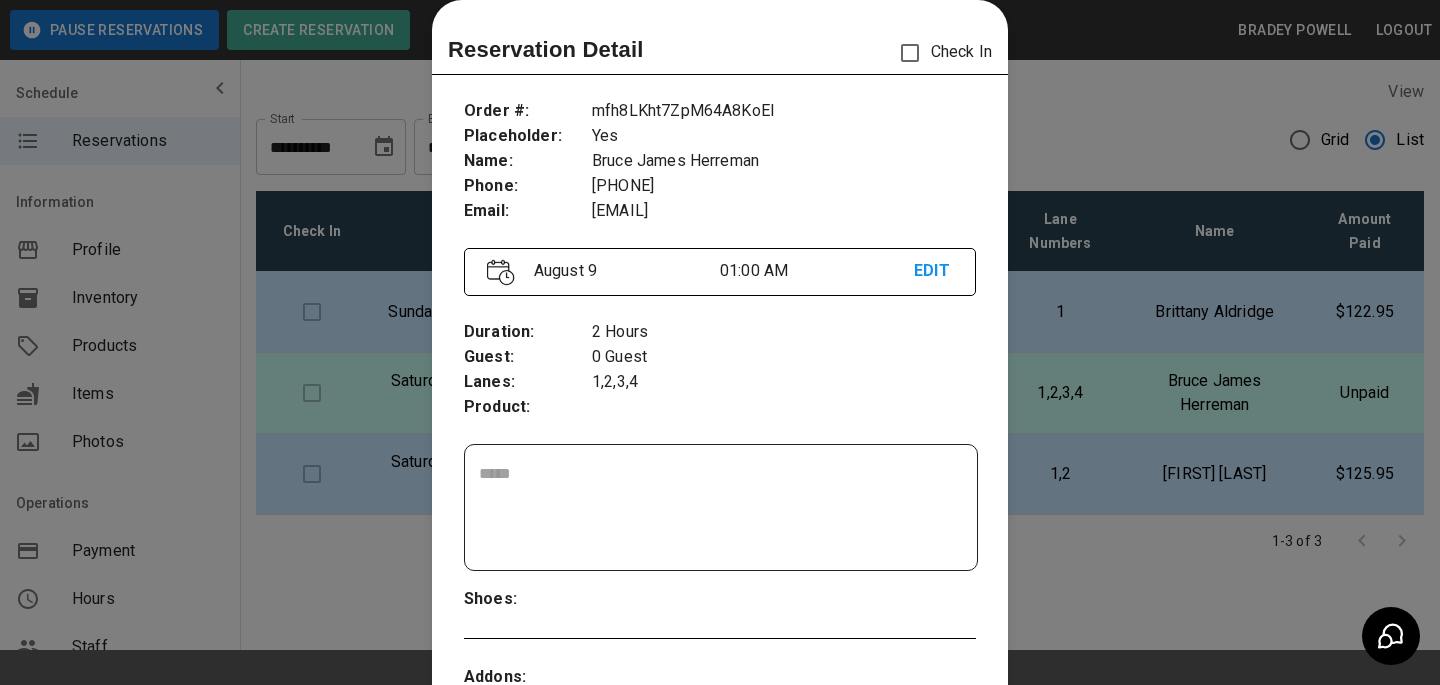 click at bounding box center (720, 342) 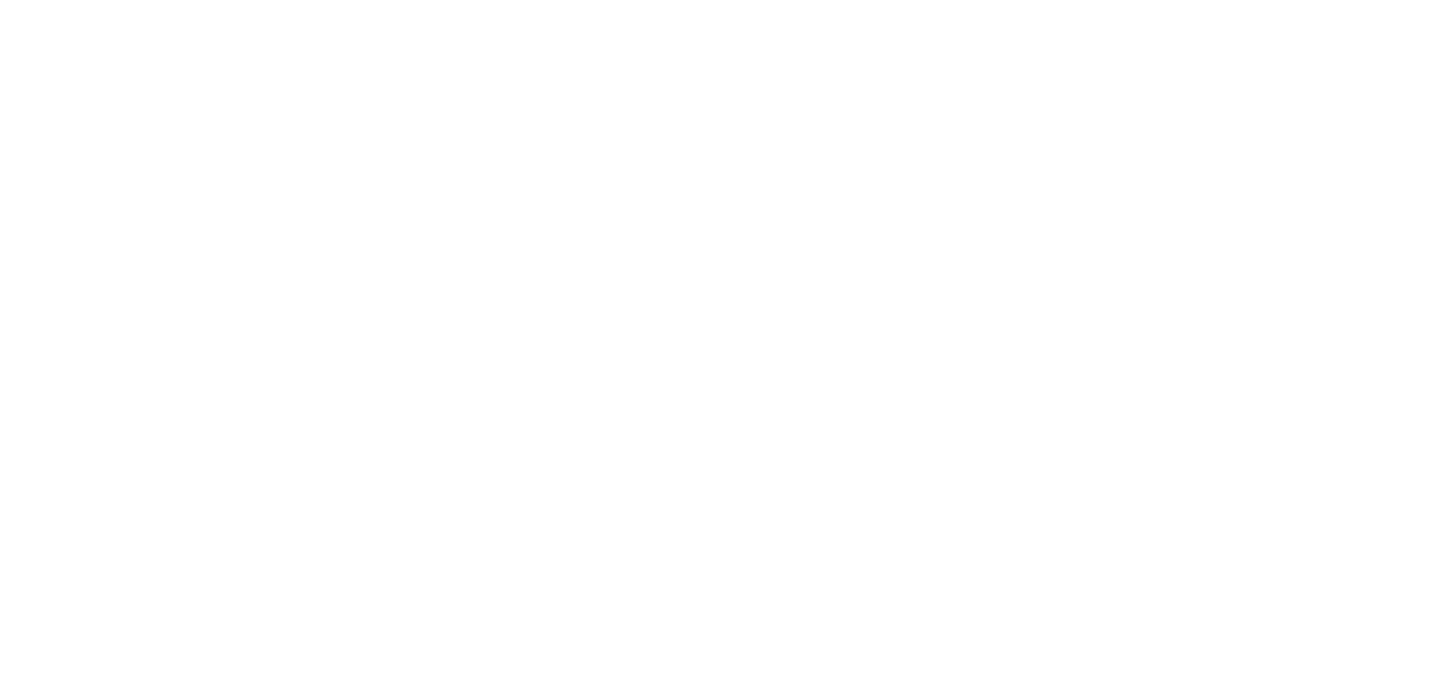 scroll, scrollTop: 0, scrollLeft: 0, axis: both 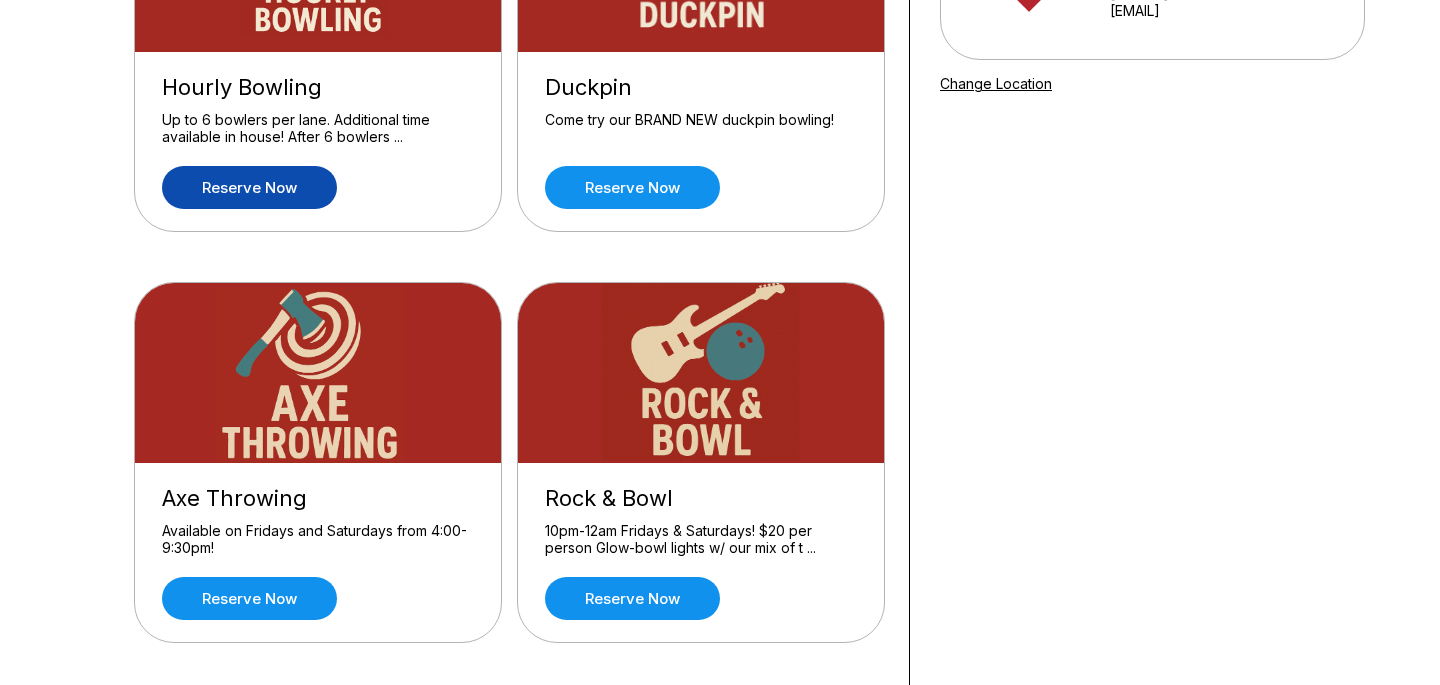 click on "Reserve now" at bounding box center (249, 187) 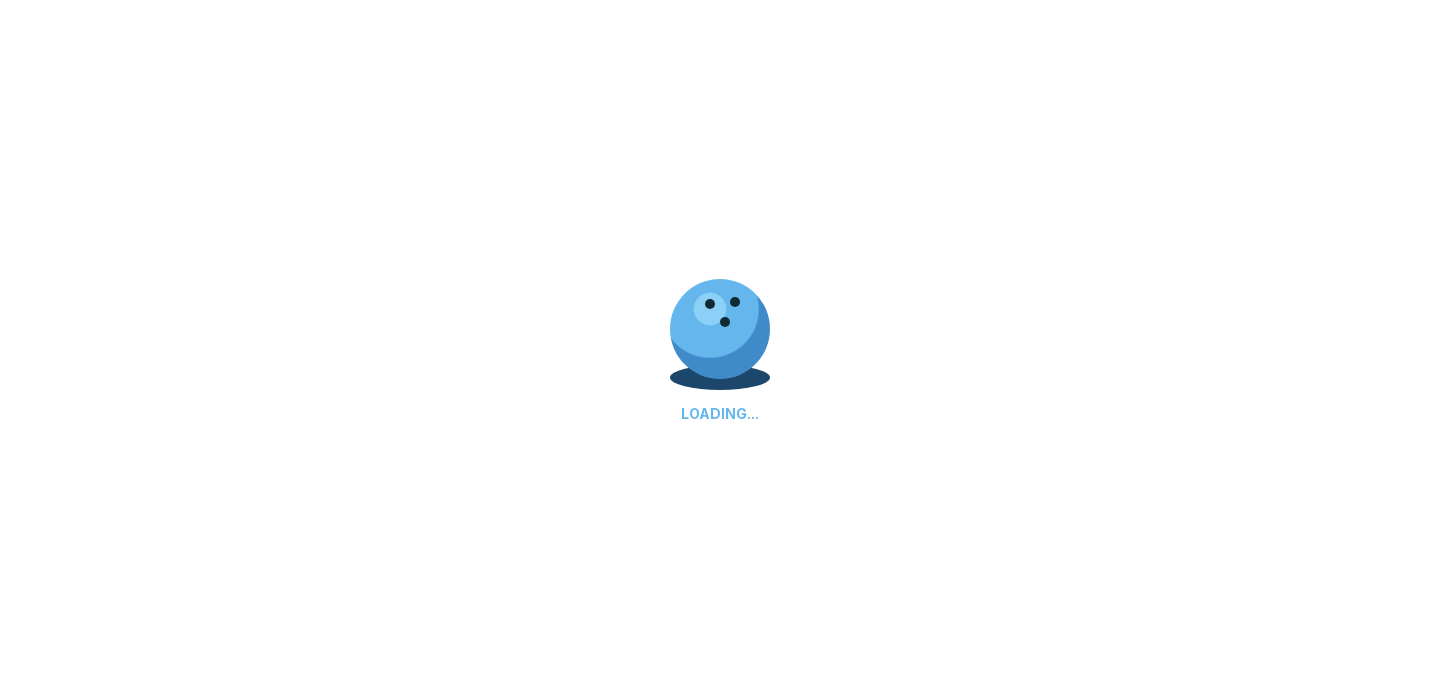 scroll, scrollTop: 0, scrollLeft: 0, axis: both 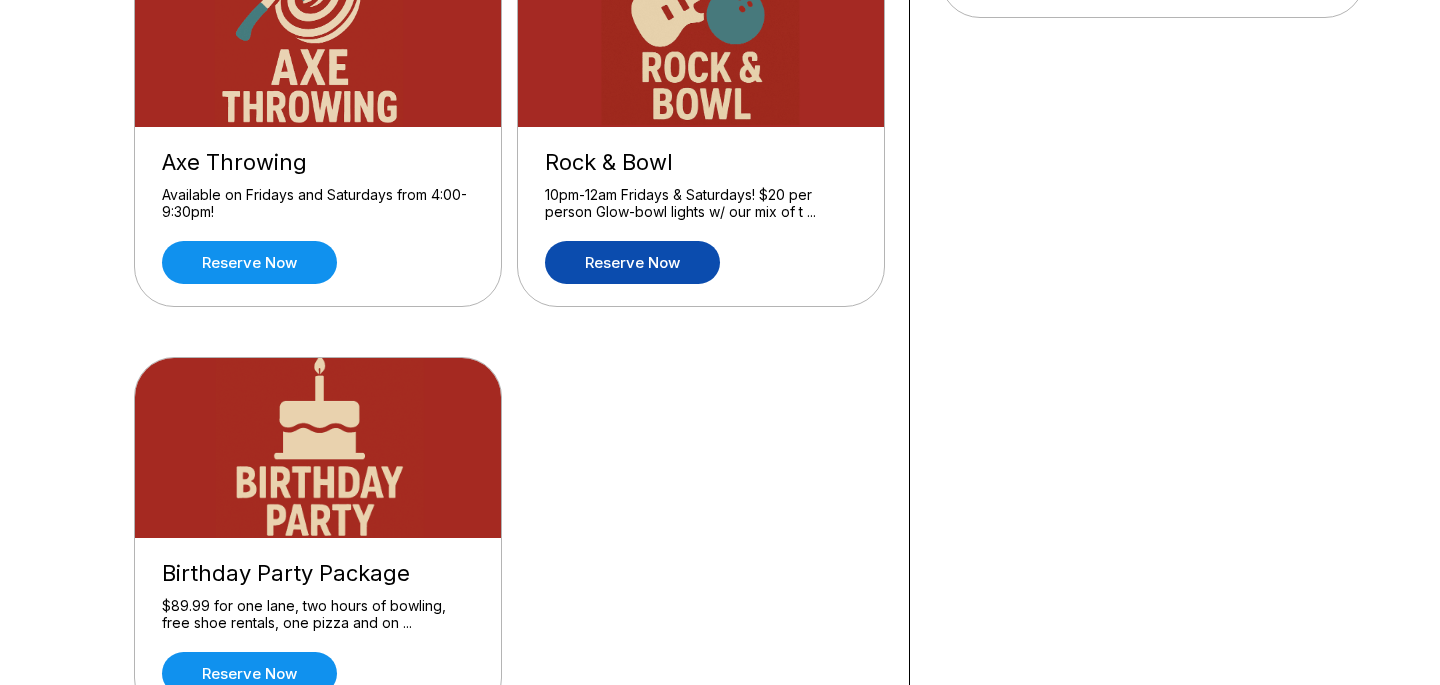 click on "Reserve now" at bounding box center (632, 262) 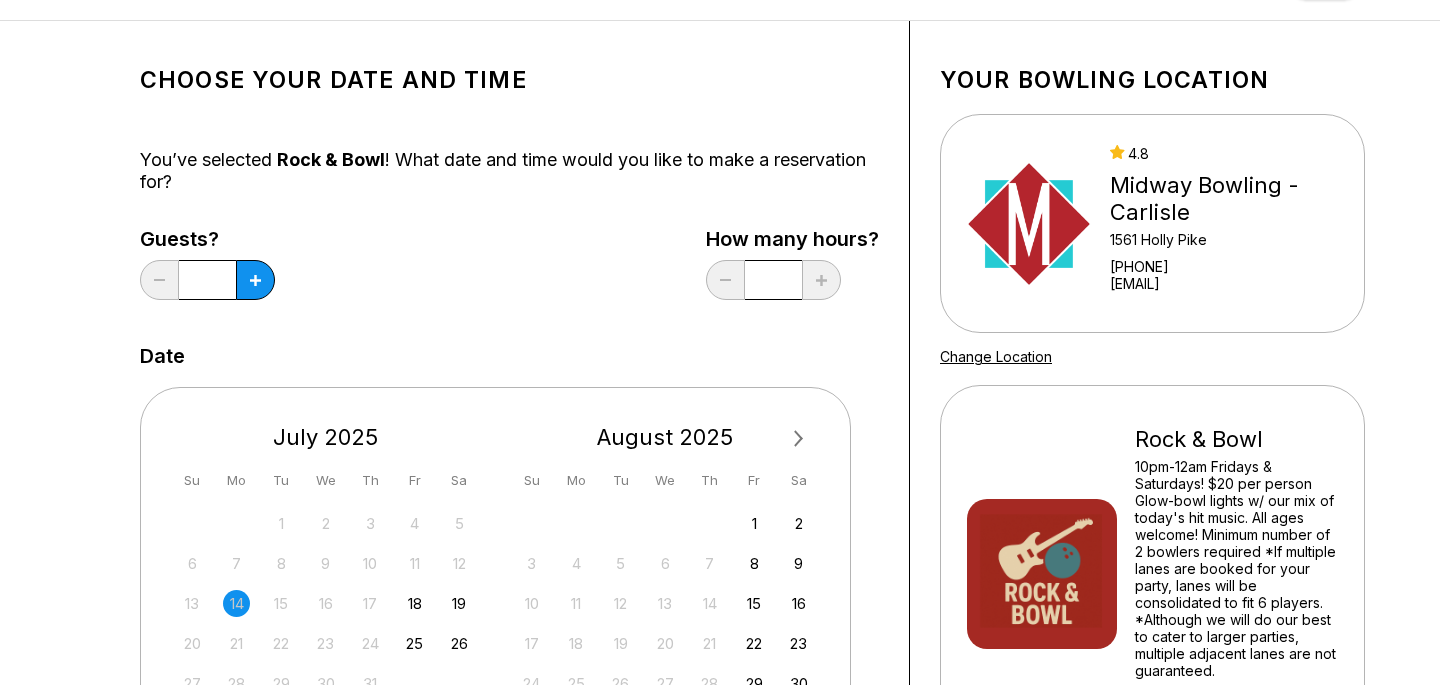 scroll, scrollTop: 89, scrollLeft: 0, axis: vertical 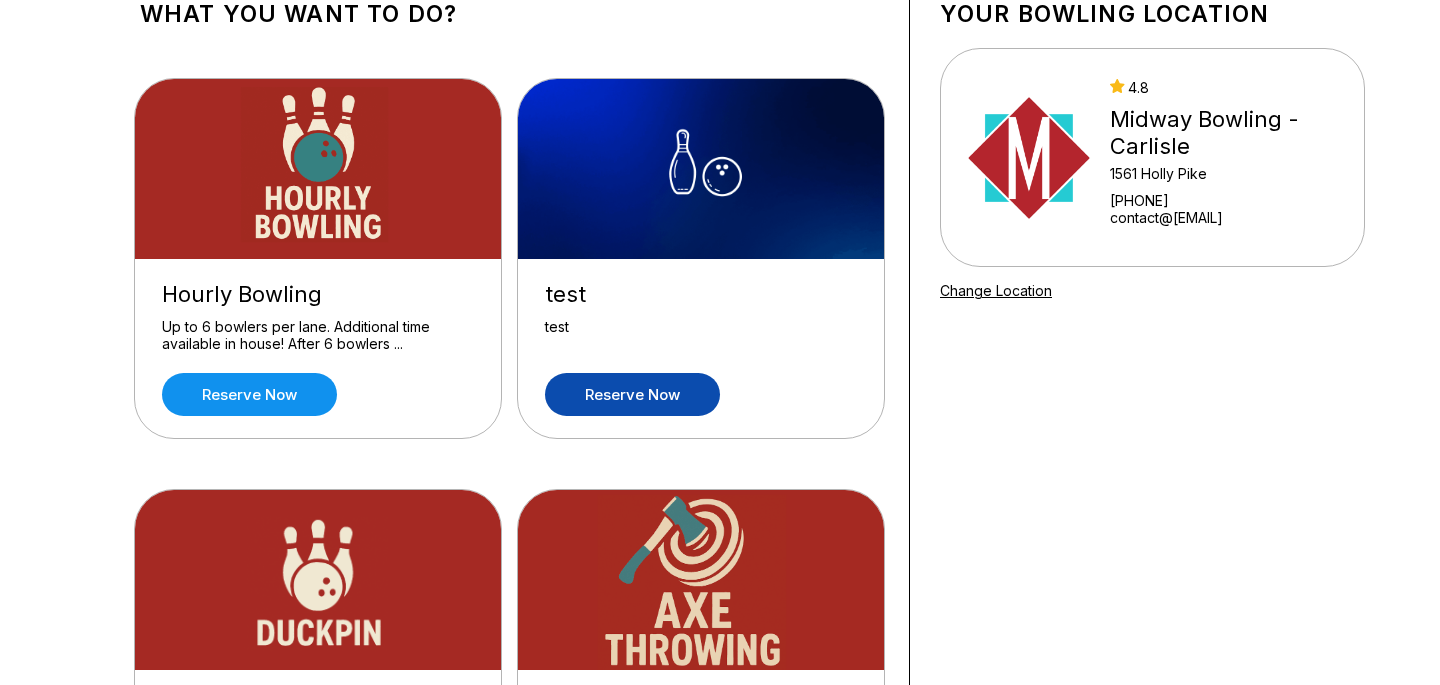 click on "Reserve now" at bounding box center (632, 394) 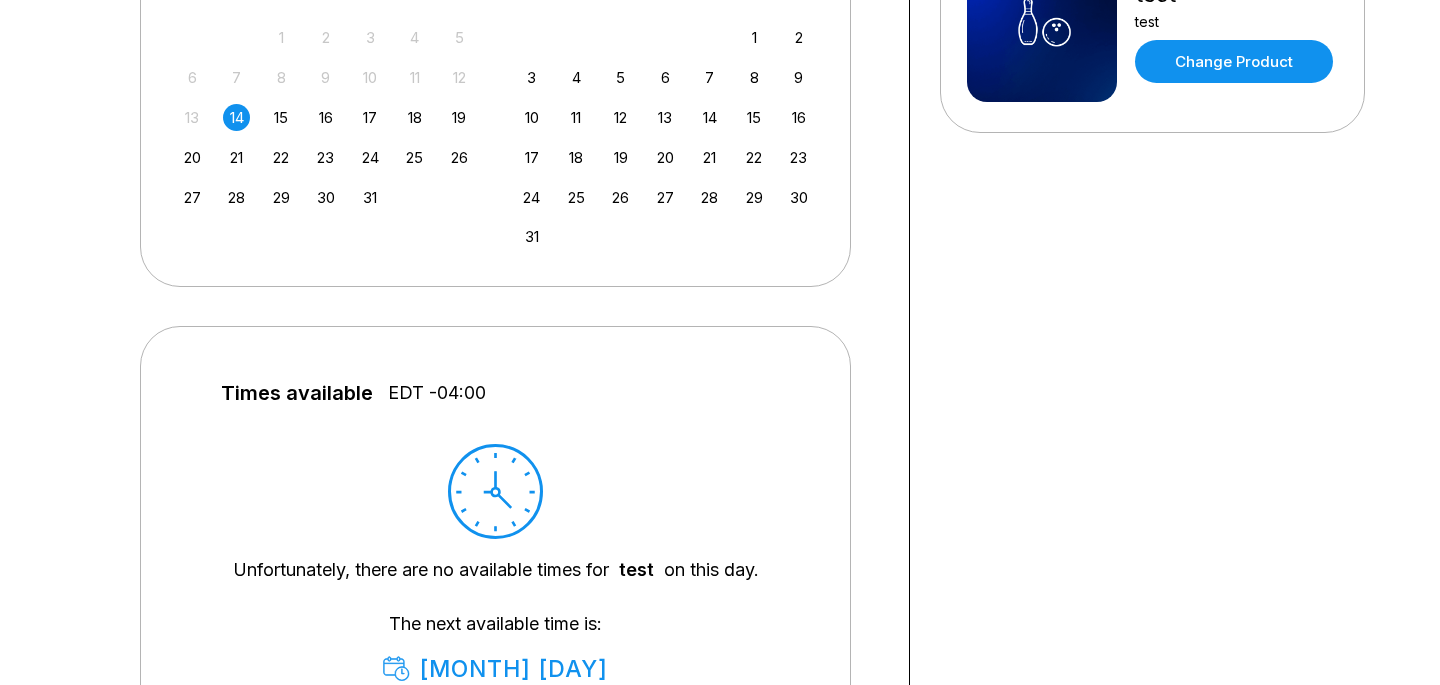 scroll, scrollTop: 678, scrollLeft: 0, axis: vertical 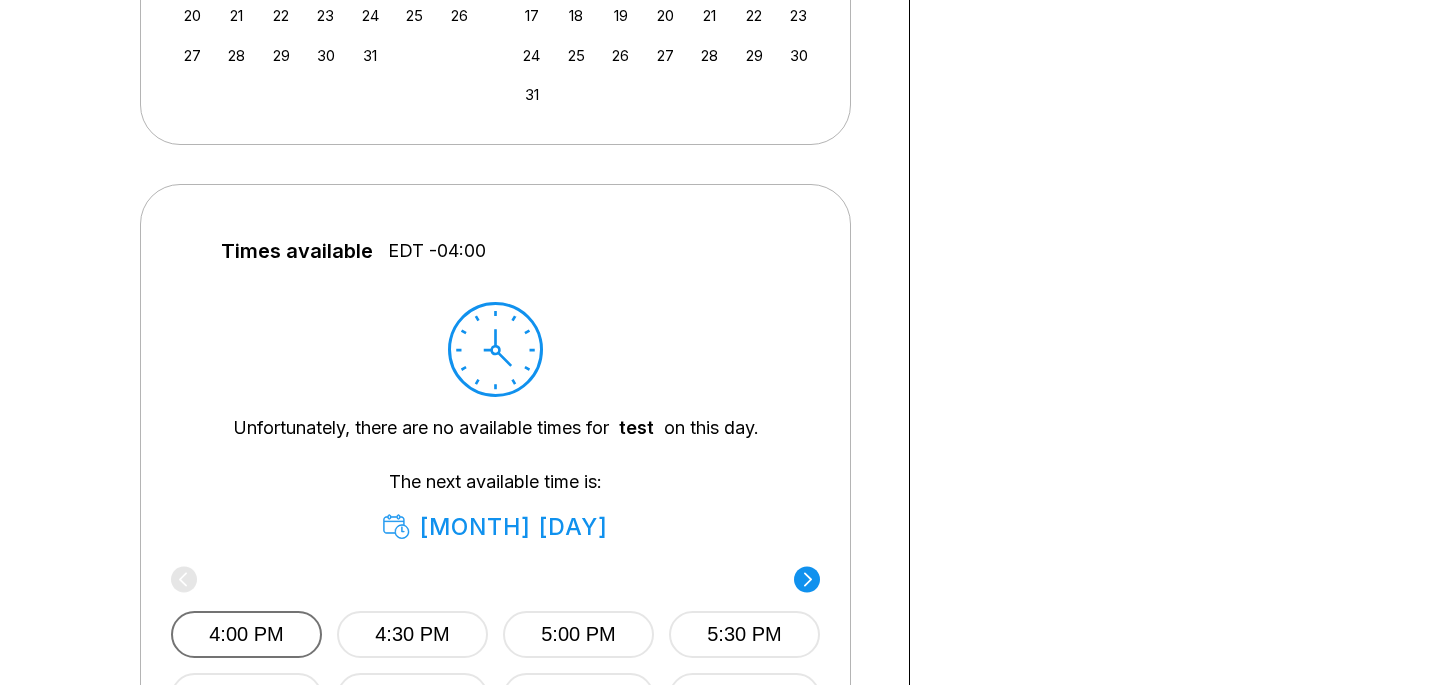 click on "4:00 PM" at bounding box center [246, 634] 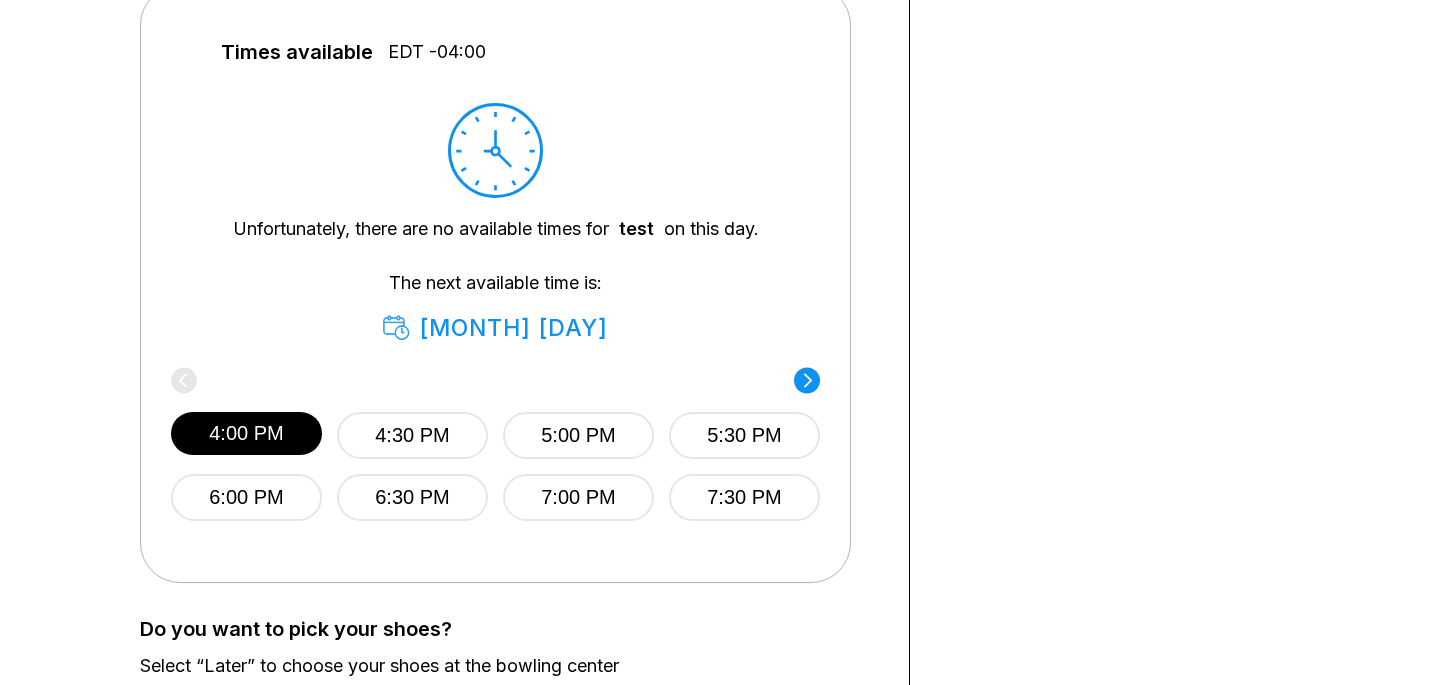 scroll, scrollTop: 1093, scrollLeft: 0, axis: vertical 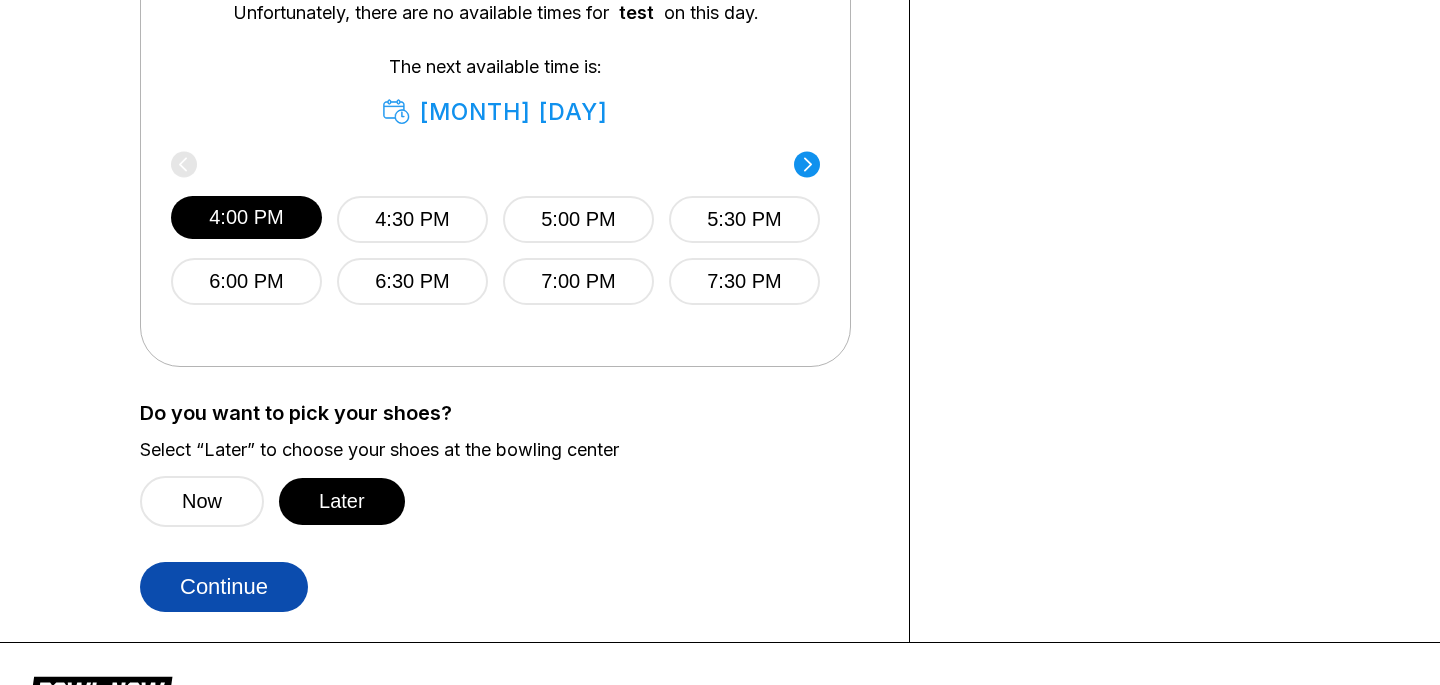 click on "Continue" at bounding box center [224, 587] 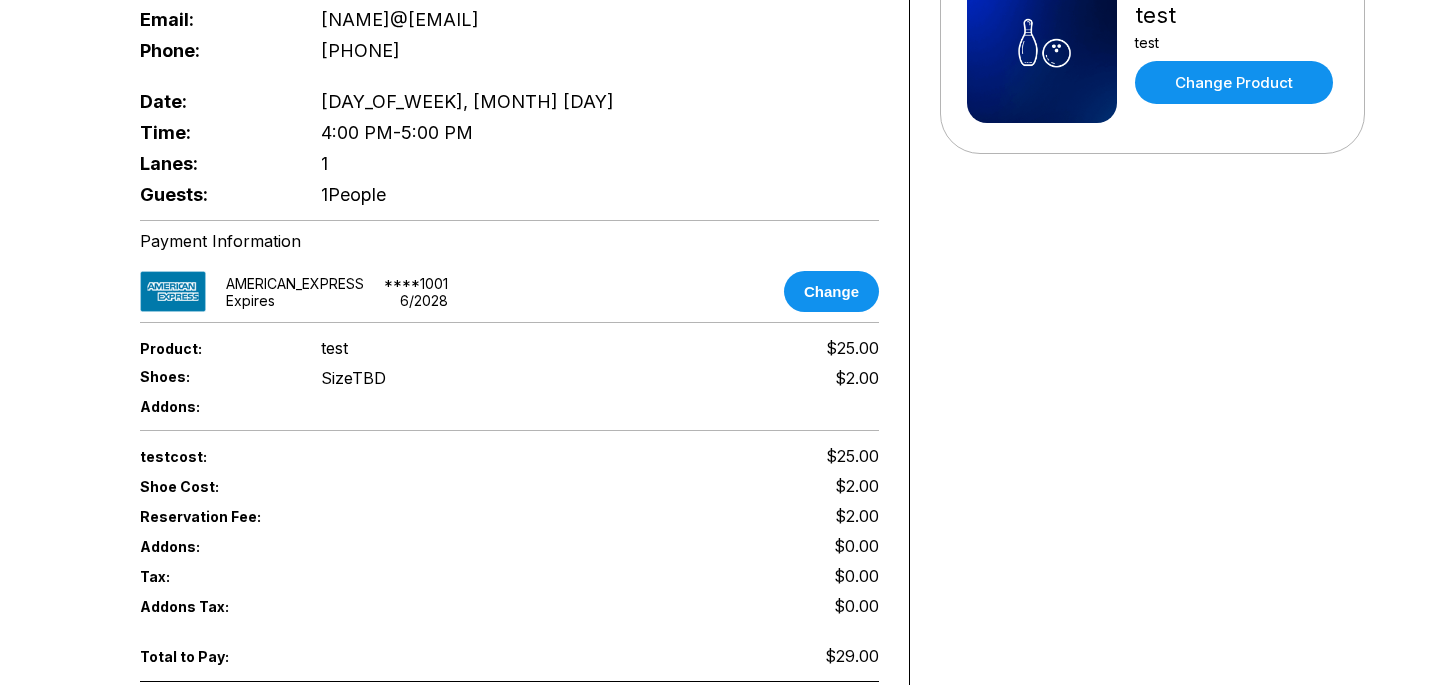 scroll, scrollTop: 516, scrollLeft: 0, axis: vertical 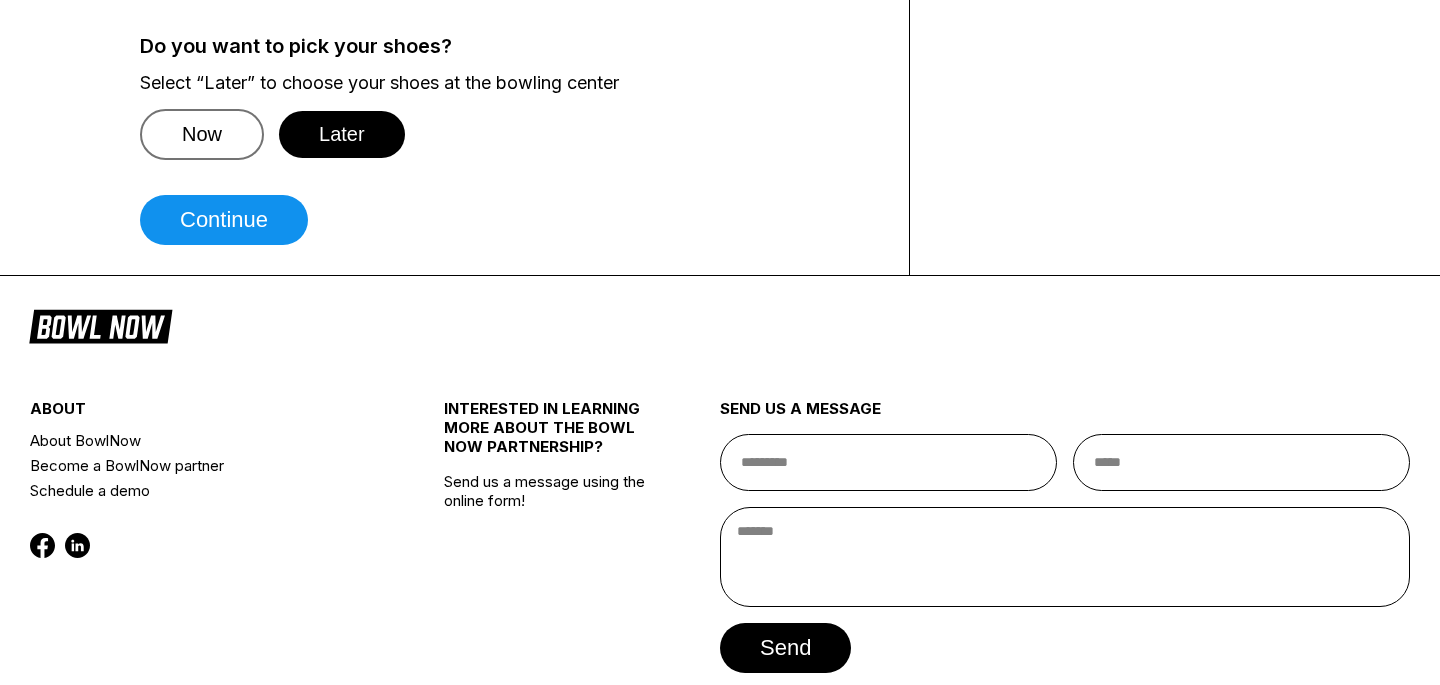 click on "Now" at bounding box center (202, 134) 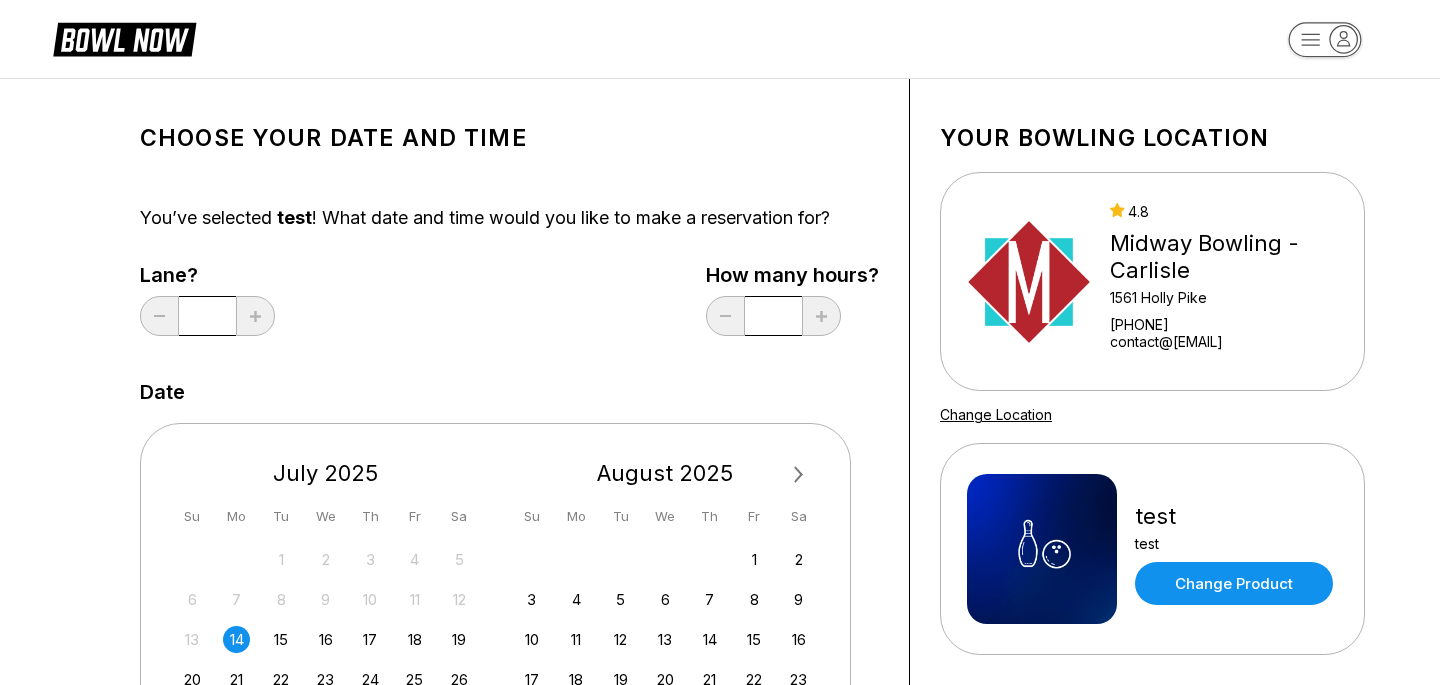 scroll, scrollTop: 0, scrollLeft: 0, axis: both 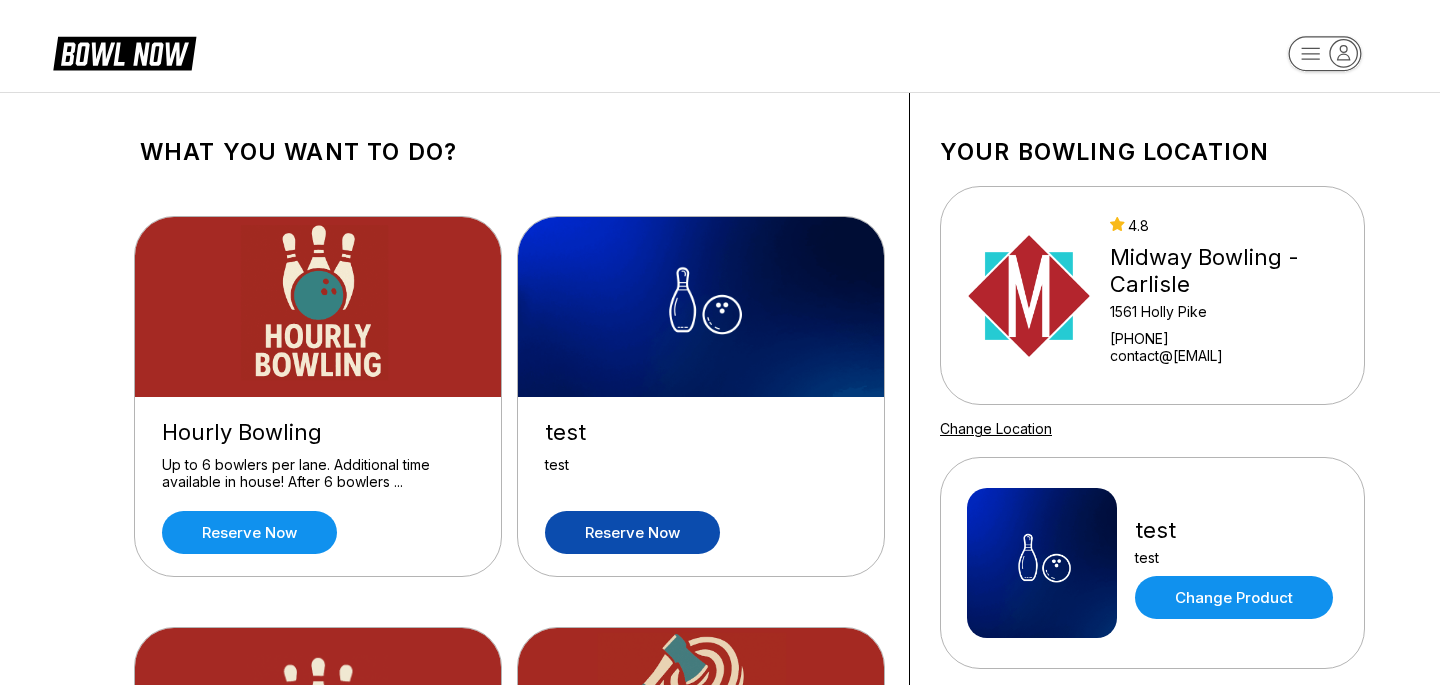 click on "Reserve now" at bounding box center [701, 532] 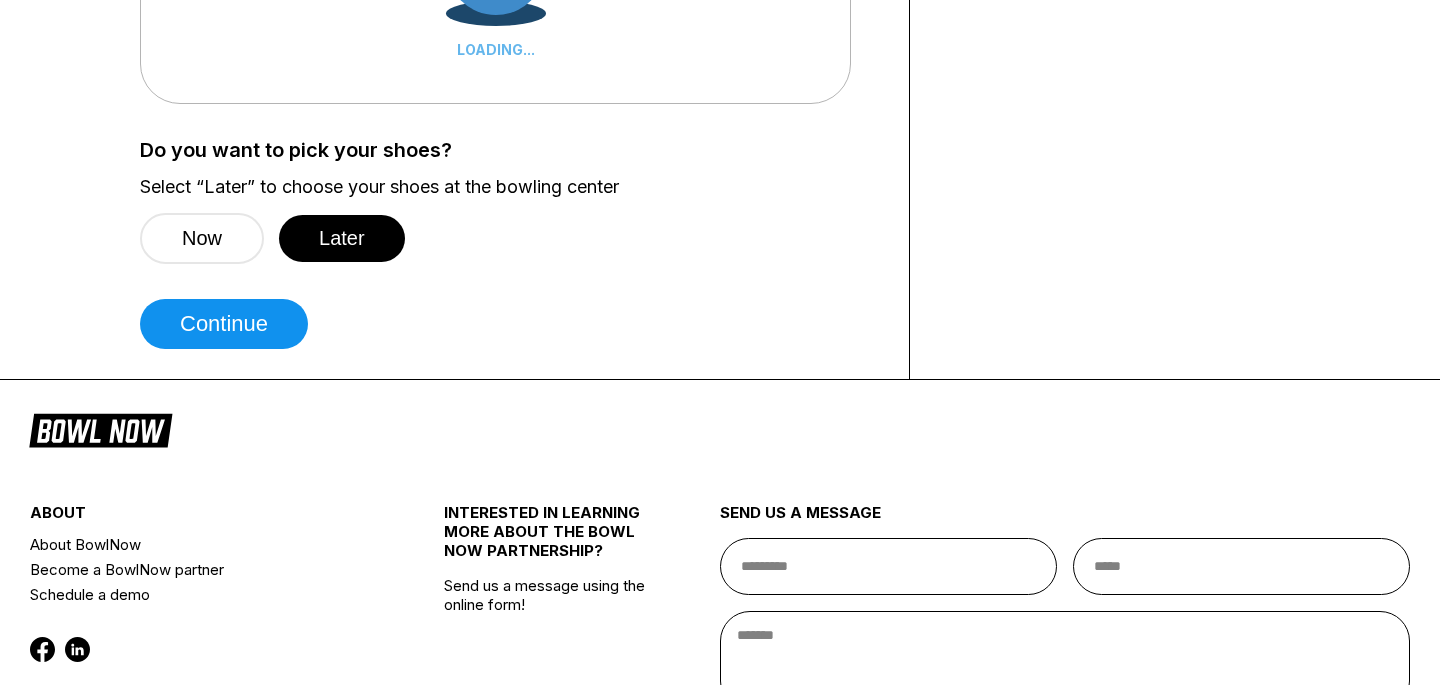 scroll, scrollTop: 654, scrollLeft: 0, axis: vertical 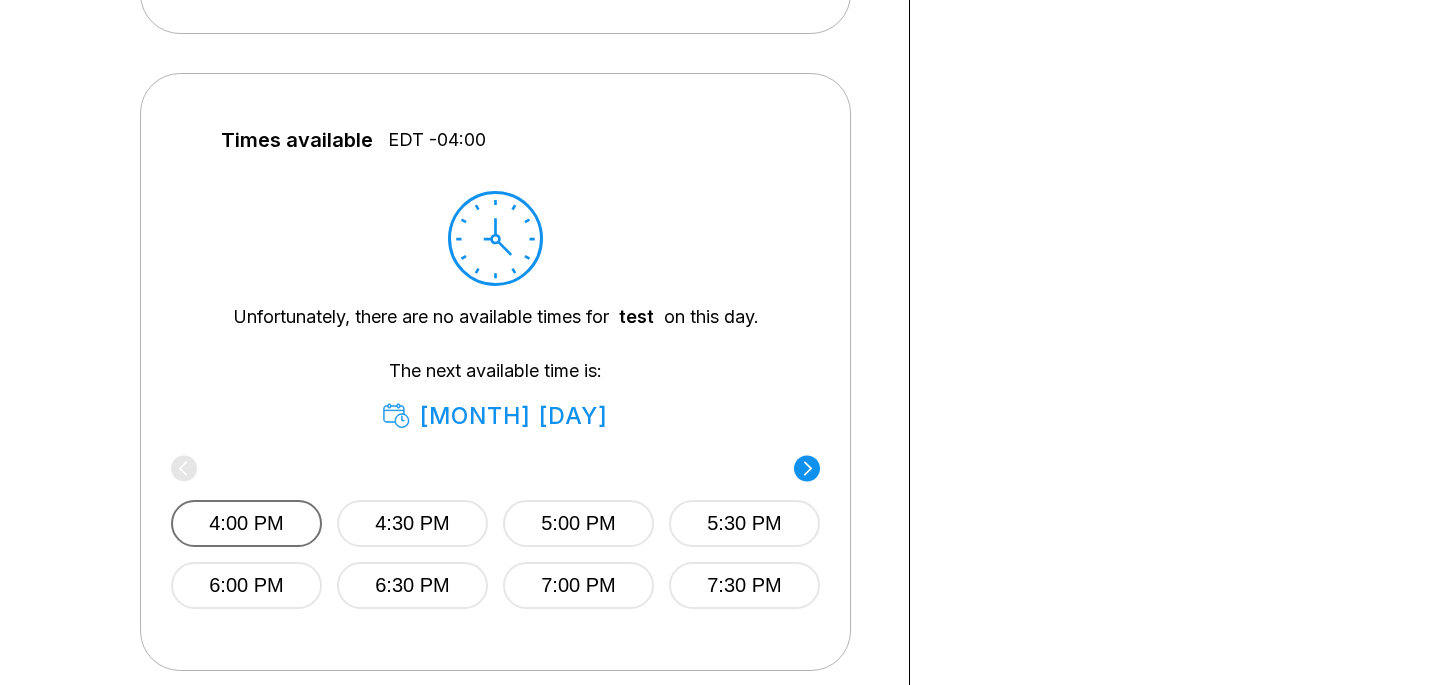 click on "4:00 PM" at bounding box center (246, 523) 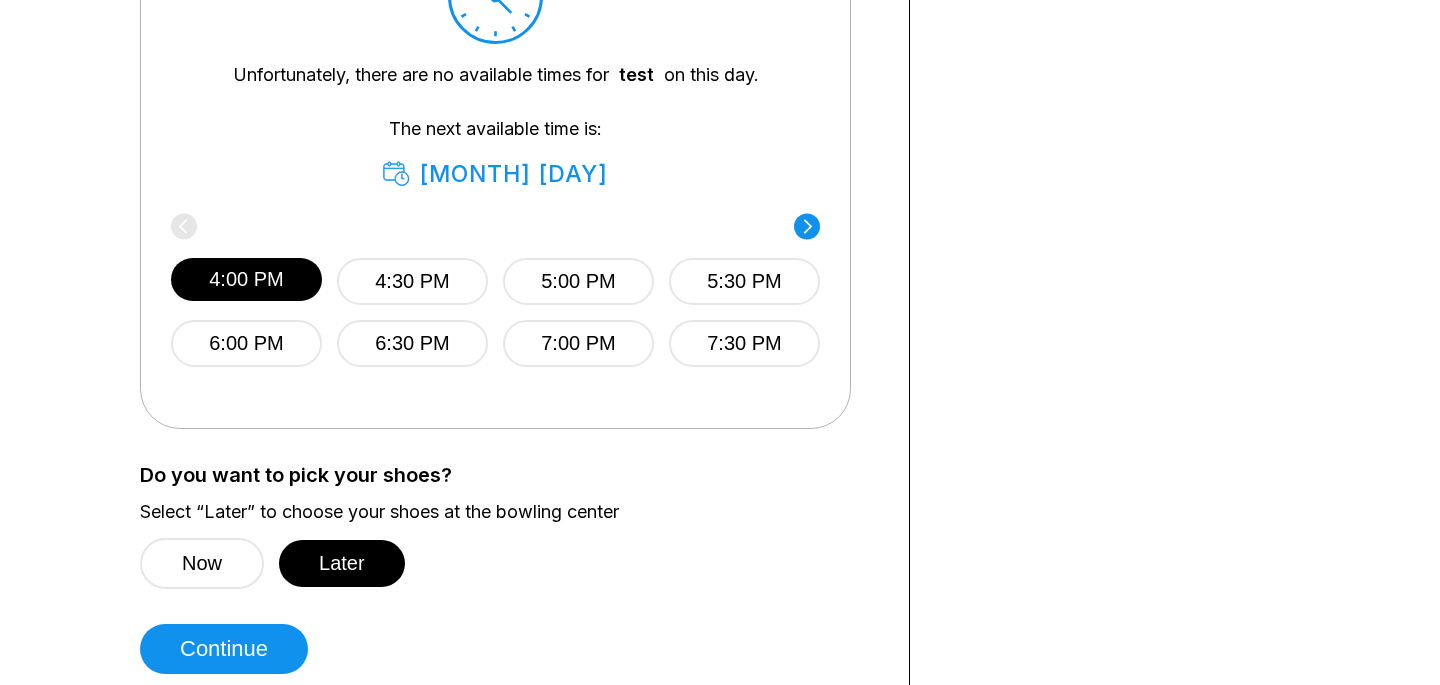 scroll, scrollTop: 1054, scrollLeft: 0, axis: vertical 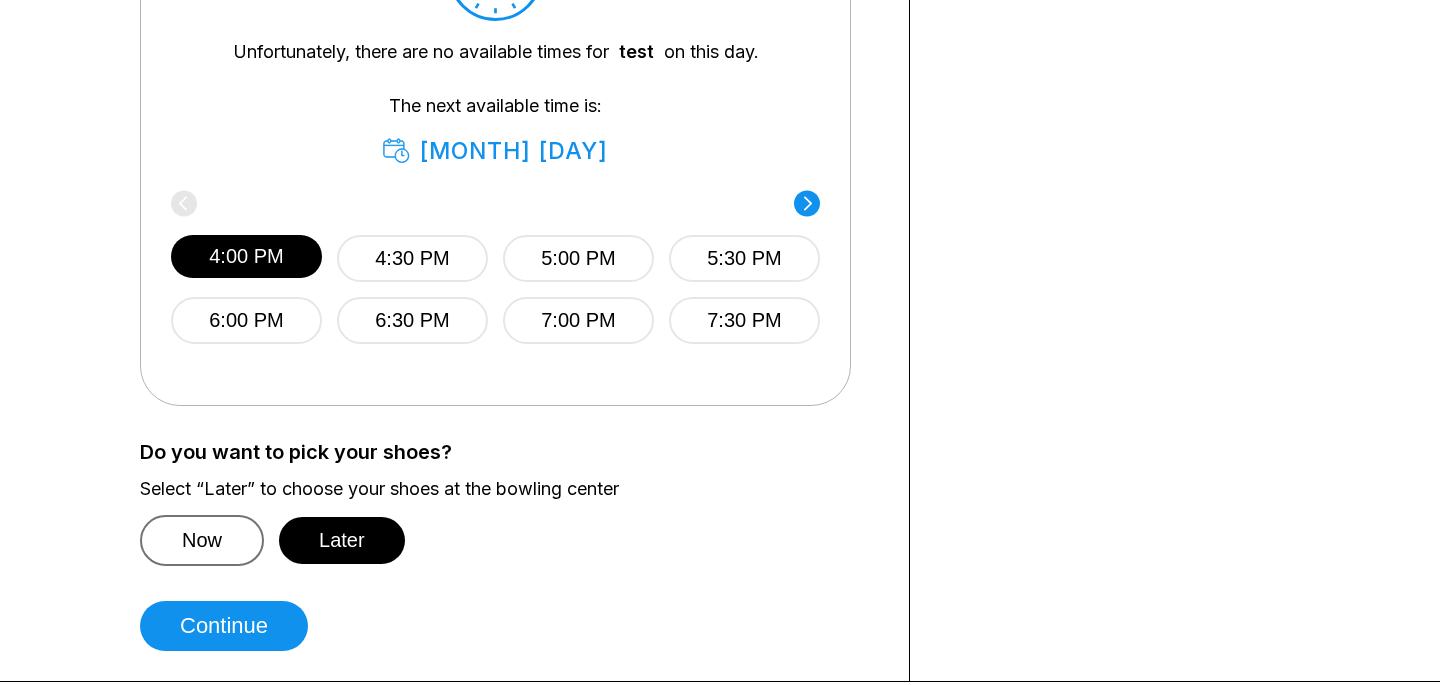 click on "Now" at bounding box center (202, 540) 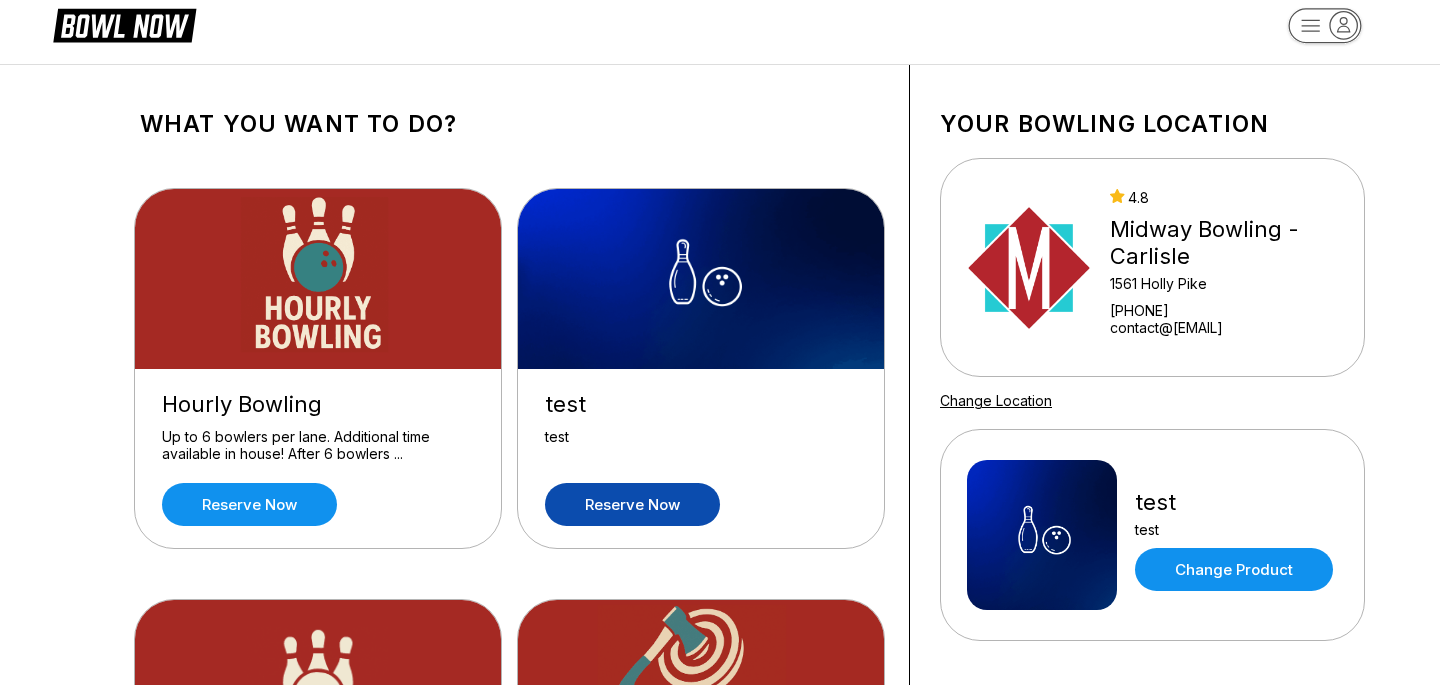 scroll, scrollTop: 0, scrollLeft: 0, axis: both 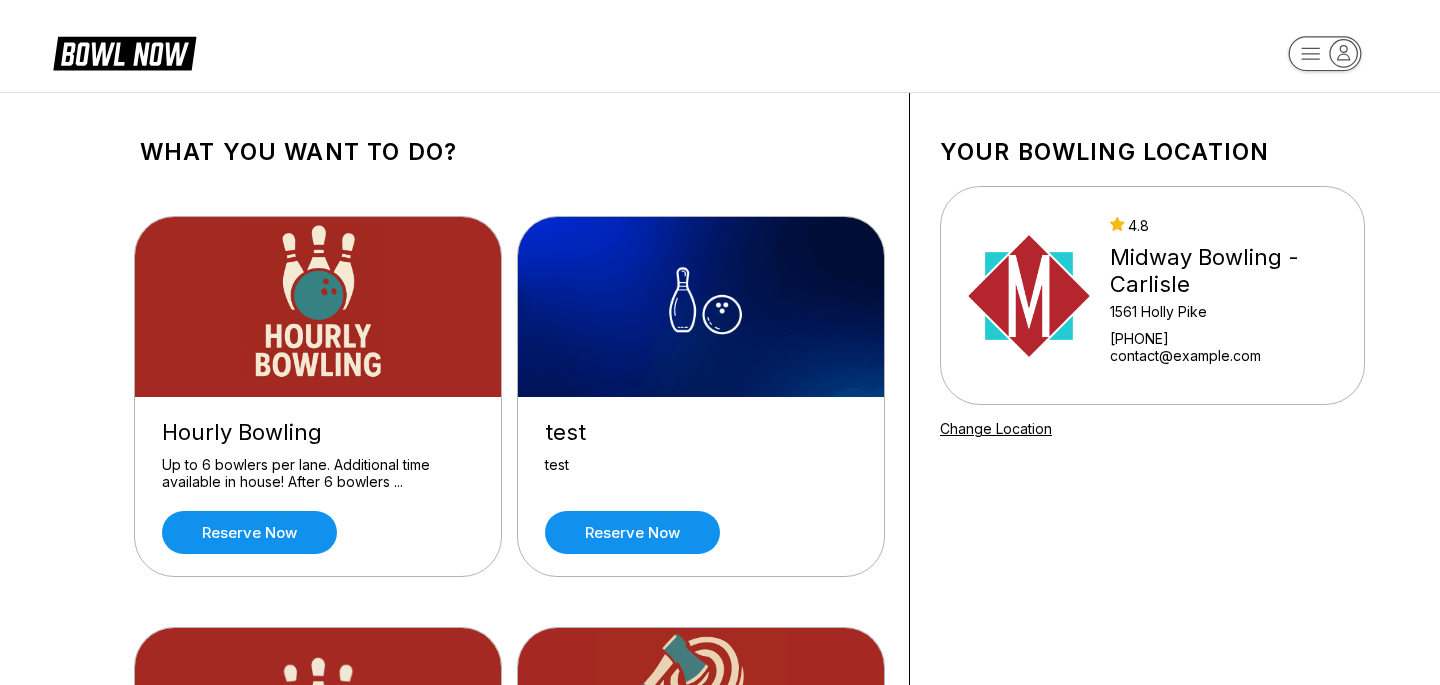 click on "test test Reserve now" at bounding box center [701, 486] 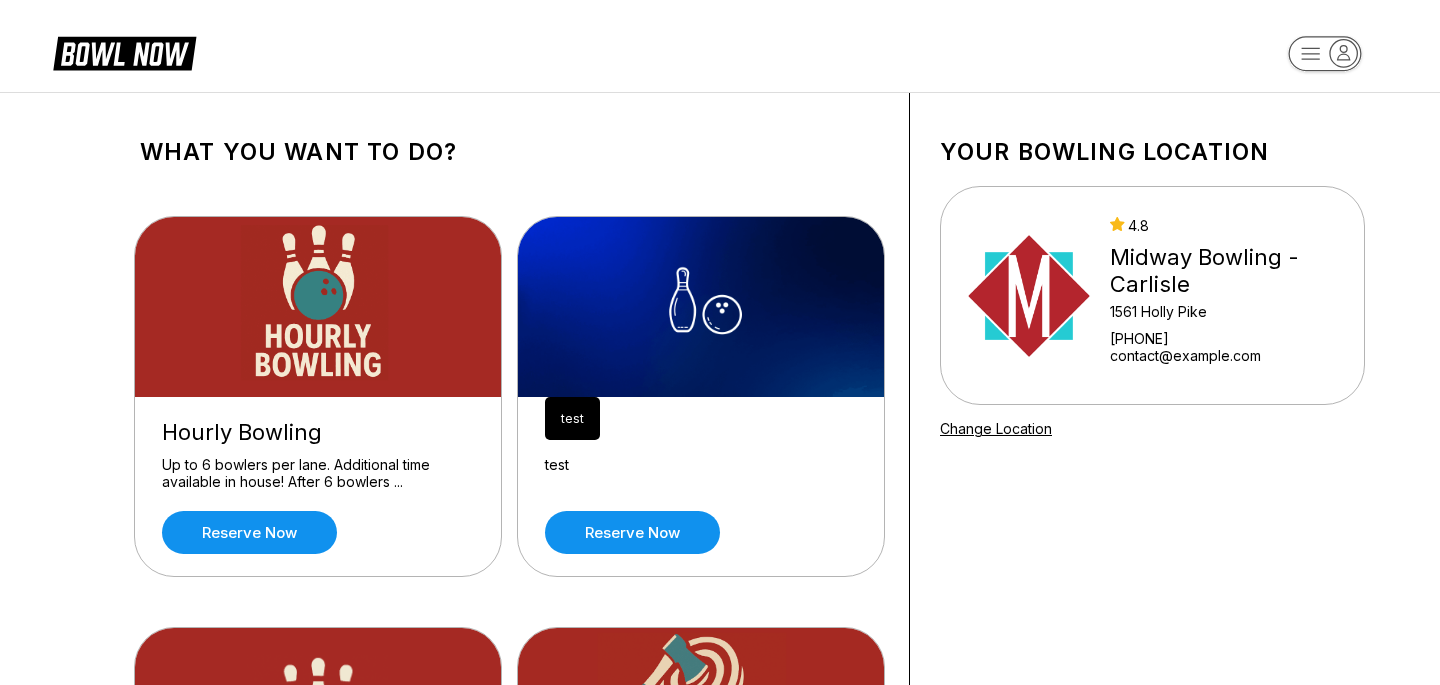 click on "test" at bounding box center (701, 473) 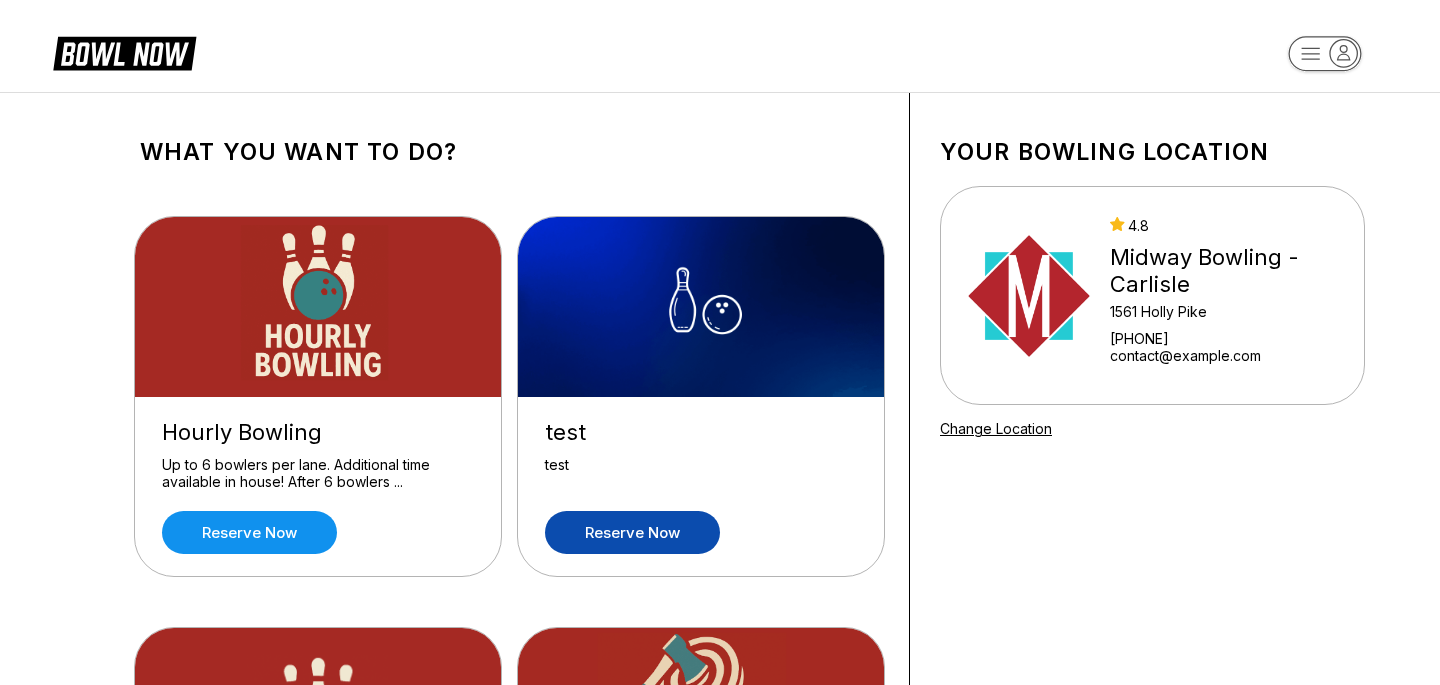 click on "Reserve now" at bounding box center [632, 532] 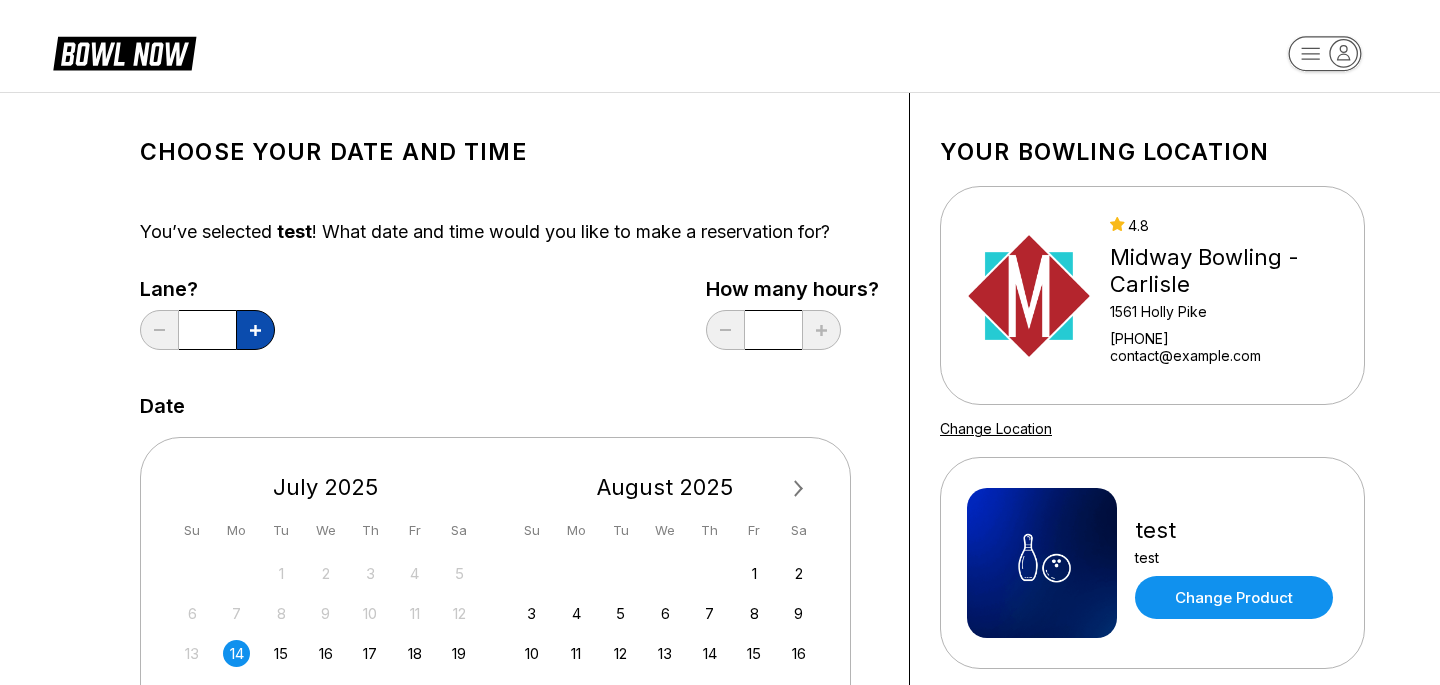 click at bounding box center (255, 330) 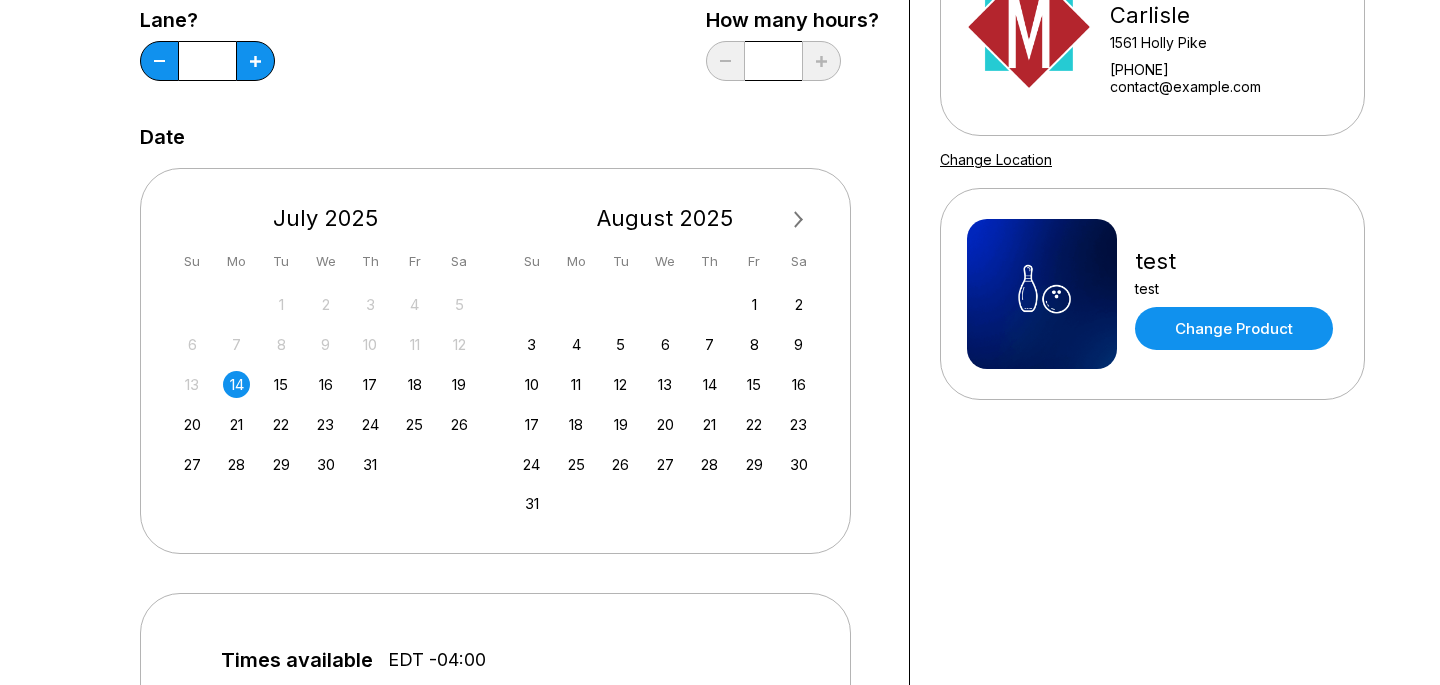 scroll, scrollTop: 565, scrollLeft: 0, axis: vertical 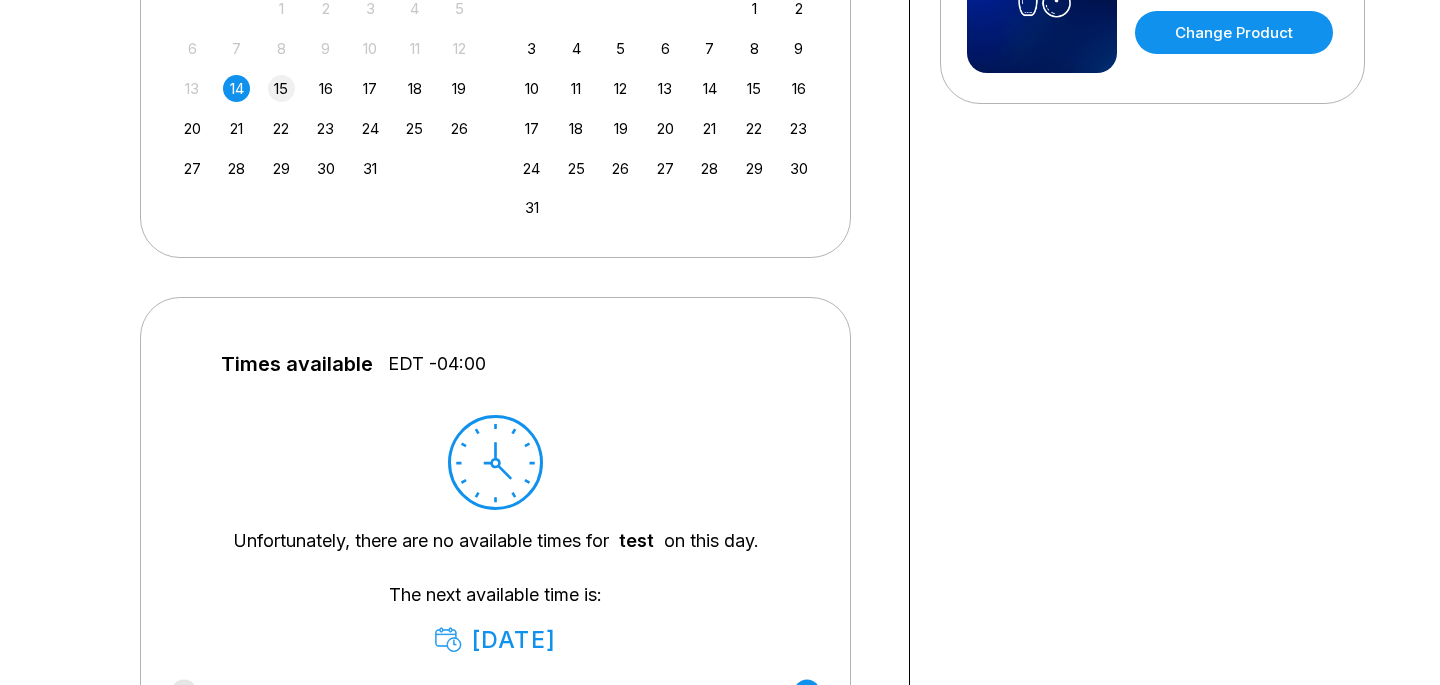 click on "15" at bounding box center (281, 88) 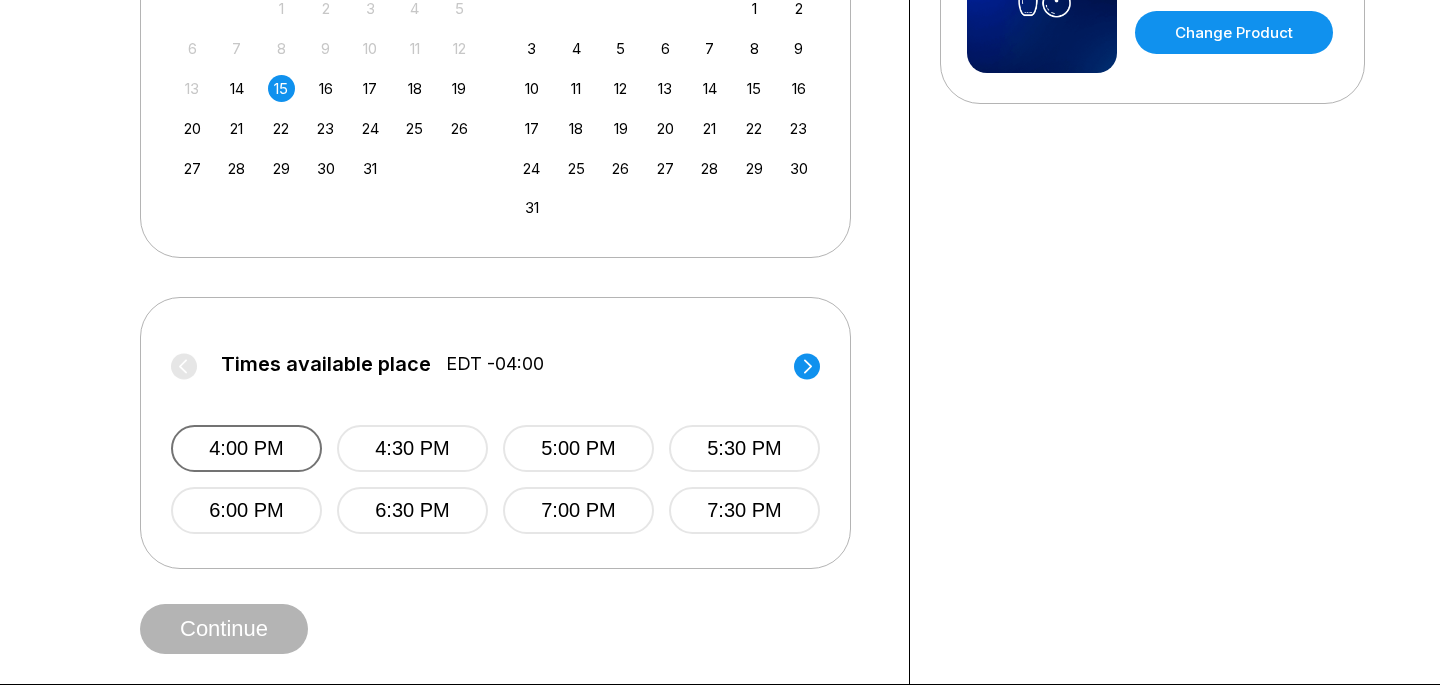click on "4:00 PM" at bounding box center [246, 448] 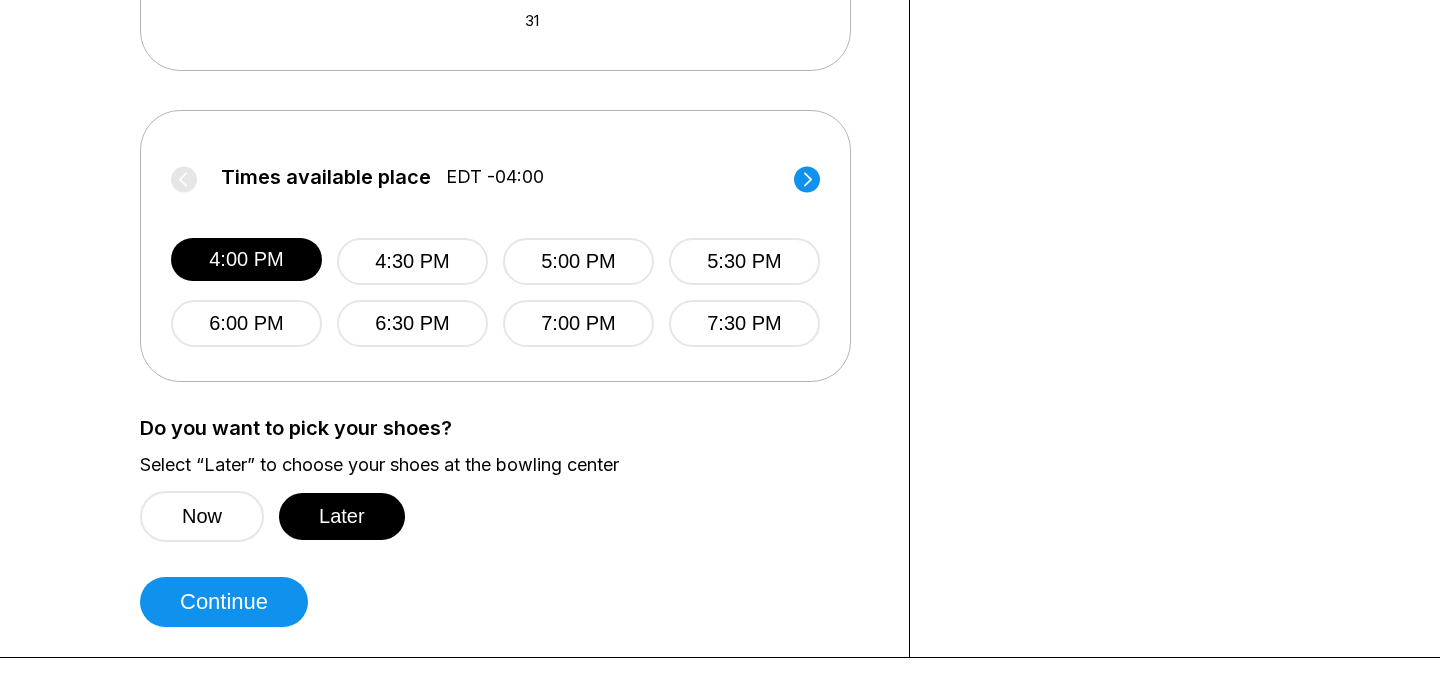 scroll, scrollTop: 788, scrollLeft: 0, axis: vertical 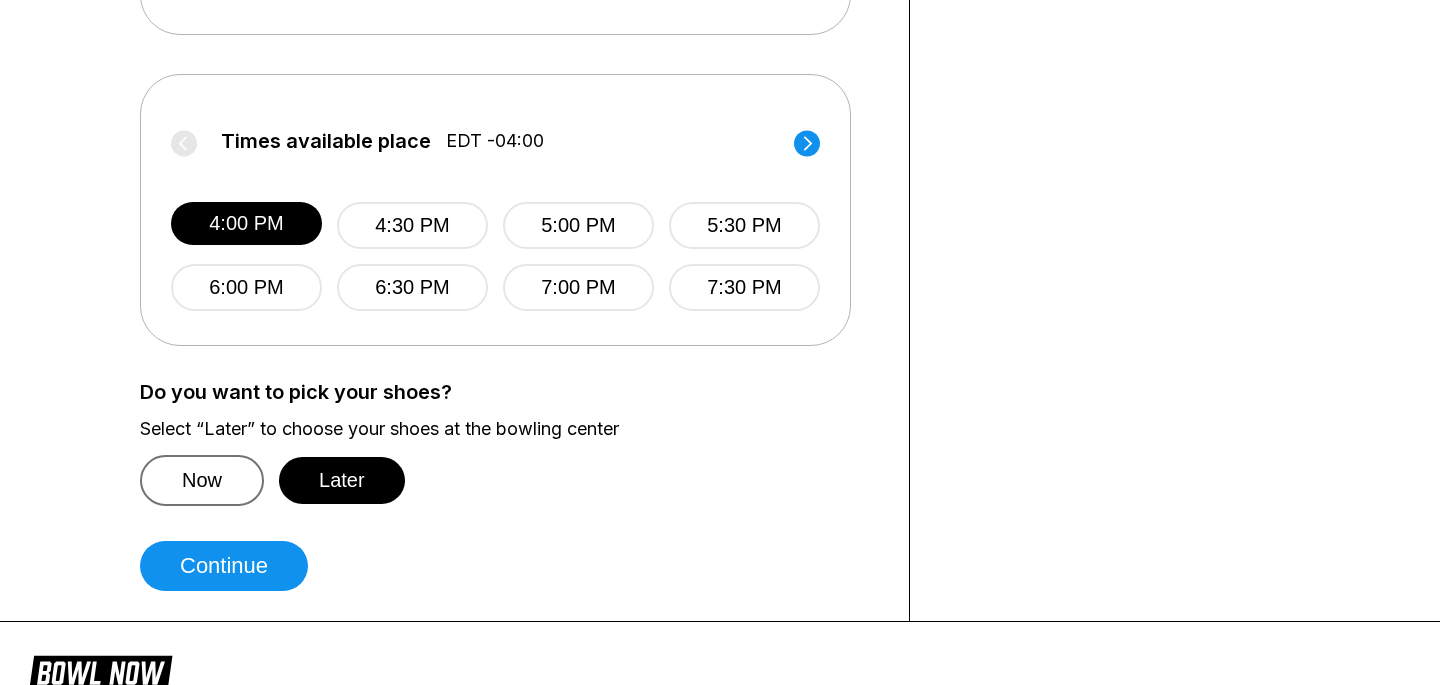 click on "Now" at bounding box center [202, 480] 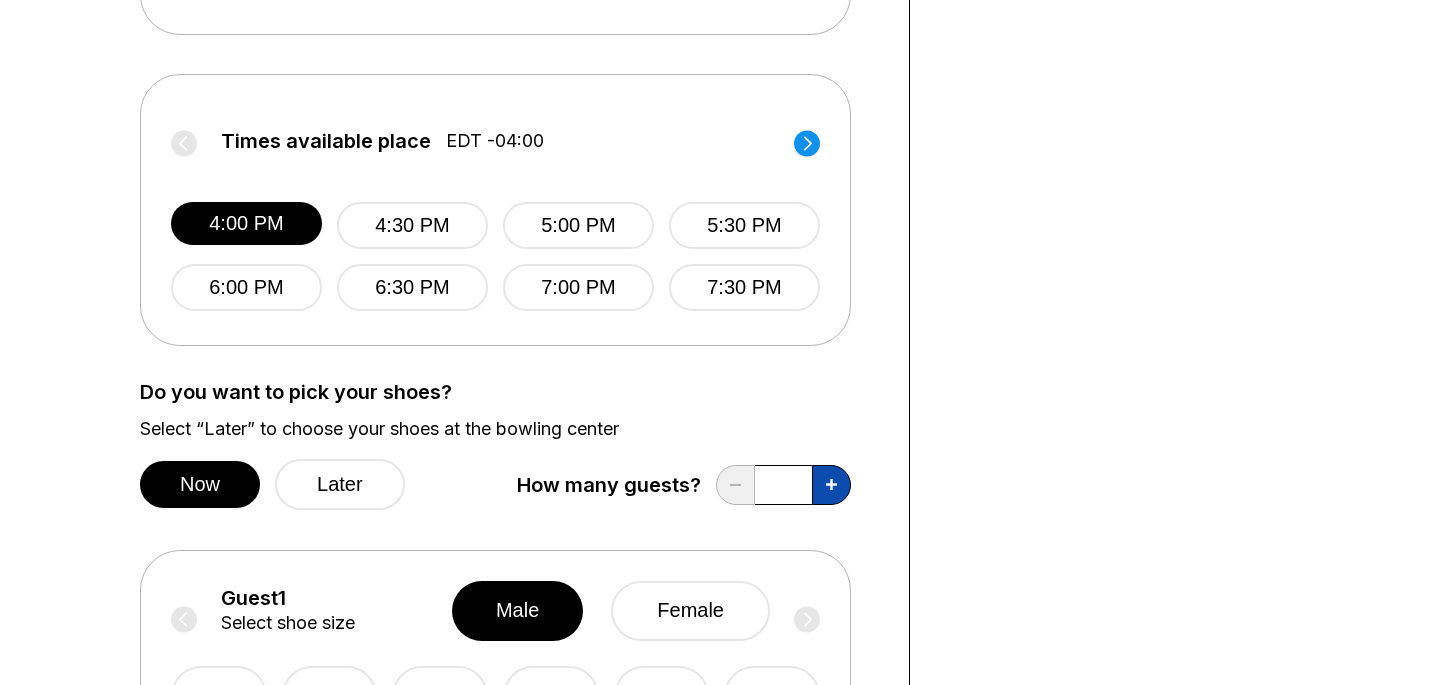 click at bounding box center [831, 485] 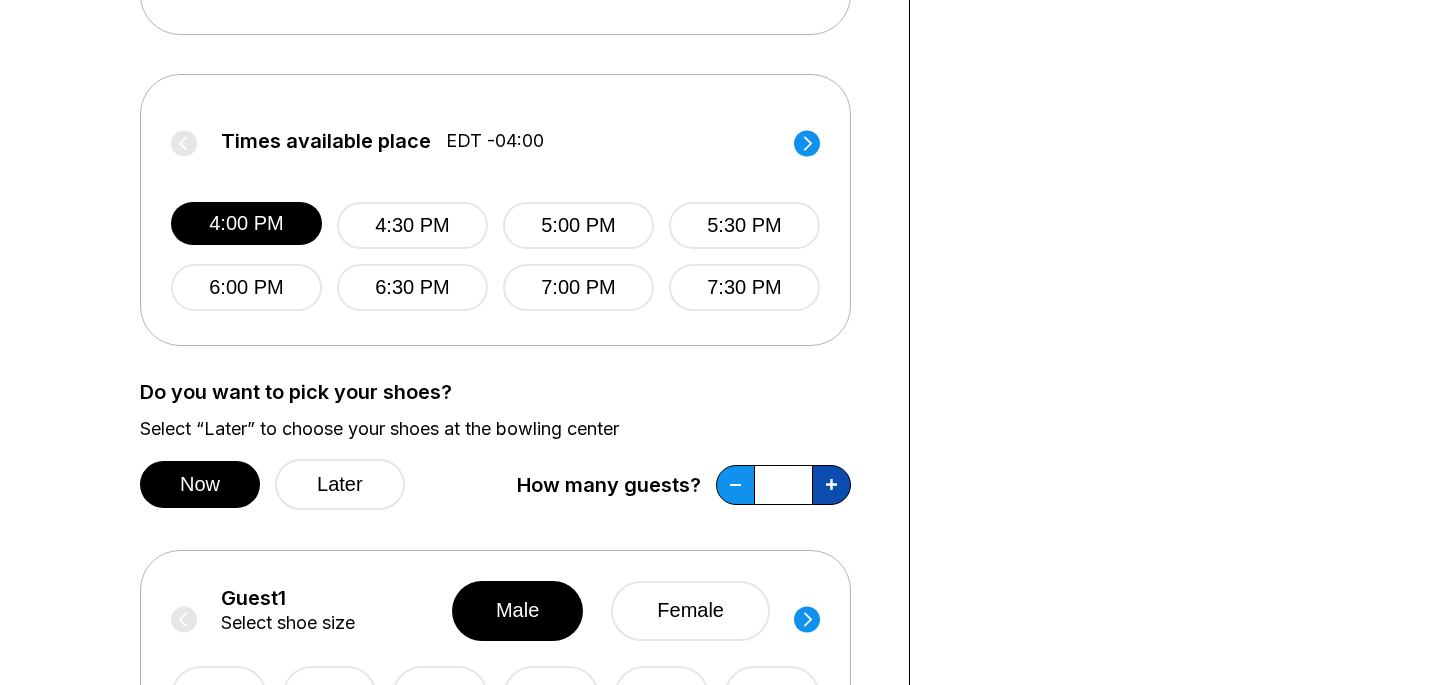 click at bounding box center [831, 485] 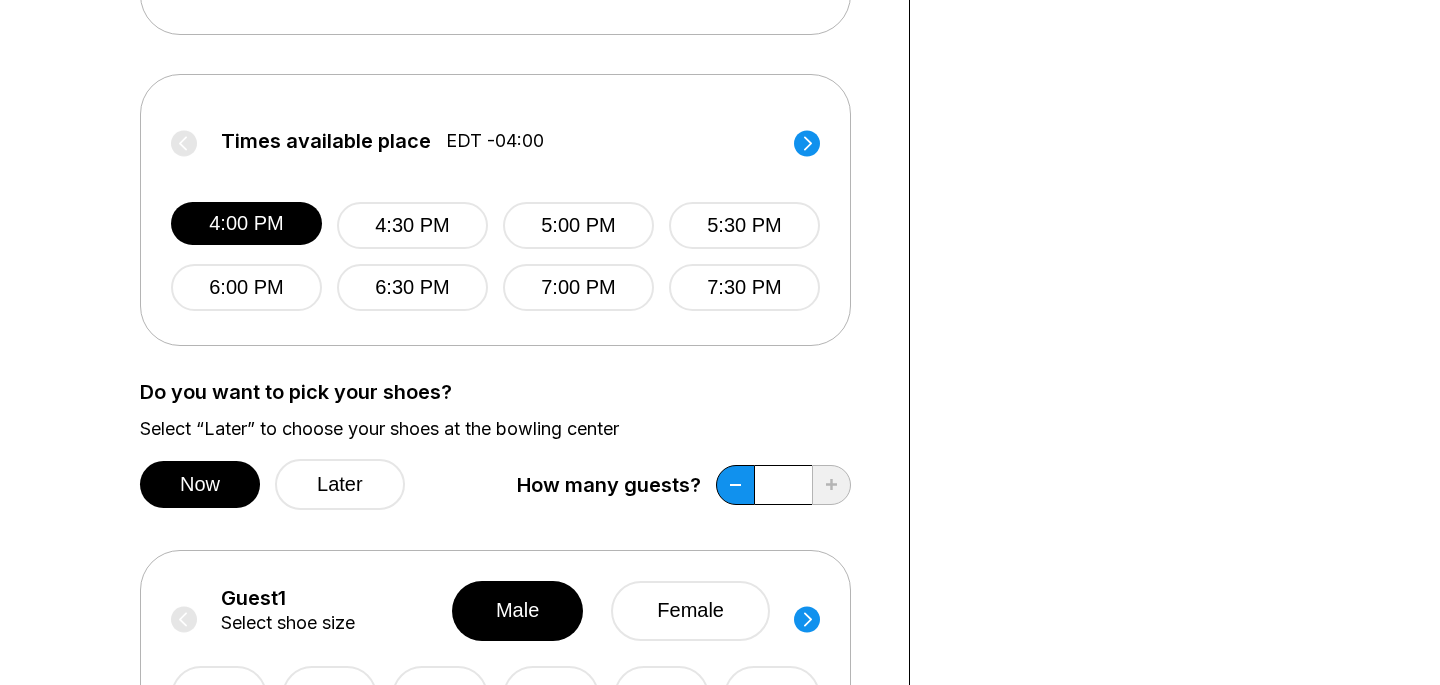 click on "Select “Later” to choose your shoes at the bowling center" at bounding box center (509, 429) 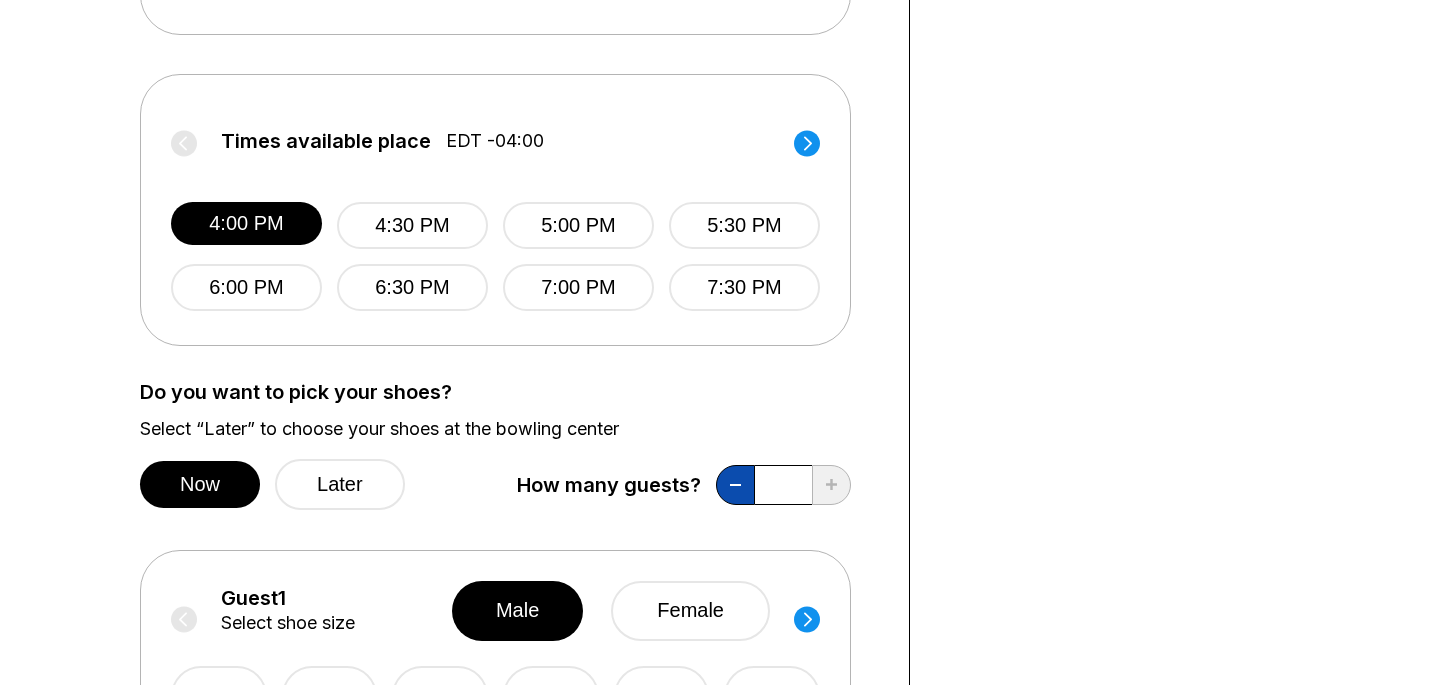 click at bounding box center [735, 485] 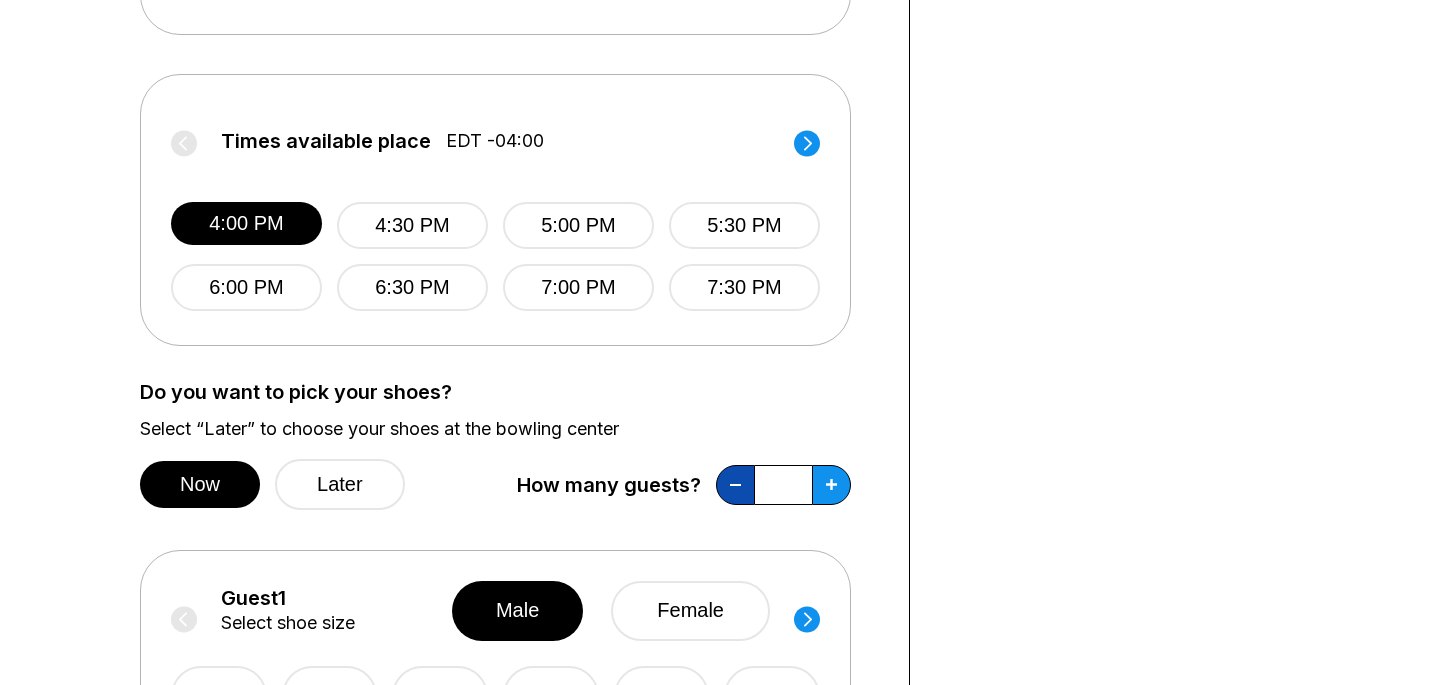 click at bounding box center (735, 485) 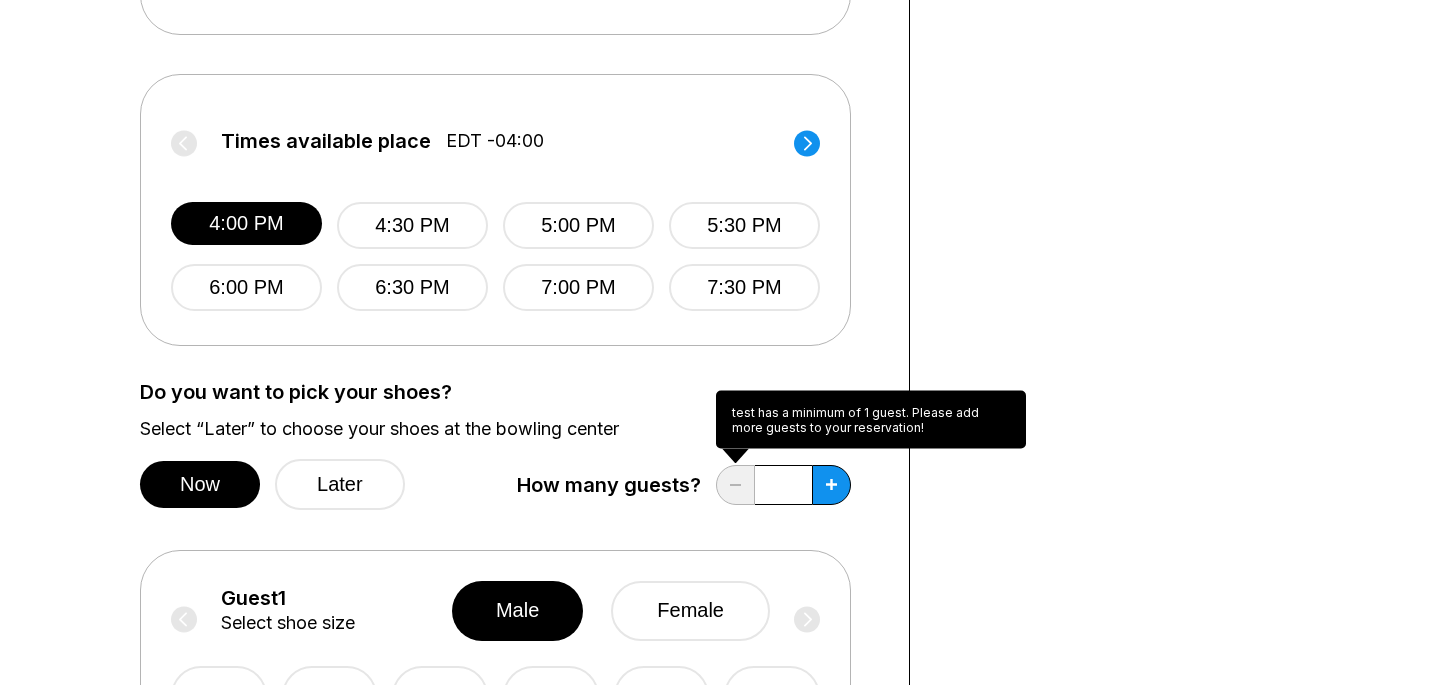 click on "Do you want to pick your shoes? Select “Later” to choose your shoes at the bowling center Now Later How many guests? *" at bounding box center [509, 448] 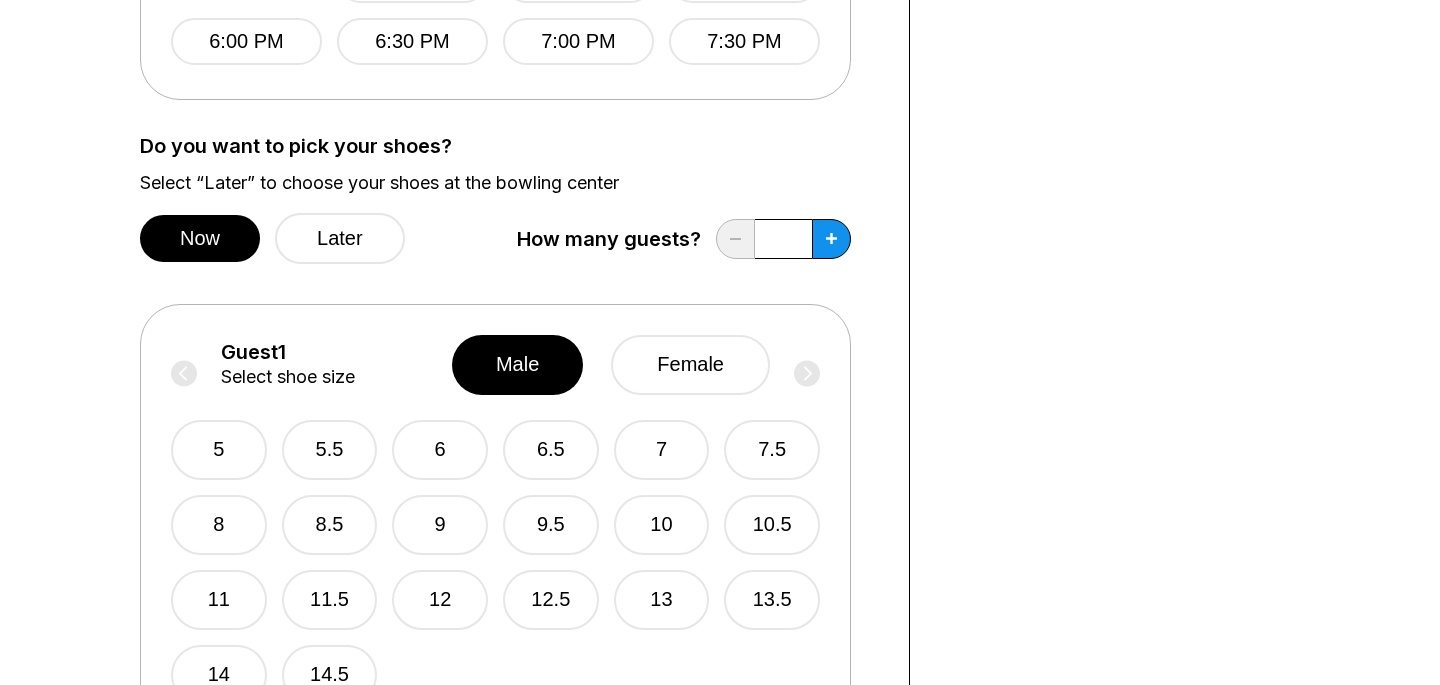scroll, scrollTop: 1051, scrollLeft: 0, axis: vertical 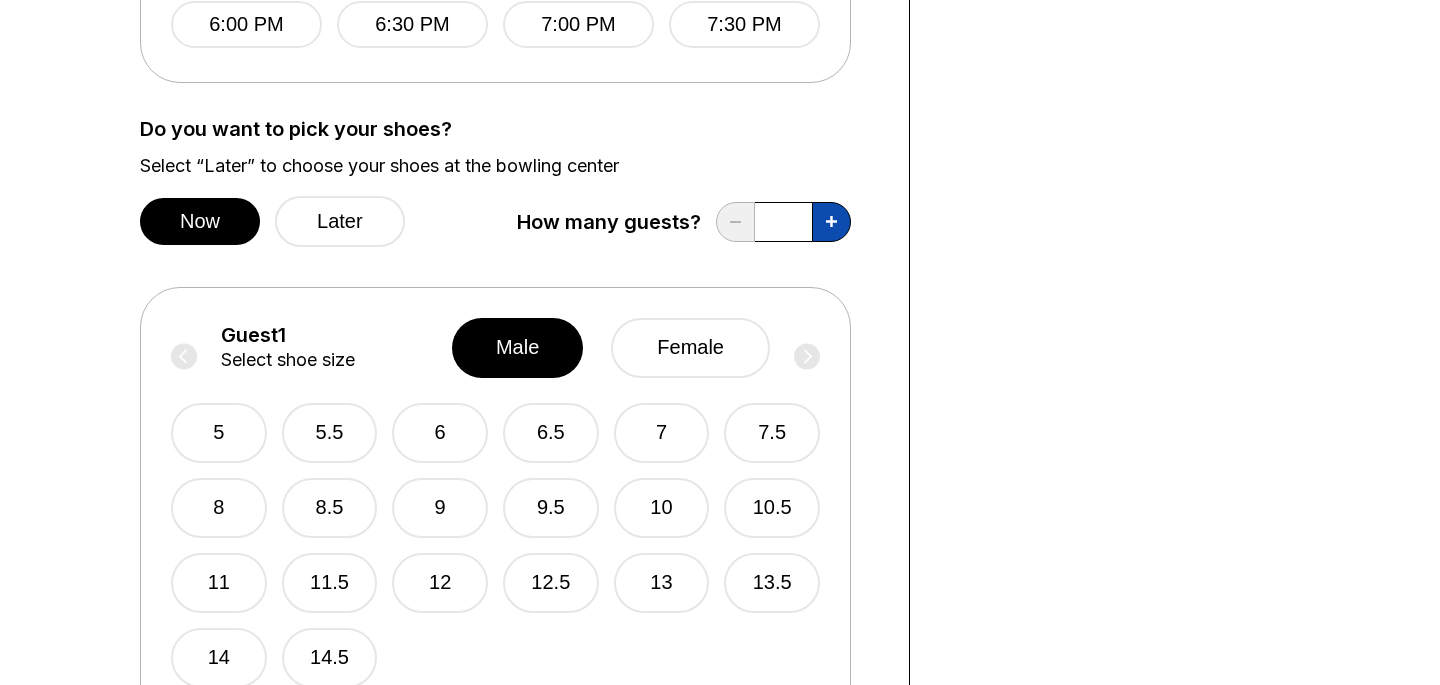 click at bounding box center [831, 222] 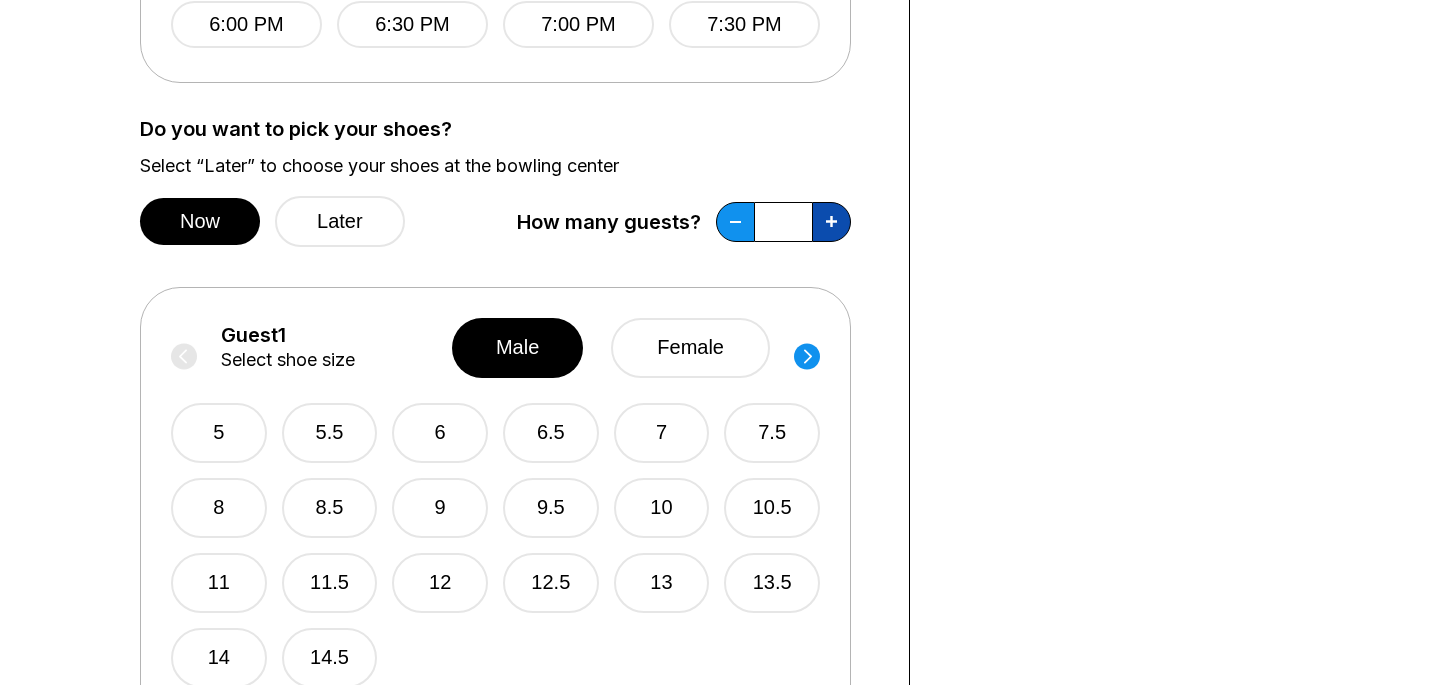 click at bounding box center [831, 222] 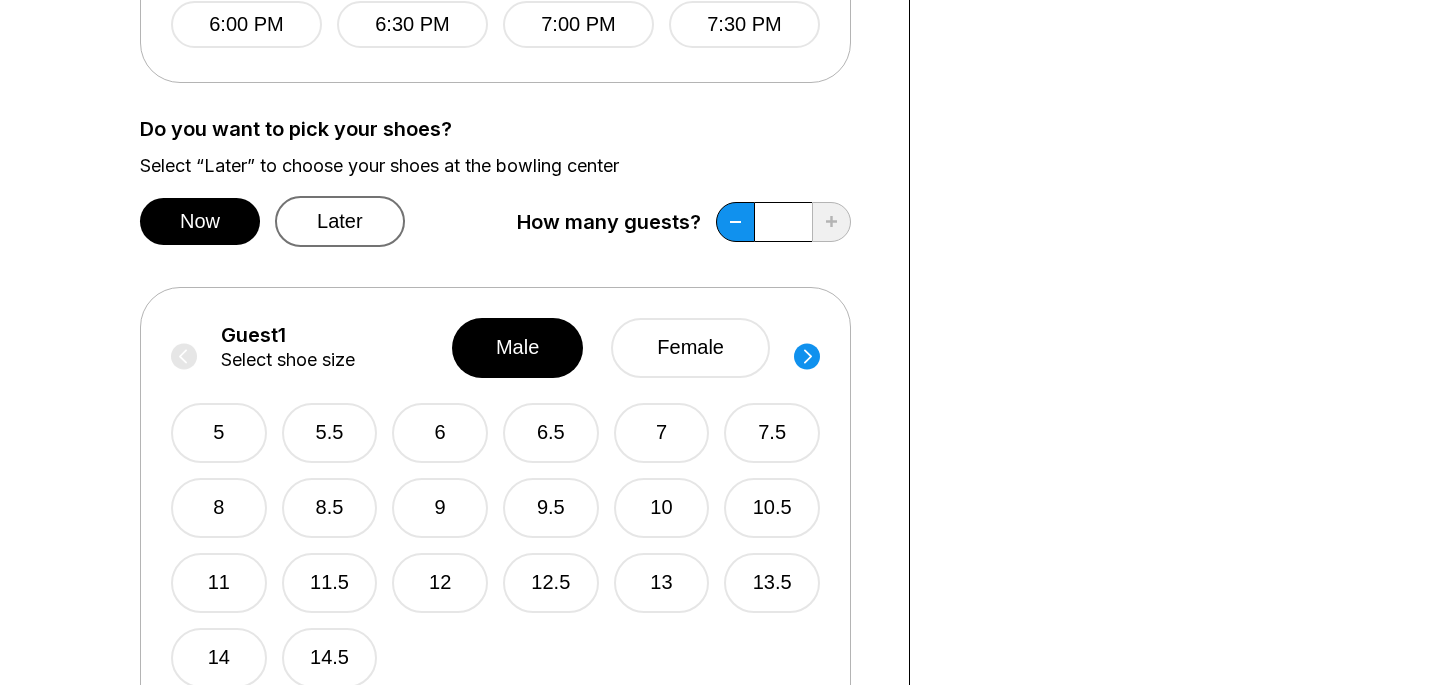 click on "Later" at bounding box center (340, 221) 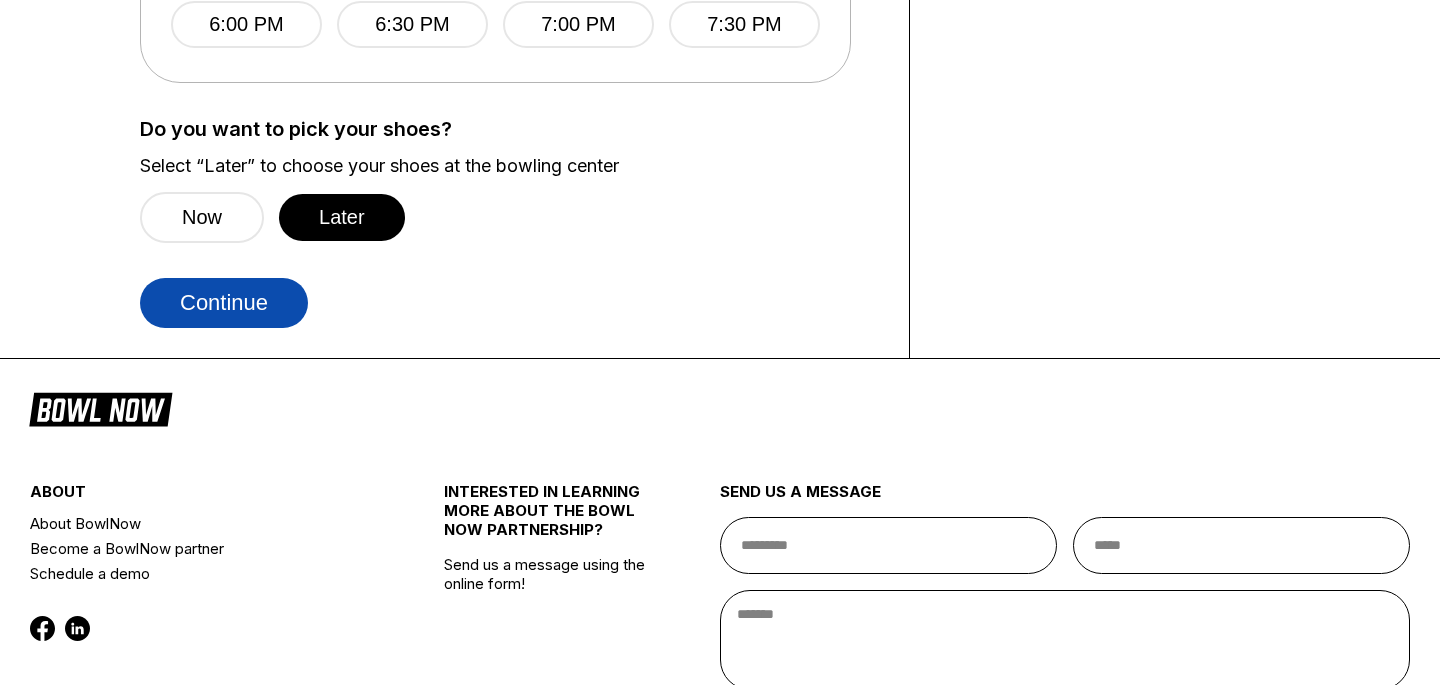 click on "Continue" at bounding box center (224, 303) 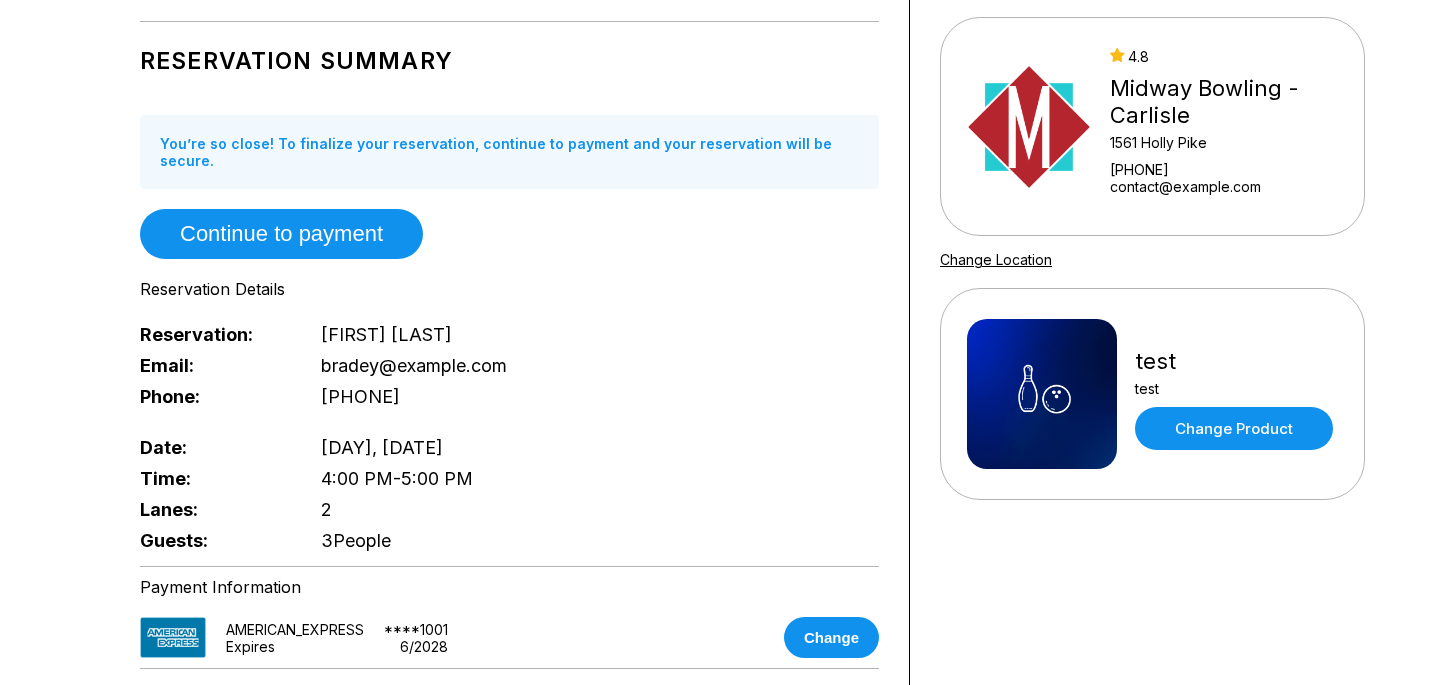 scroll, scrollTop: 158, scrollLeft: 0, axis: vertical 